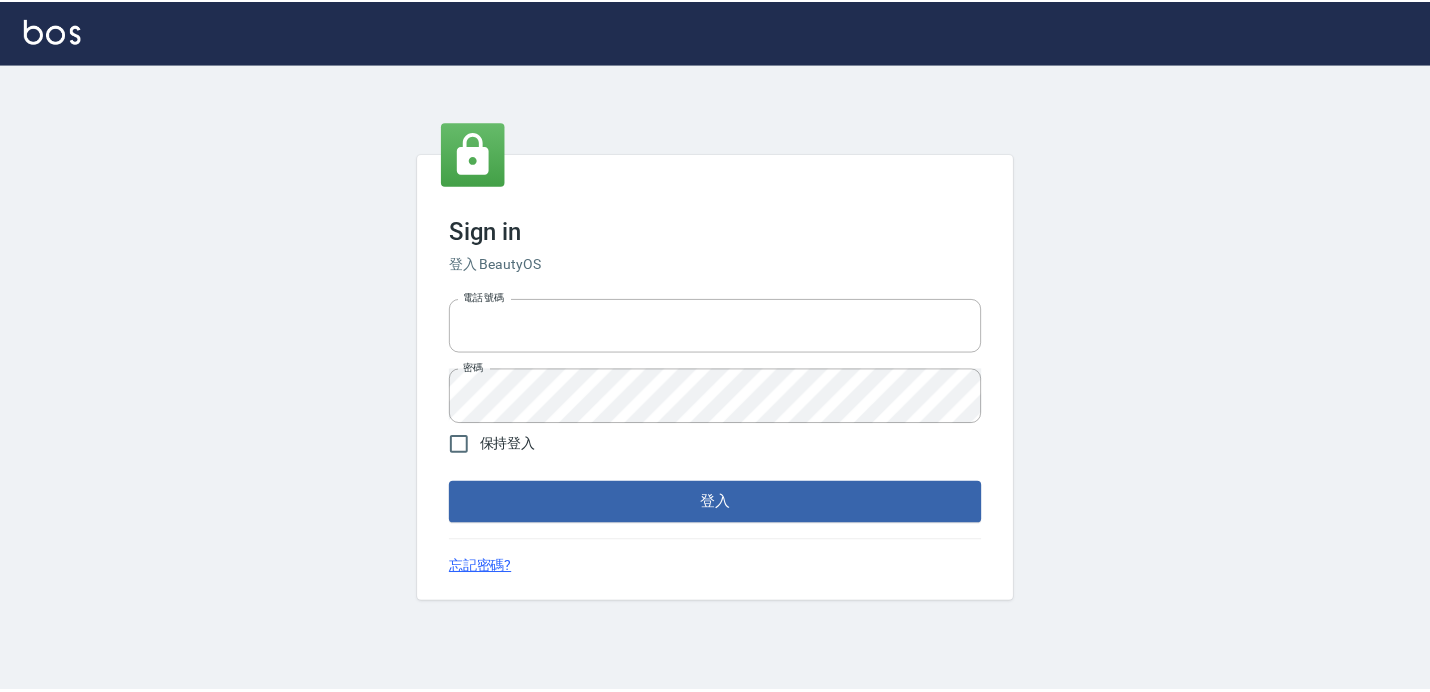 scroll, scrollTop: 0, scrollLeft: 0, axis: both 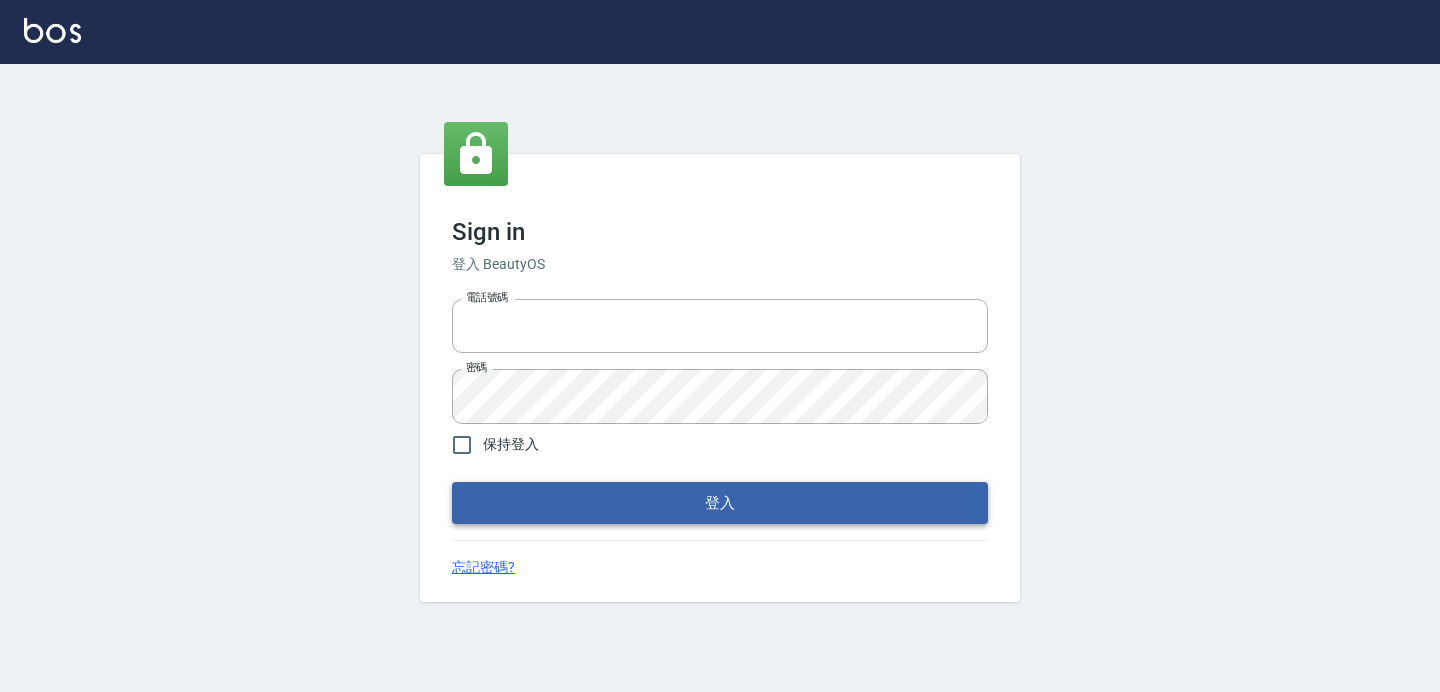 type on "[PHONE]" 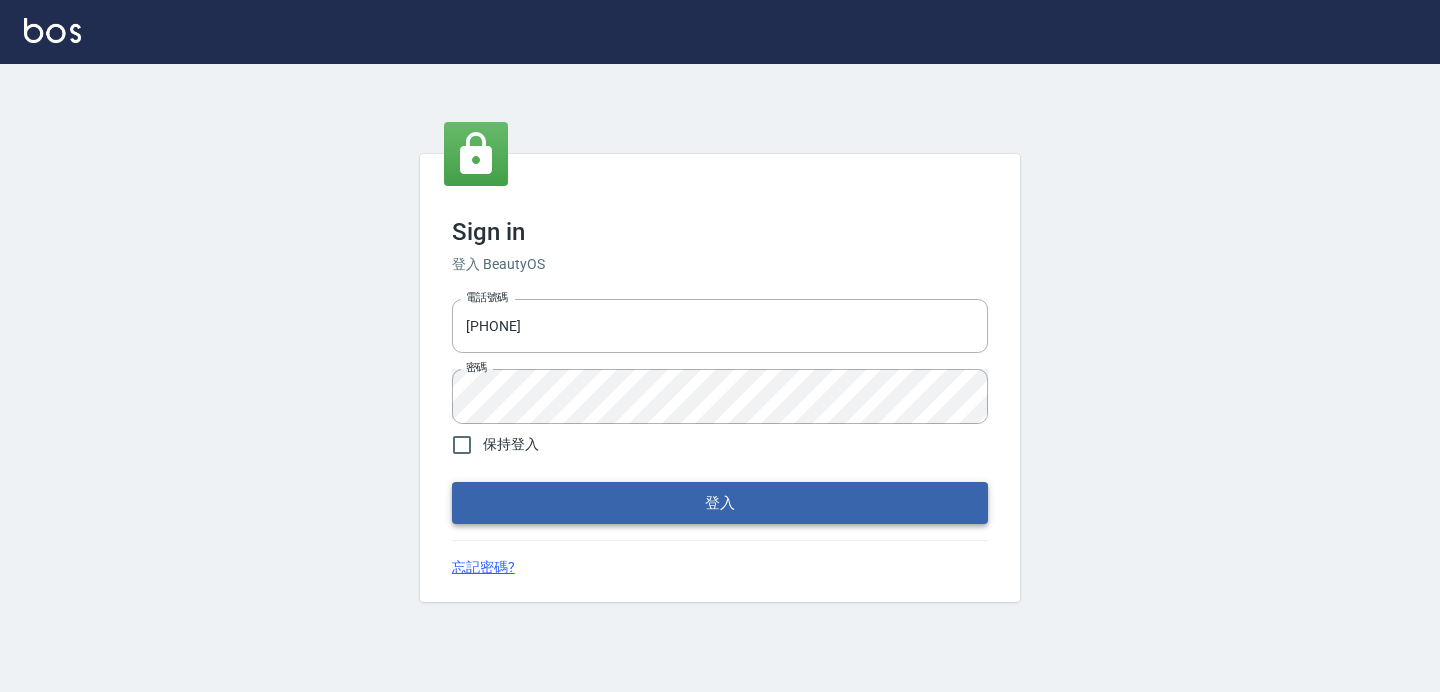 click on "登入" at bounding box center [720, 503] 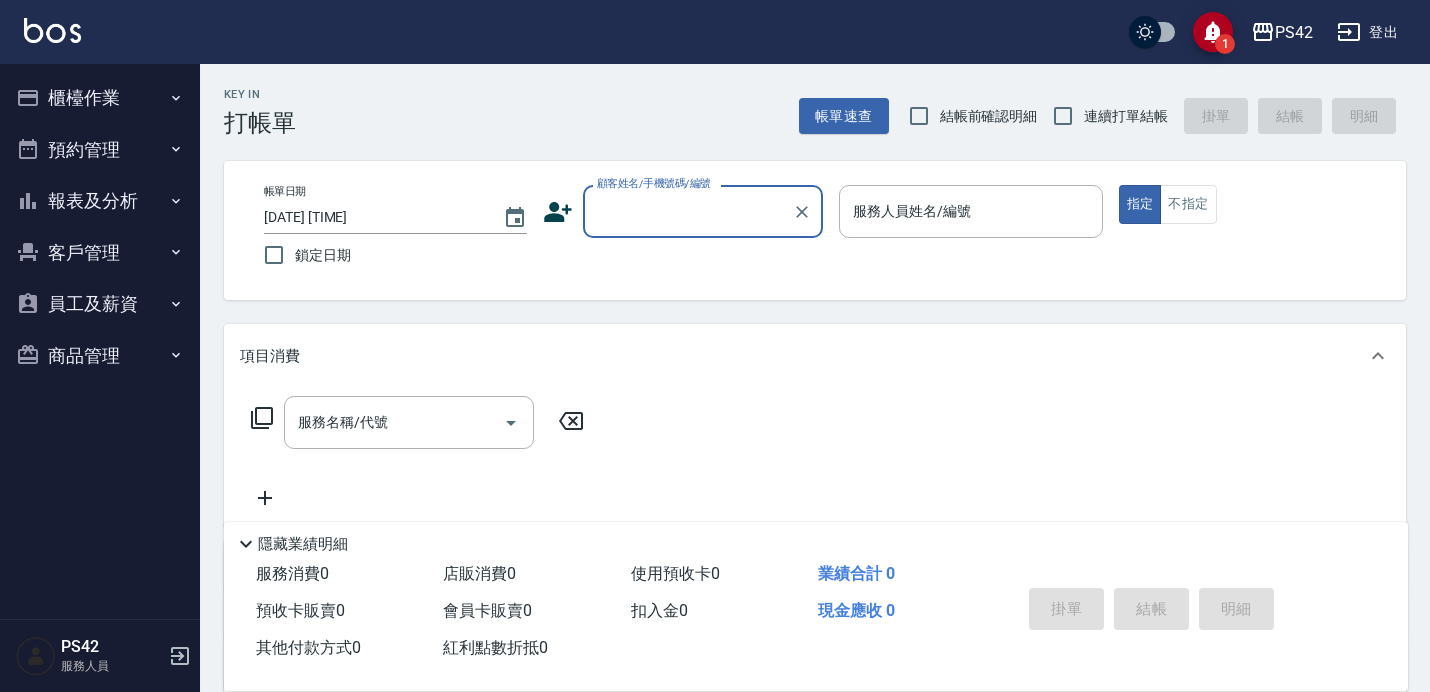 click on "櫃檯作業" at bounding box center (100, 98) 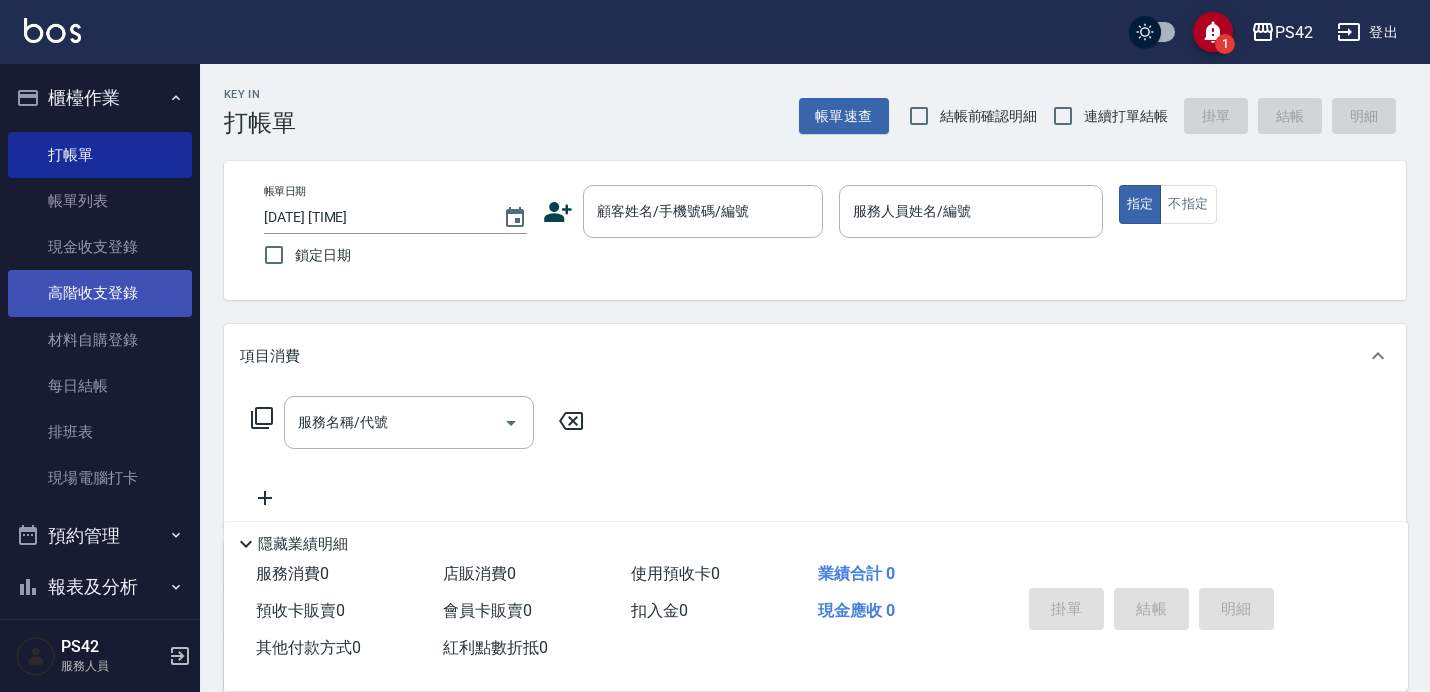click on "高階收支登錄" at bounding box center [100, 293] 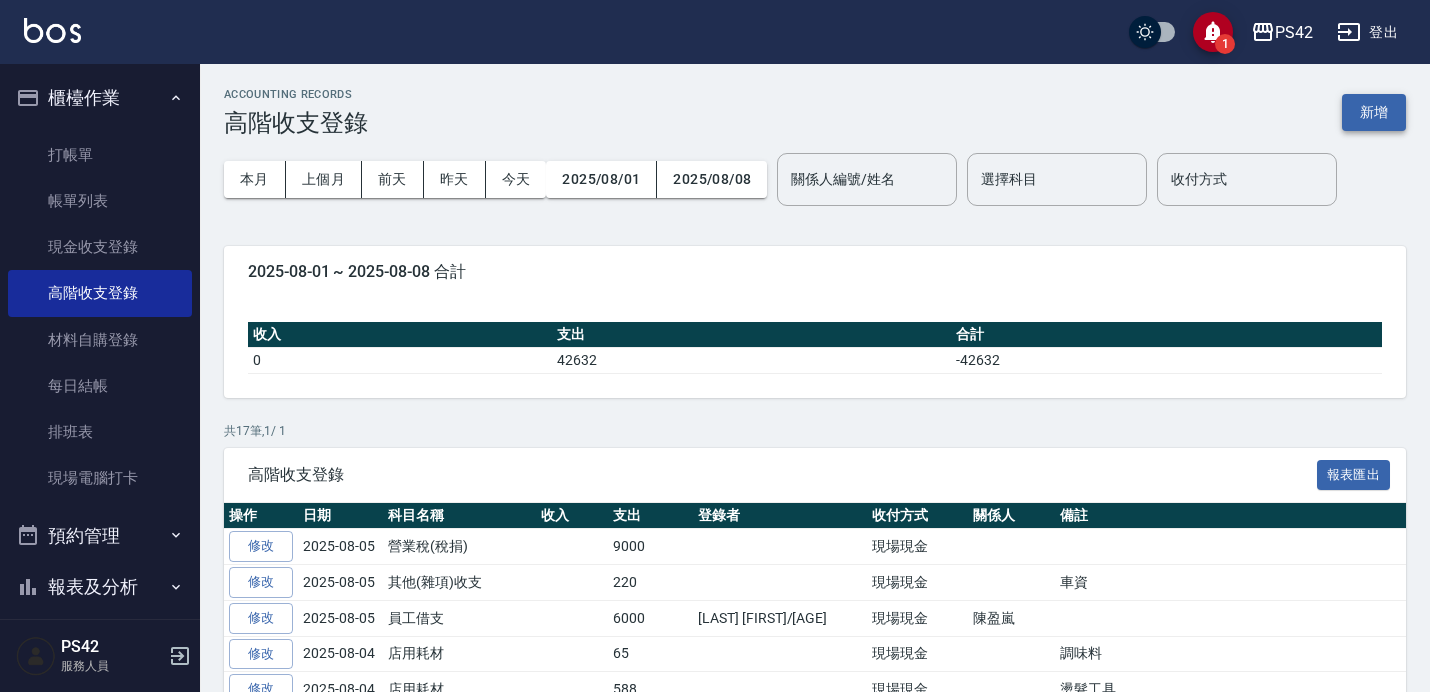click on "新增" at bounding box center (1374, 112) 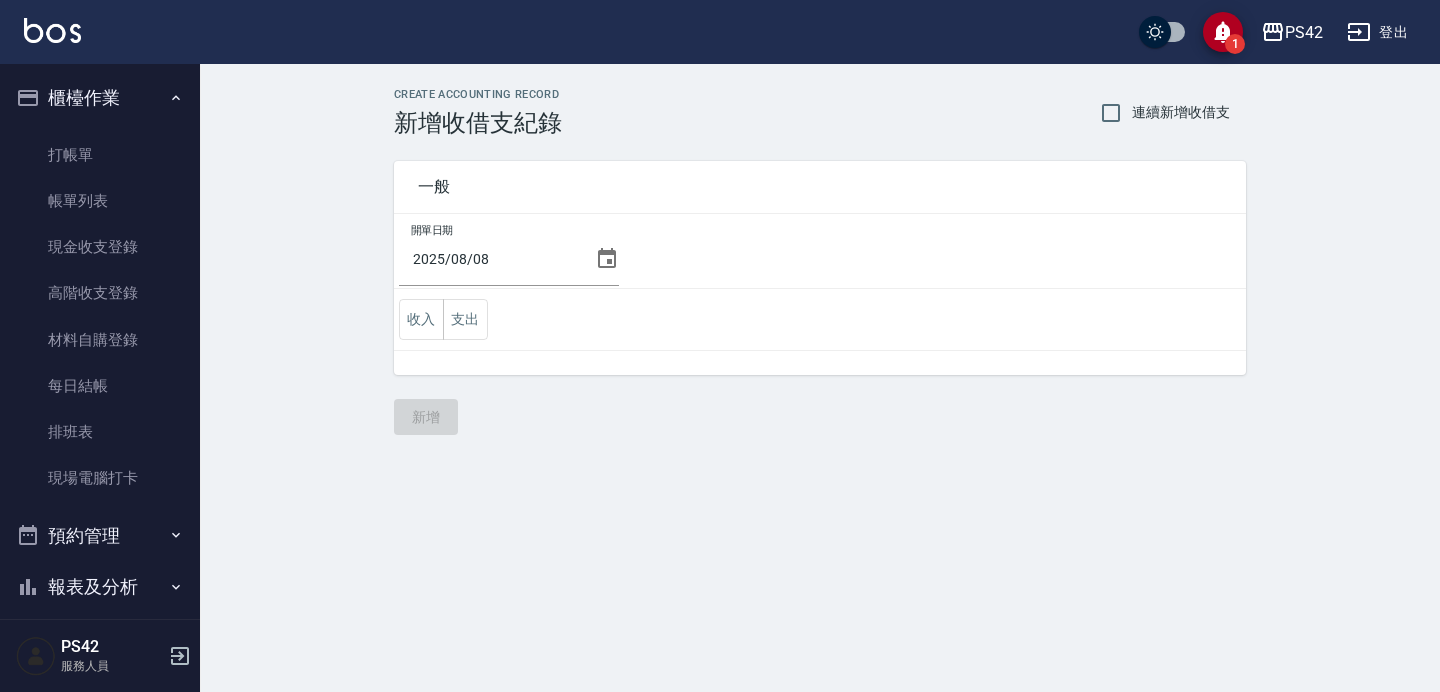 click 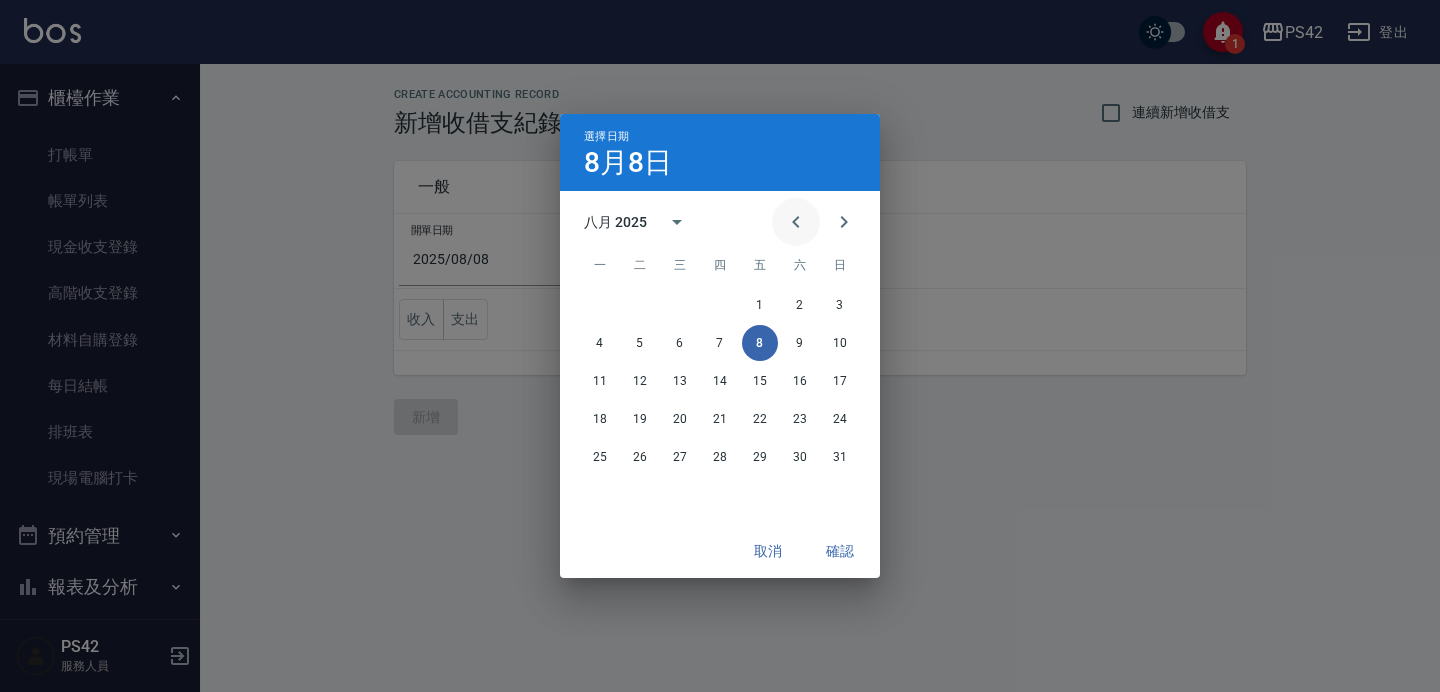 click 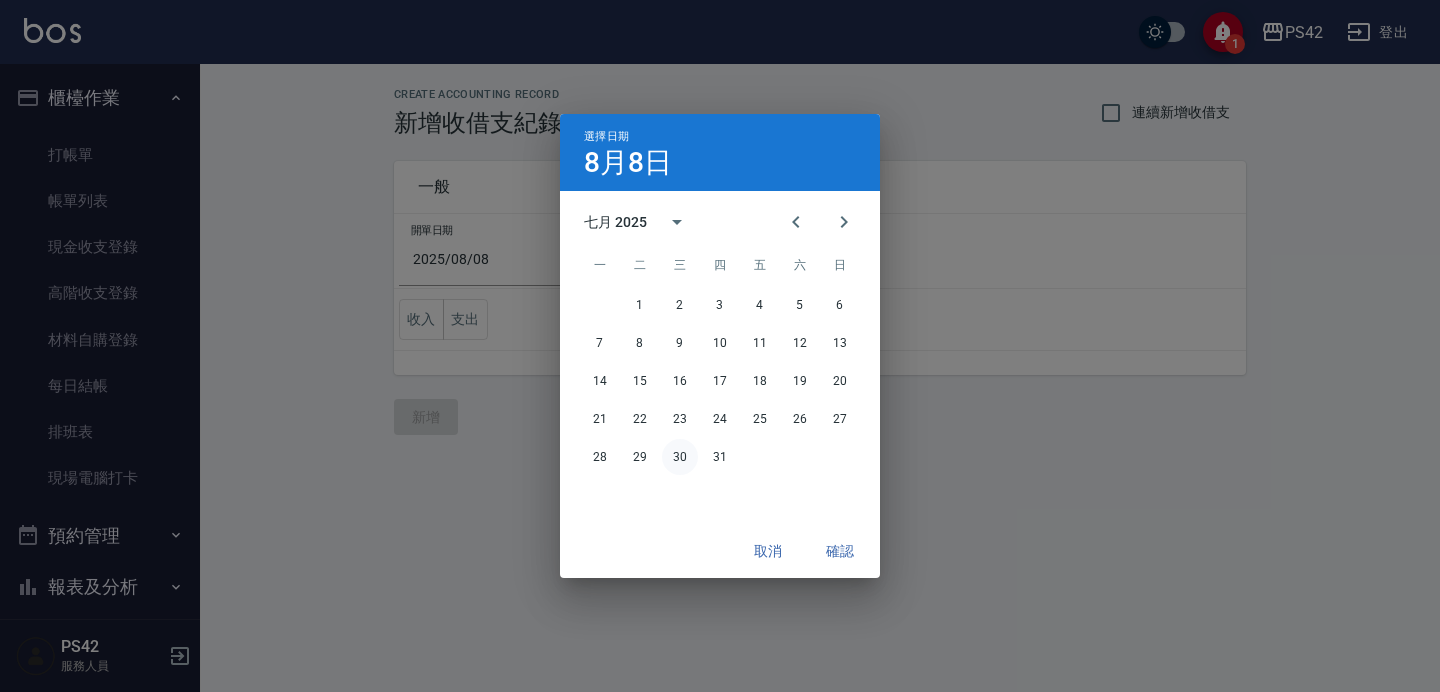 click on "30" at bounding box center (680, 457) 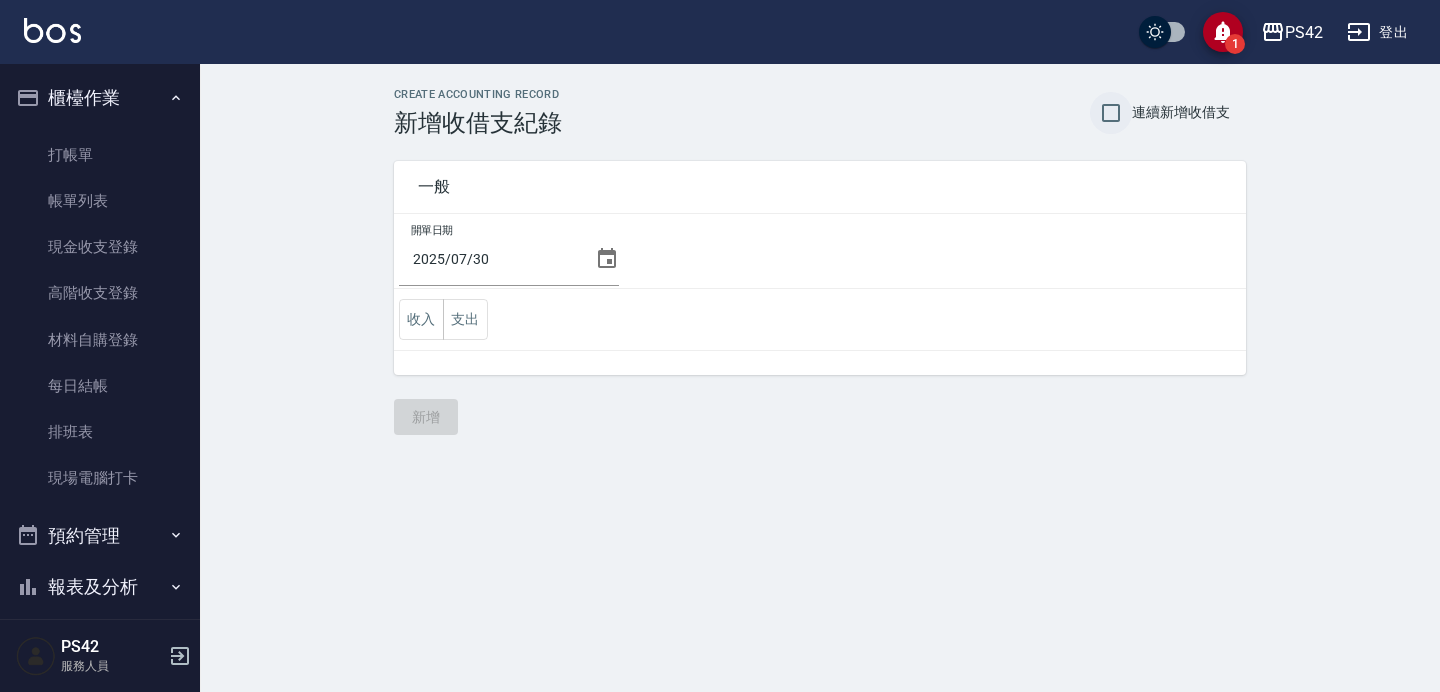 click on "連續新增收借支" at bounding box center (1111, 113) 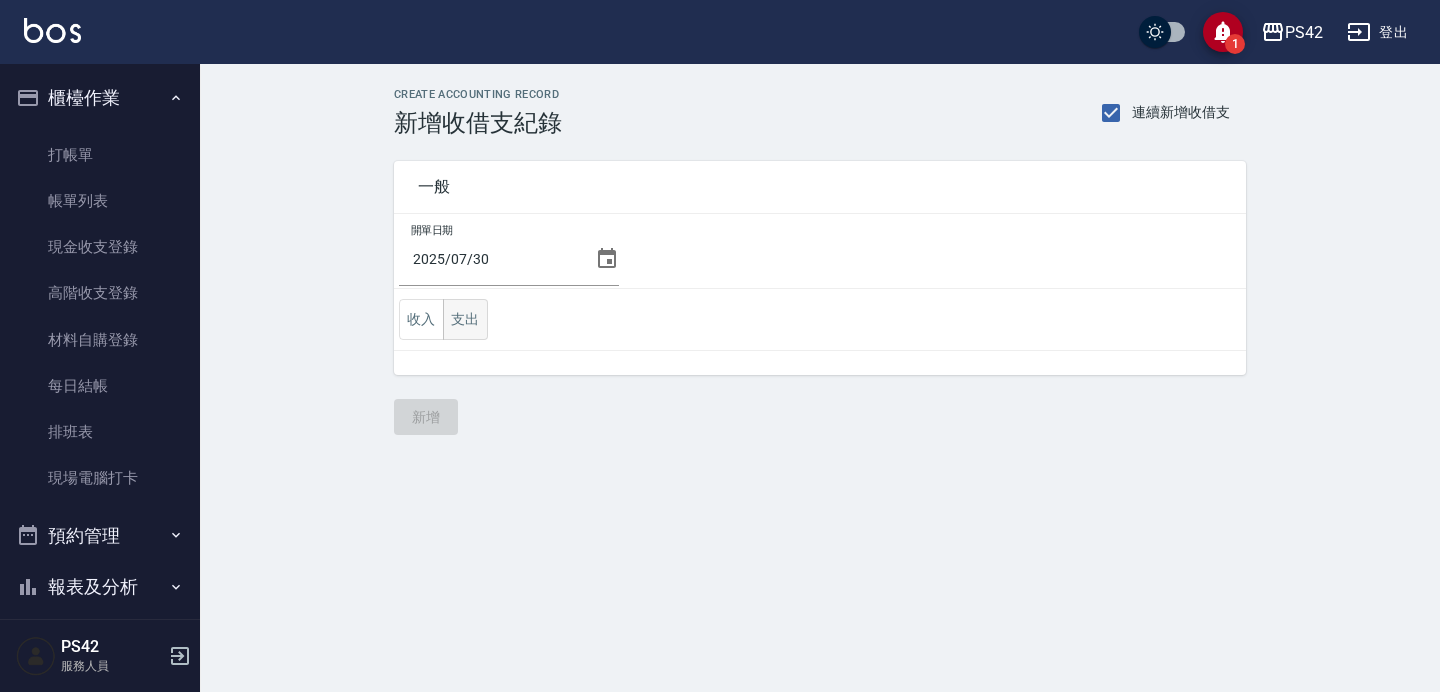 click on "支出" at bounding box center [465, 319] 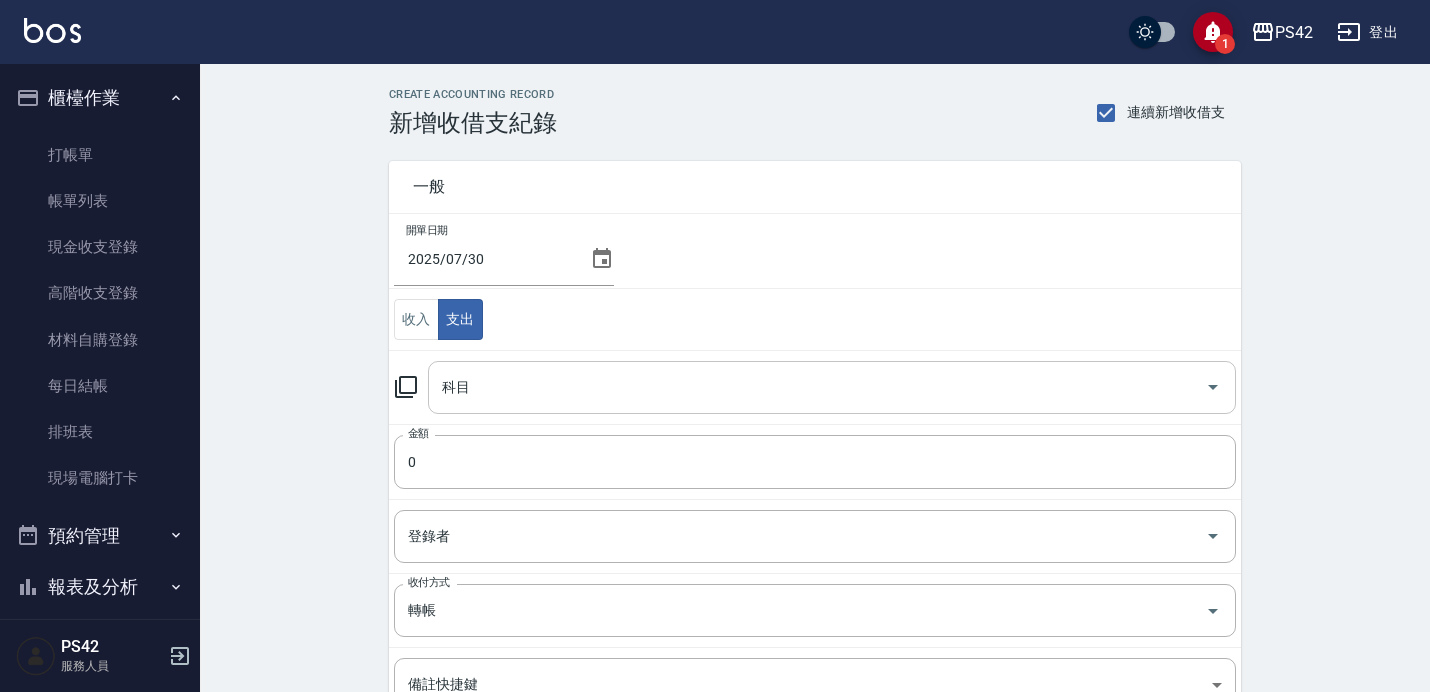 click on "科目" at bounding box center (817, 387) 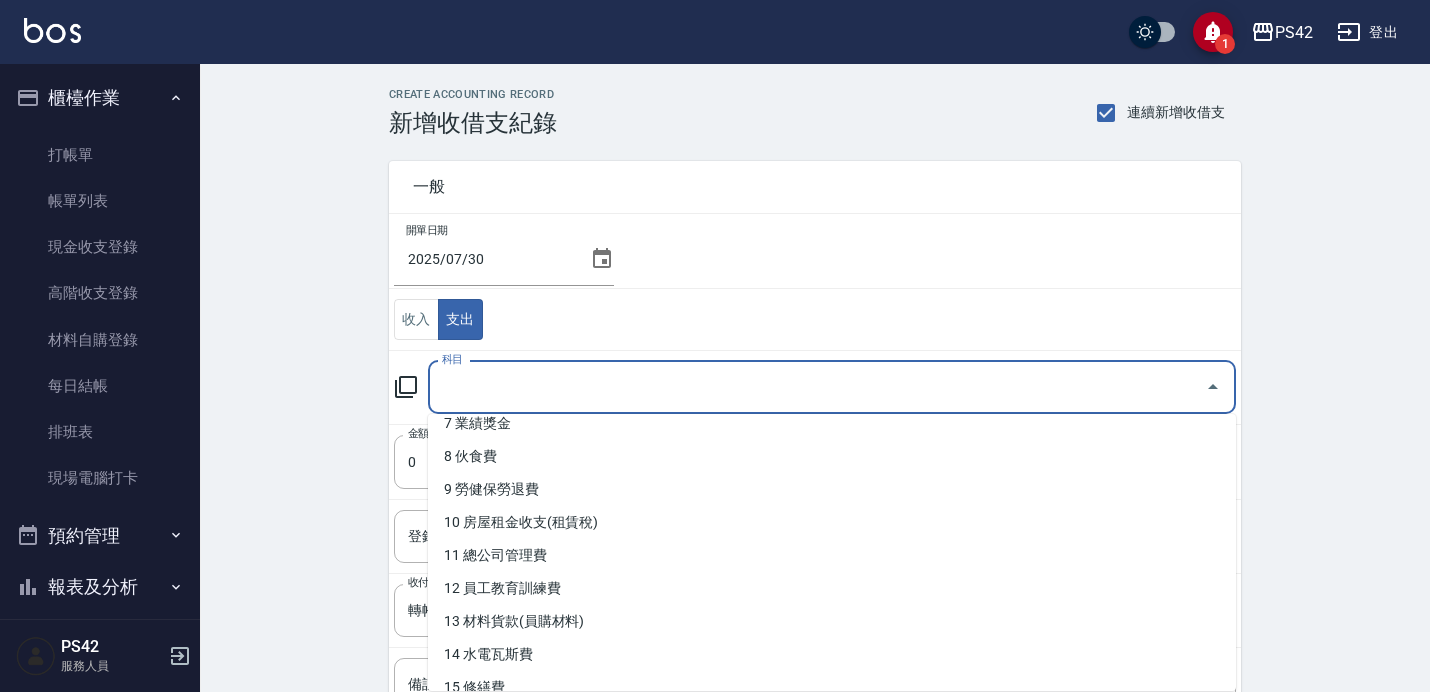 scroll, scrollTop: 249, scrollLeft: 0, axis: vertical 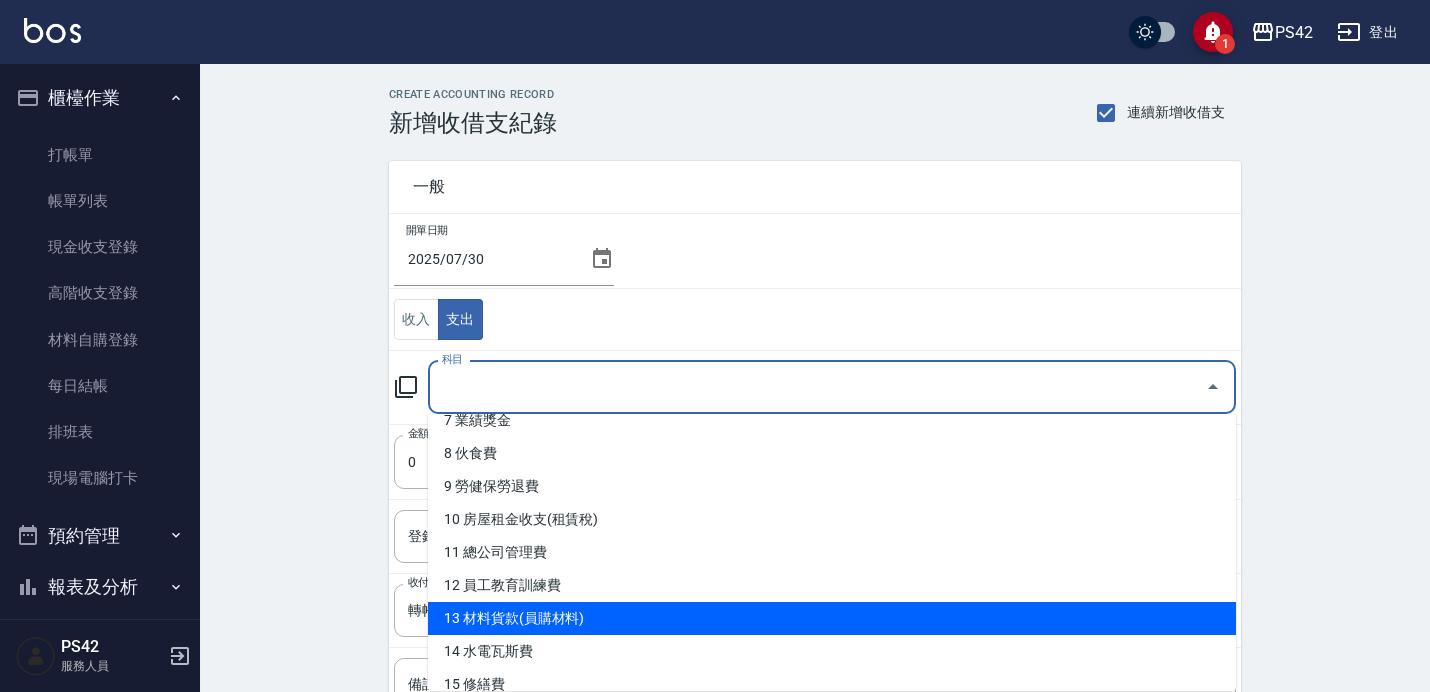click on "13 材料貨款(員購材料)" at bounding box center [832, 618] 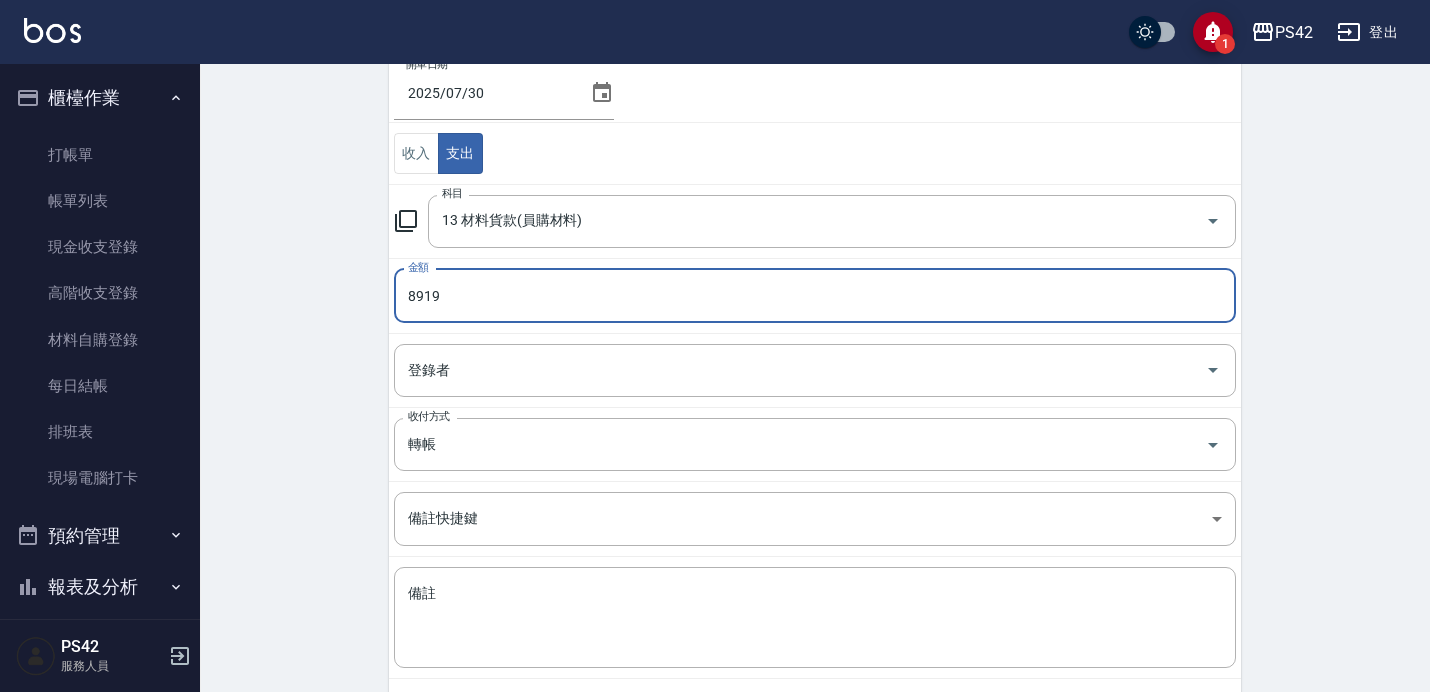 scroll, scrollTop: 262, scrollLeft: 0, axis: vertical 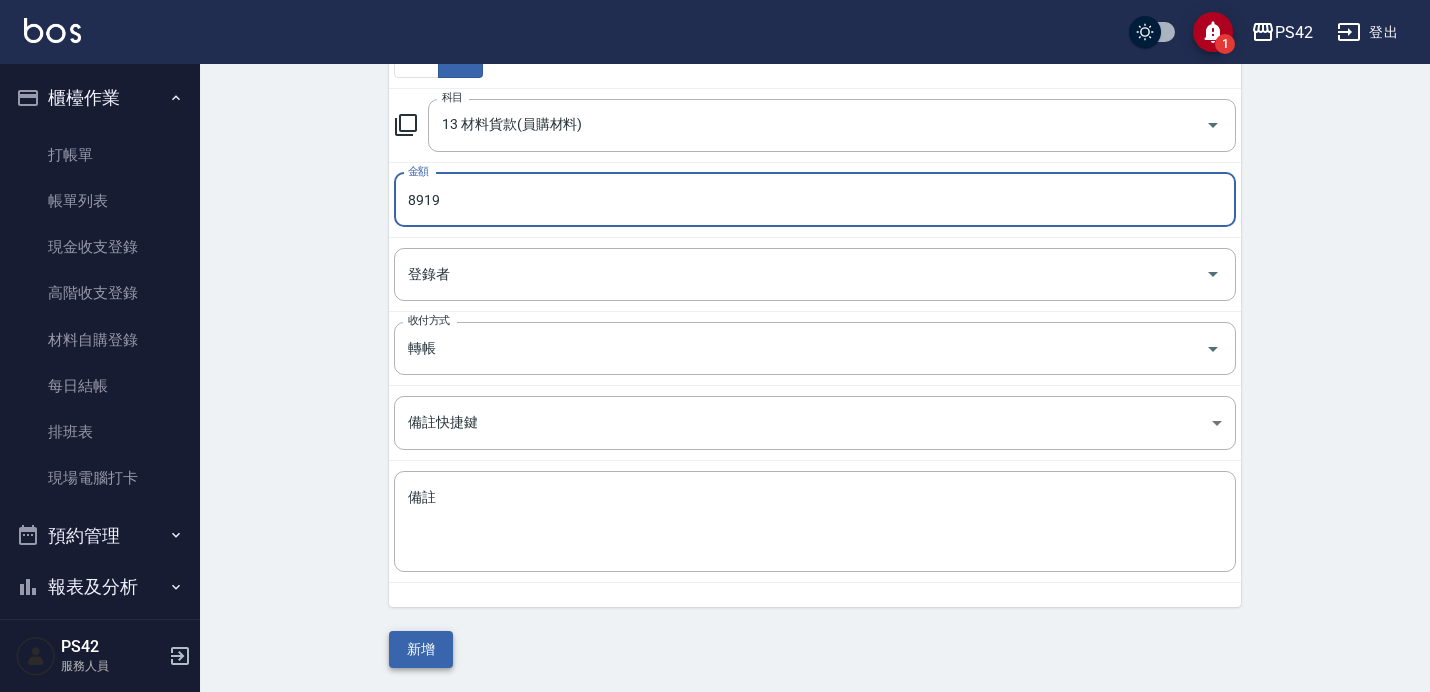 type on "8919" 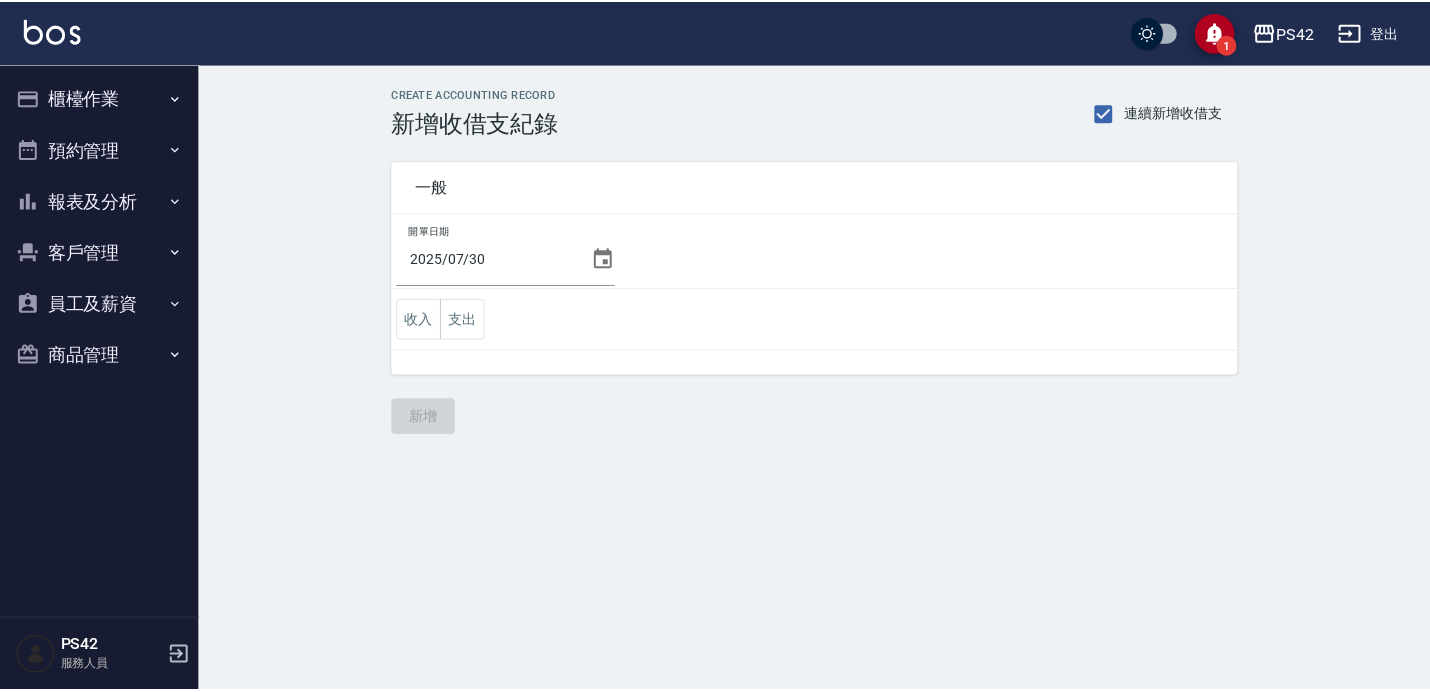 scroll, scrollTop: 0, scrollLeft: 0, axis: both 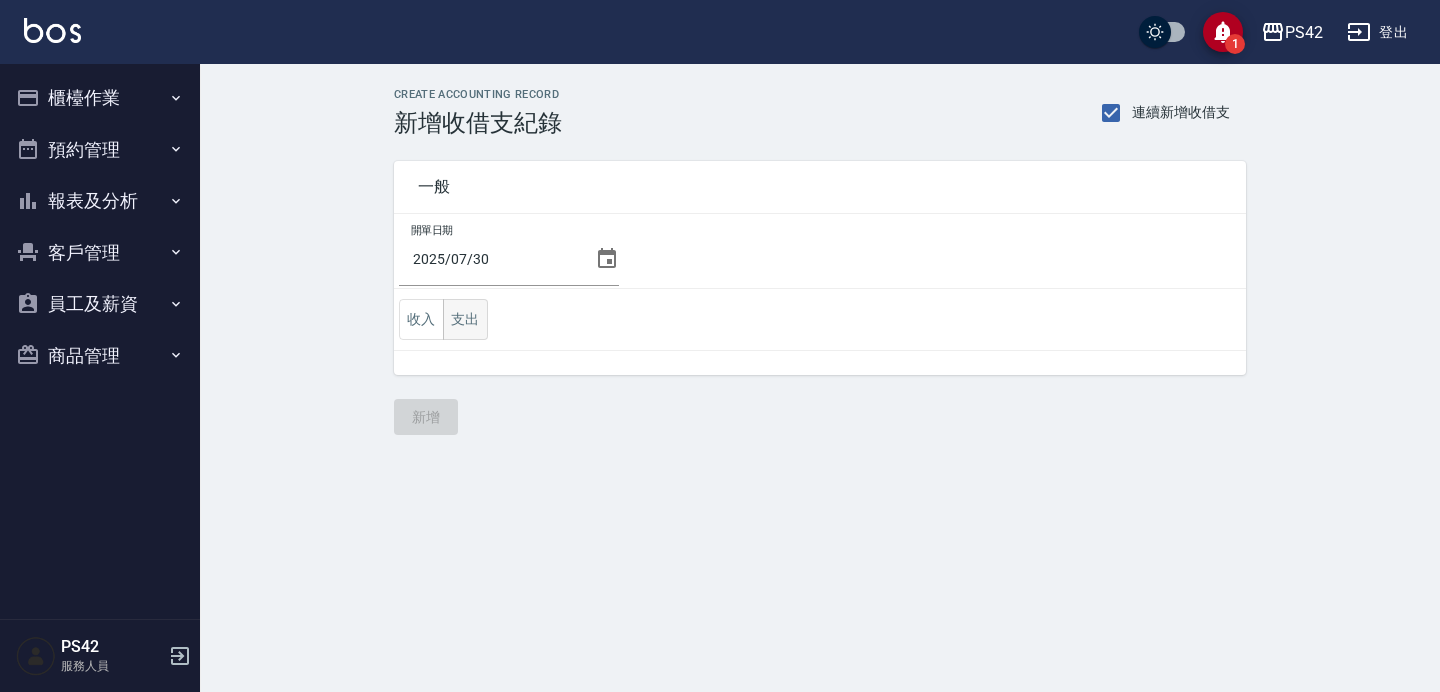 click on "支出" at bounding box center (465, 319) 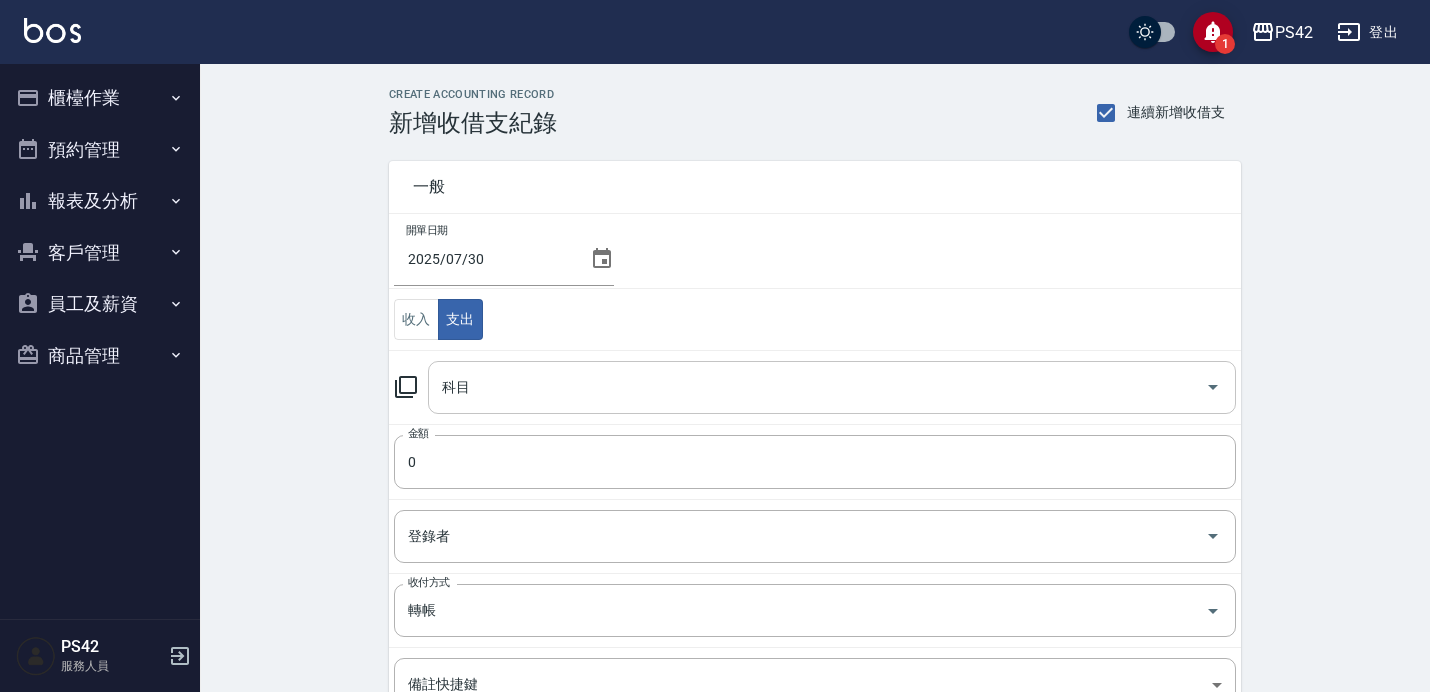 click on "科目" at bounding box center [817, 387] 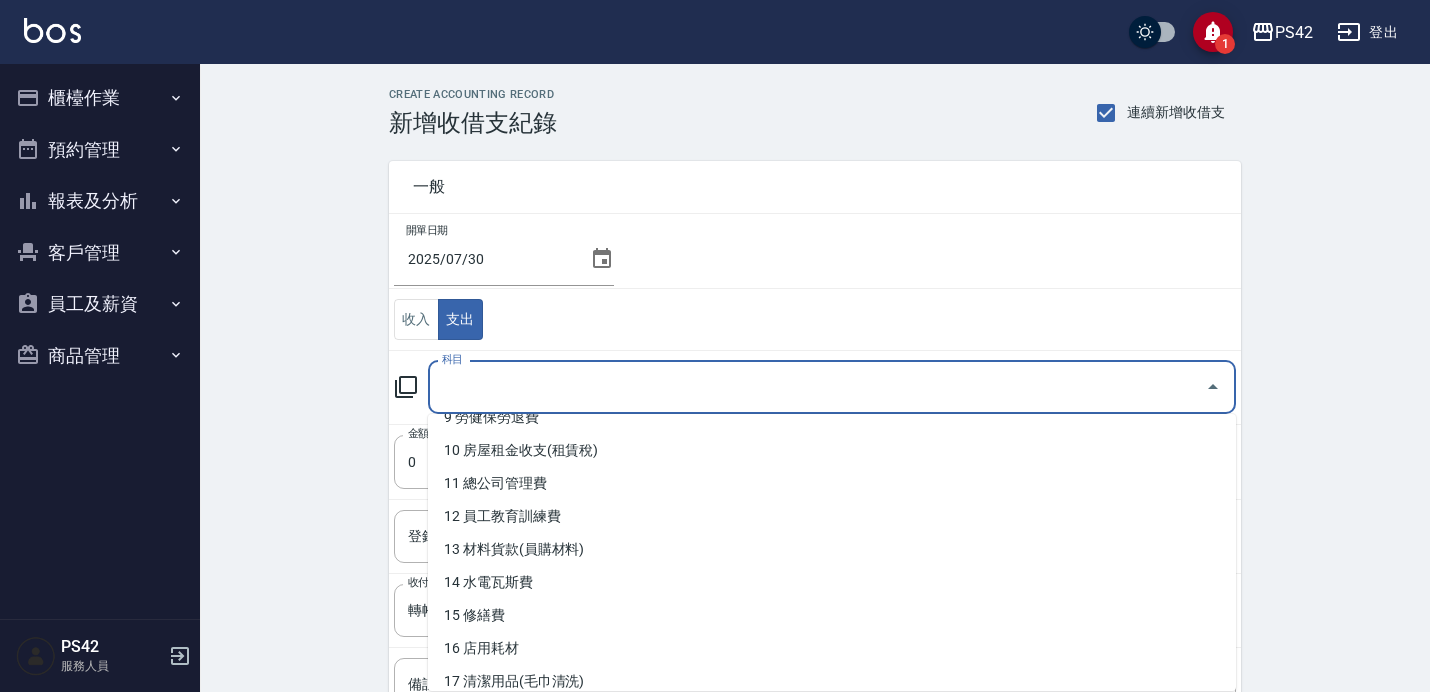 scroll, scrollTop: 329, scrollLeft: 0, axis: vertical 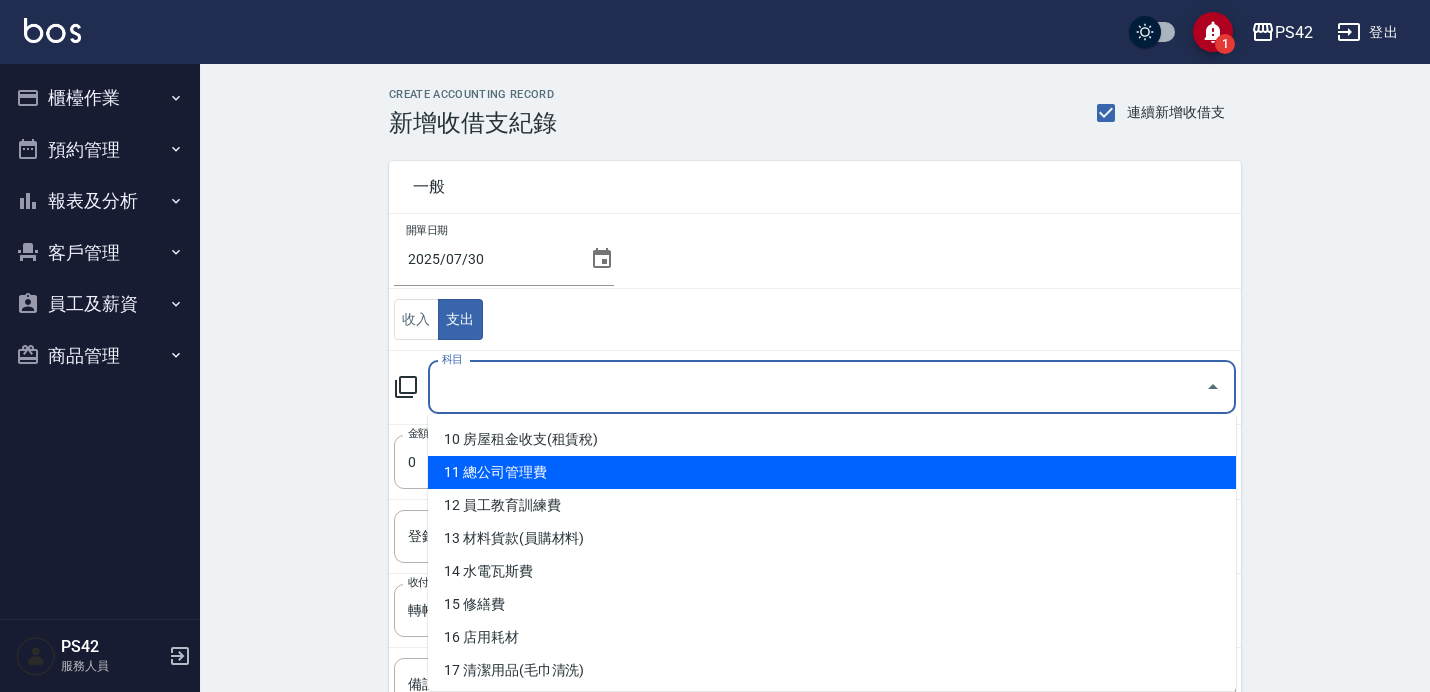 click on "11 總公司管理費" at bounding box center (832, 472) 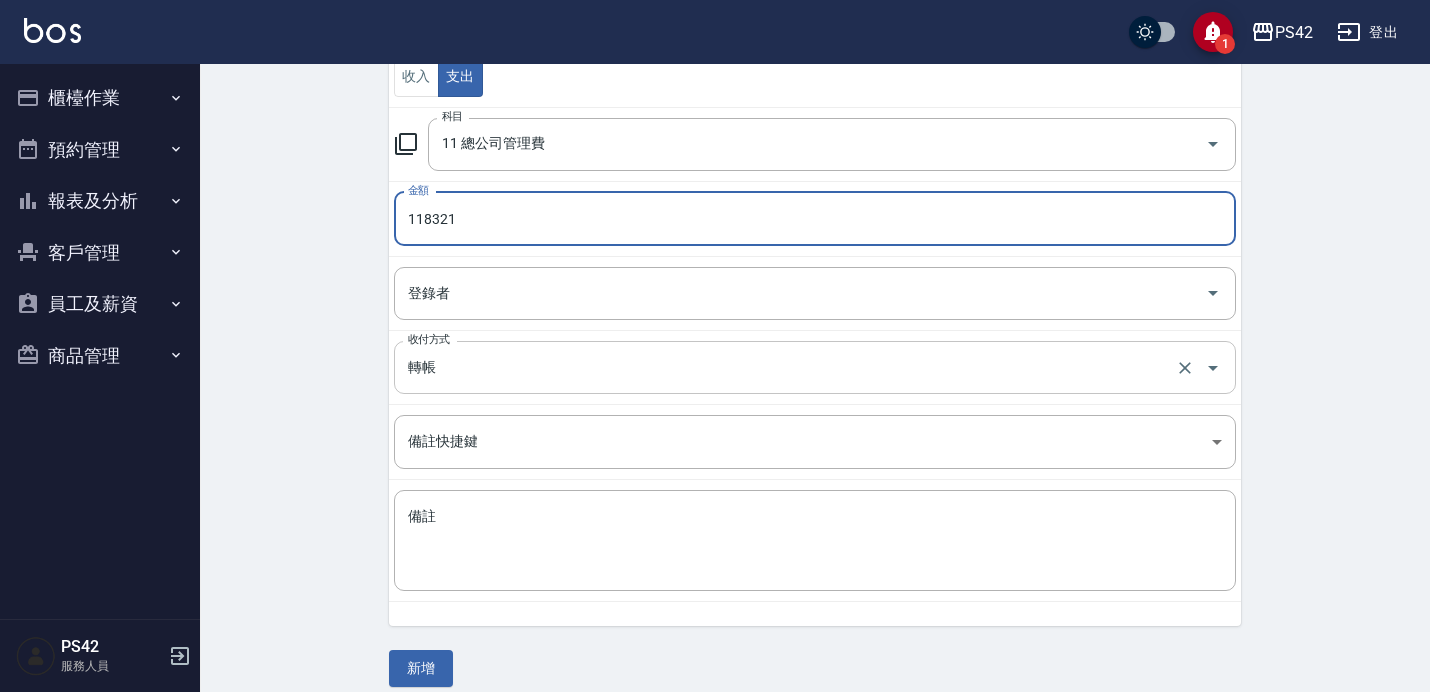 scroll, scrollTop: 262, scrollLeft: 0, axis: vertical 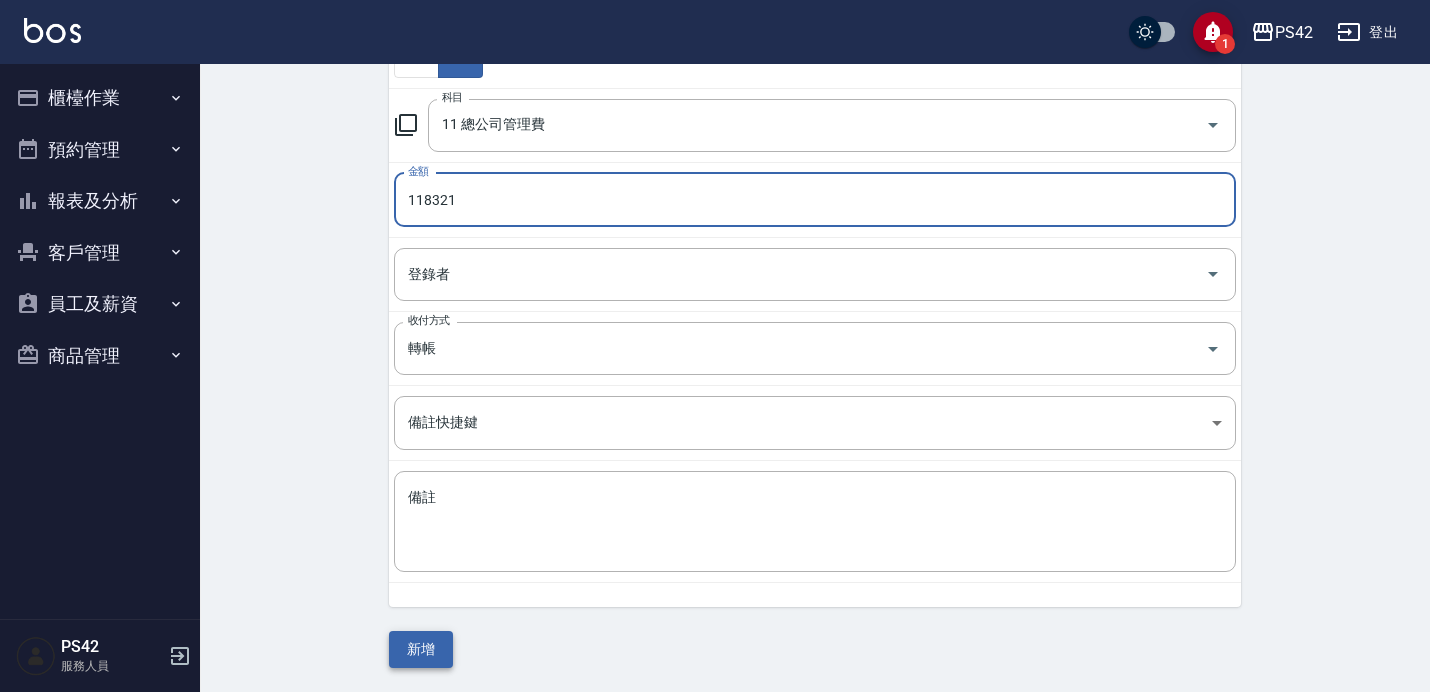 type on "118321" 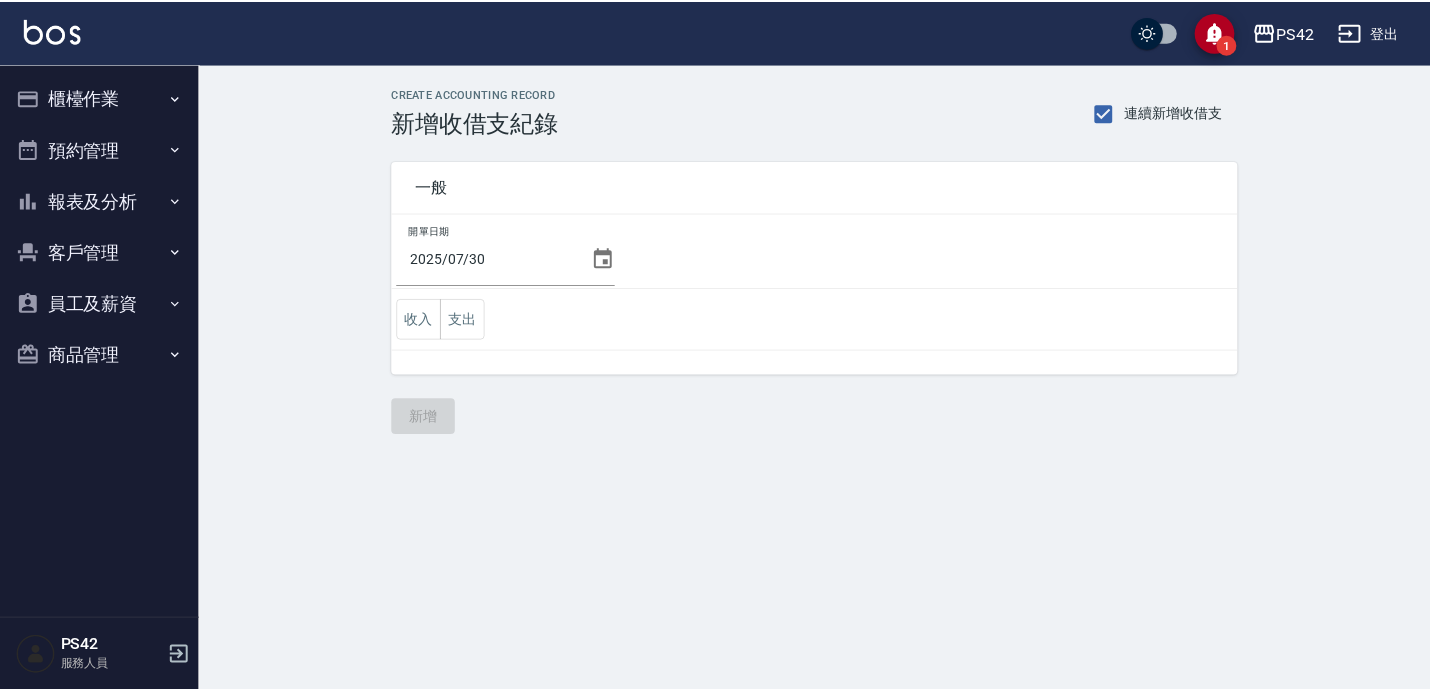 scroll, scrollTop: 0, scrollLeft: 0, axis: both 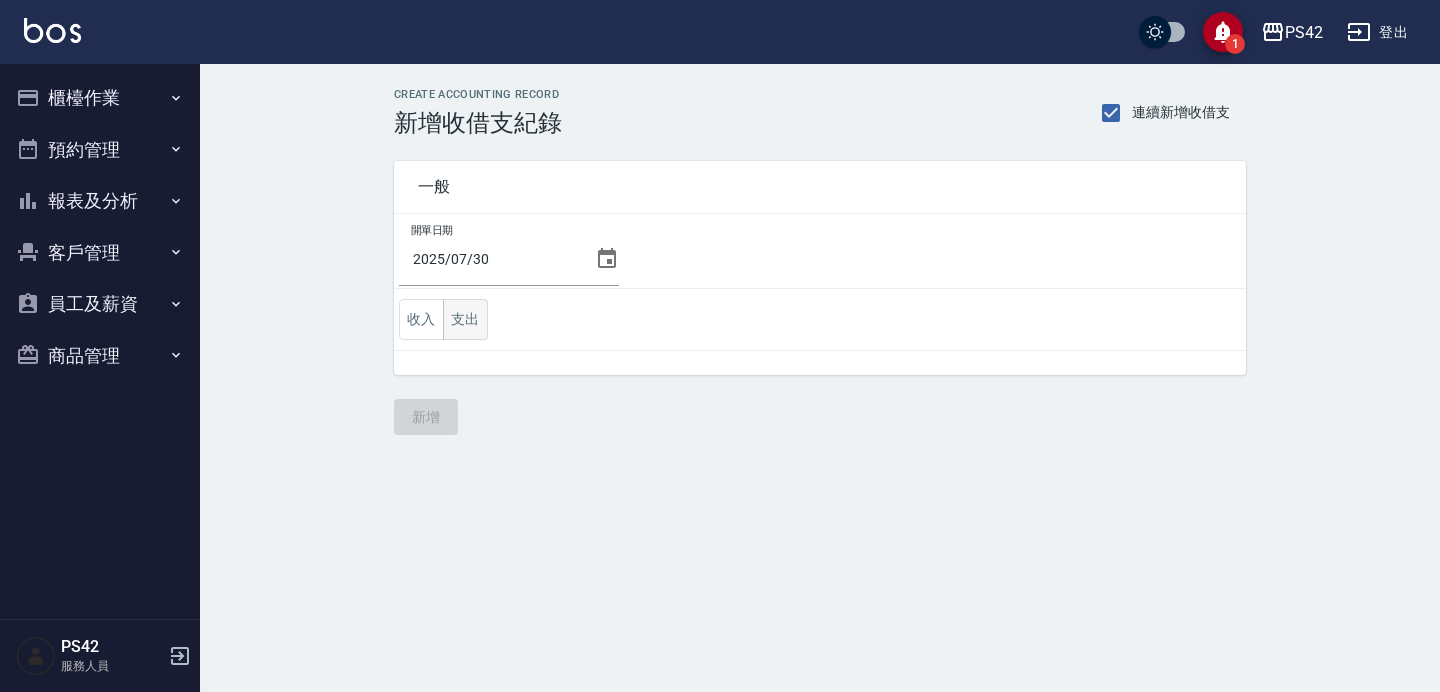 click on "支出" at bounding box center [465, 319] 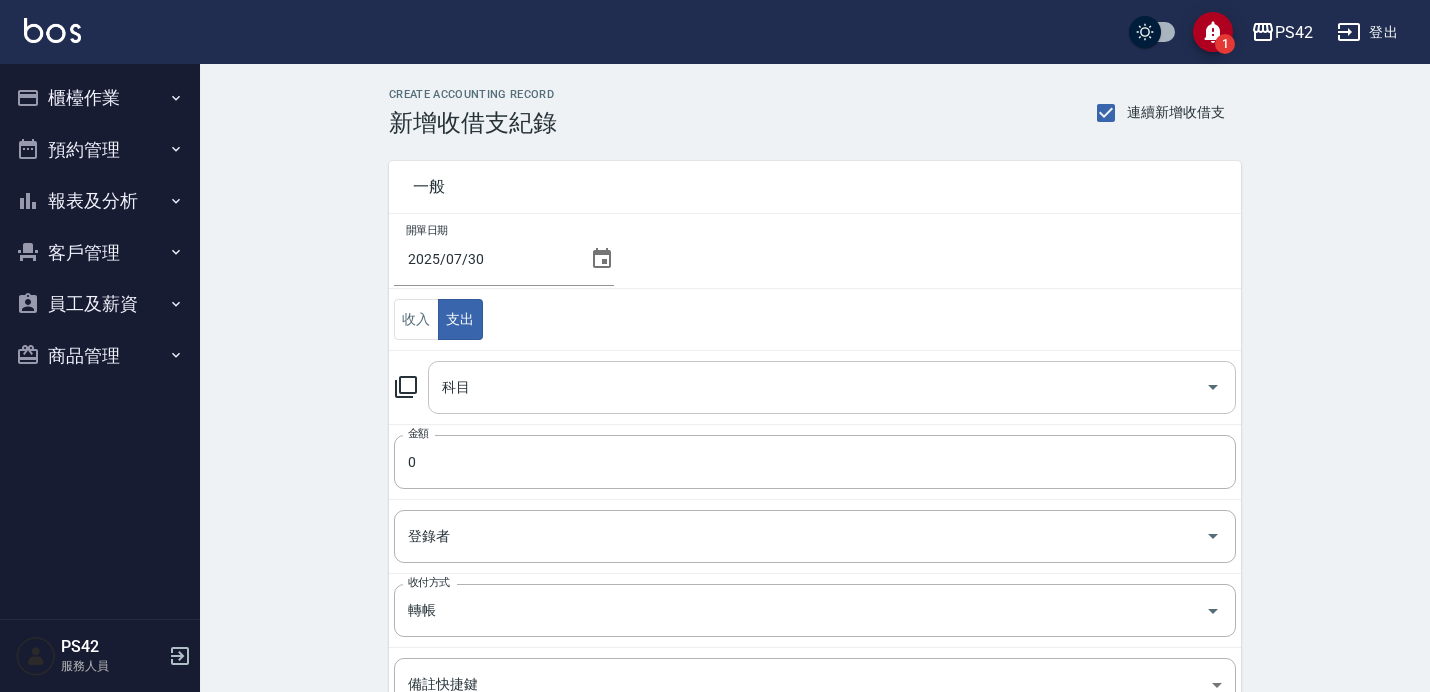 click on "科目" at bounding box center (817, 387) 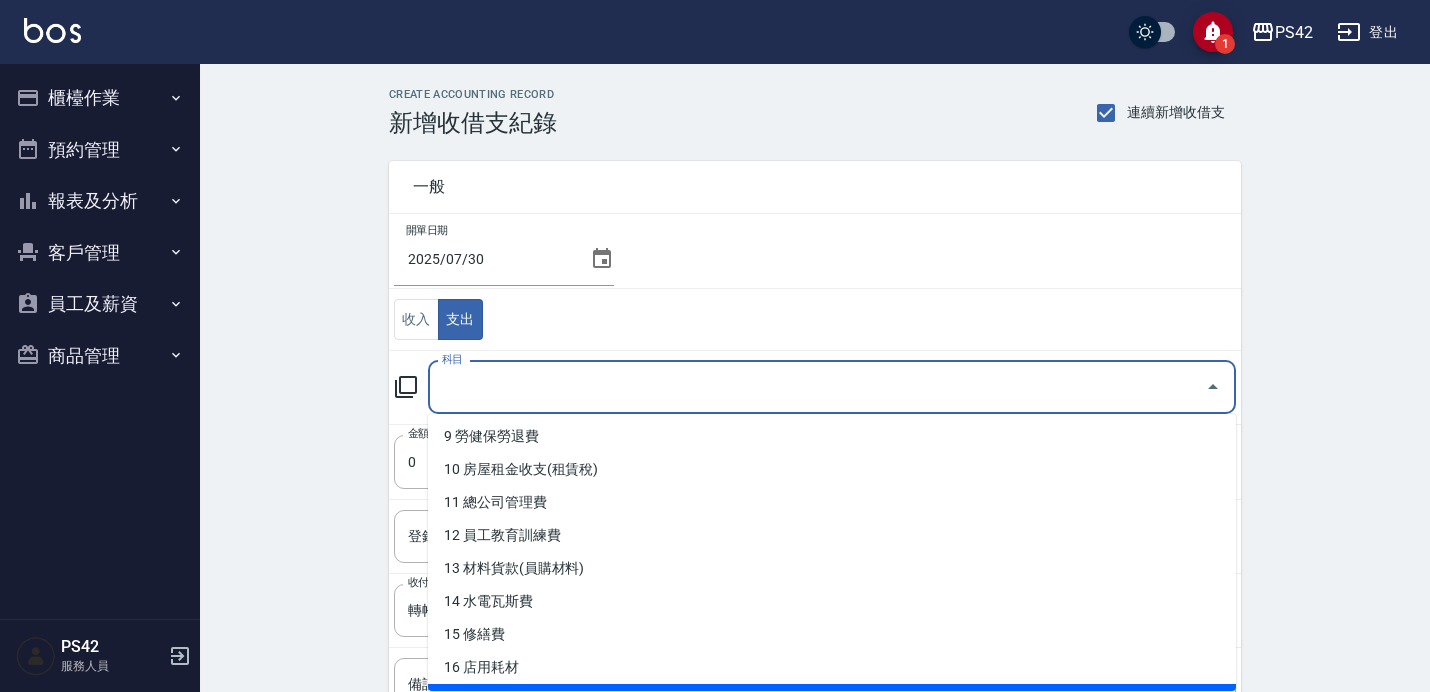 scroll, scrollTop: 292, scrollLeft: 0, axis: vertical 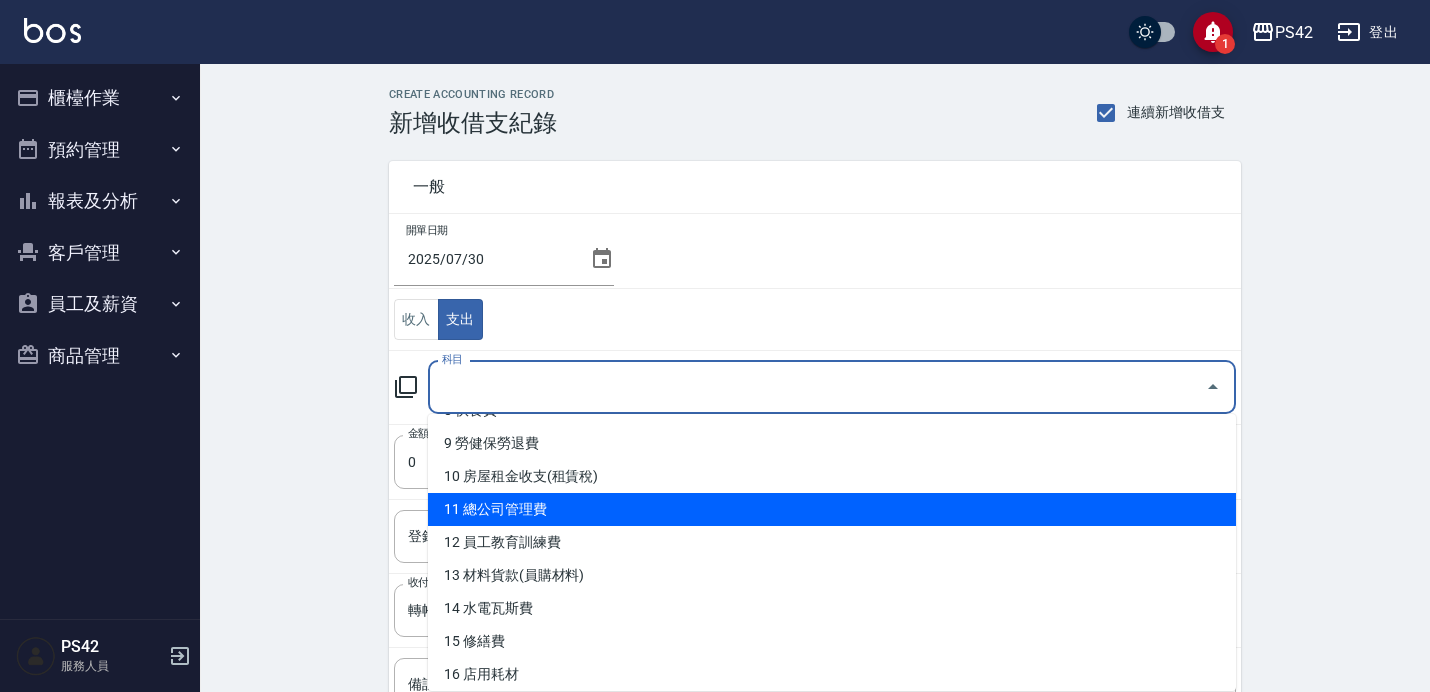 click on "11 總公司管理費" at bounding box center (832, 509) 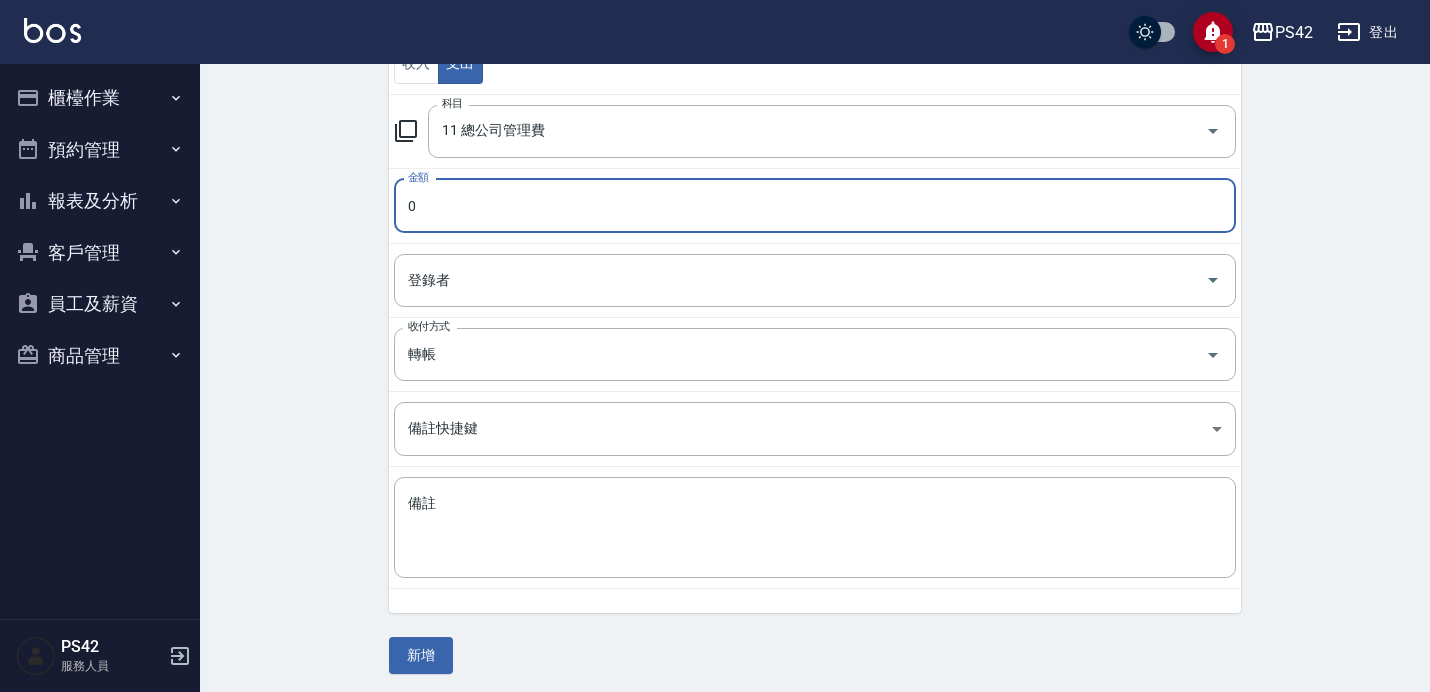 scroll, scrollTop: 262, scrollLeft: 0, axis: vertical 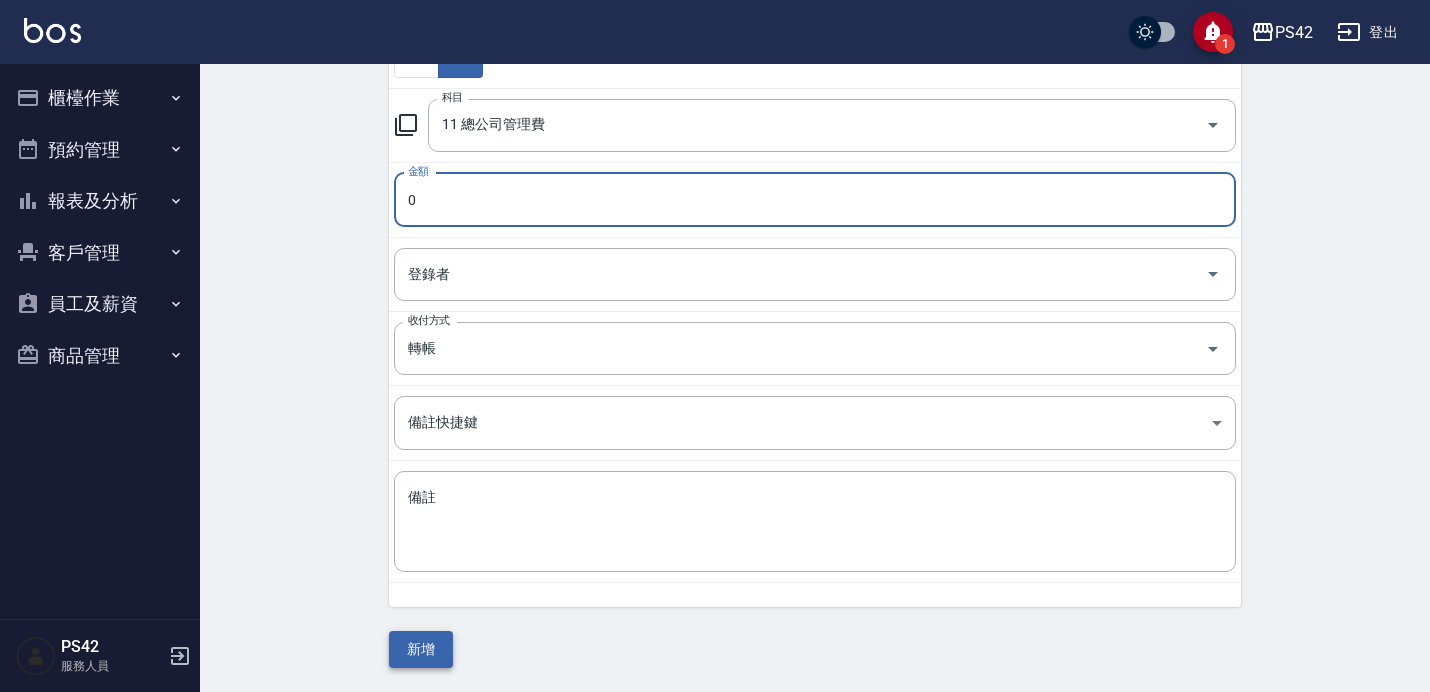 type on "155589" 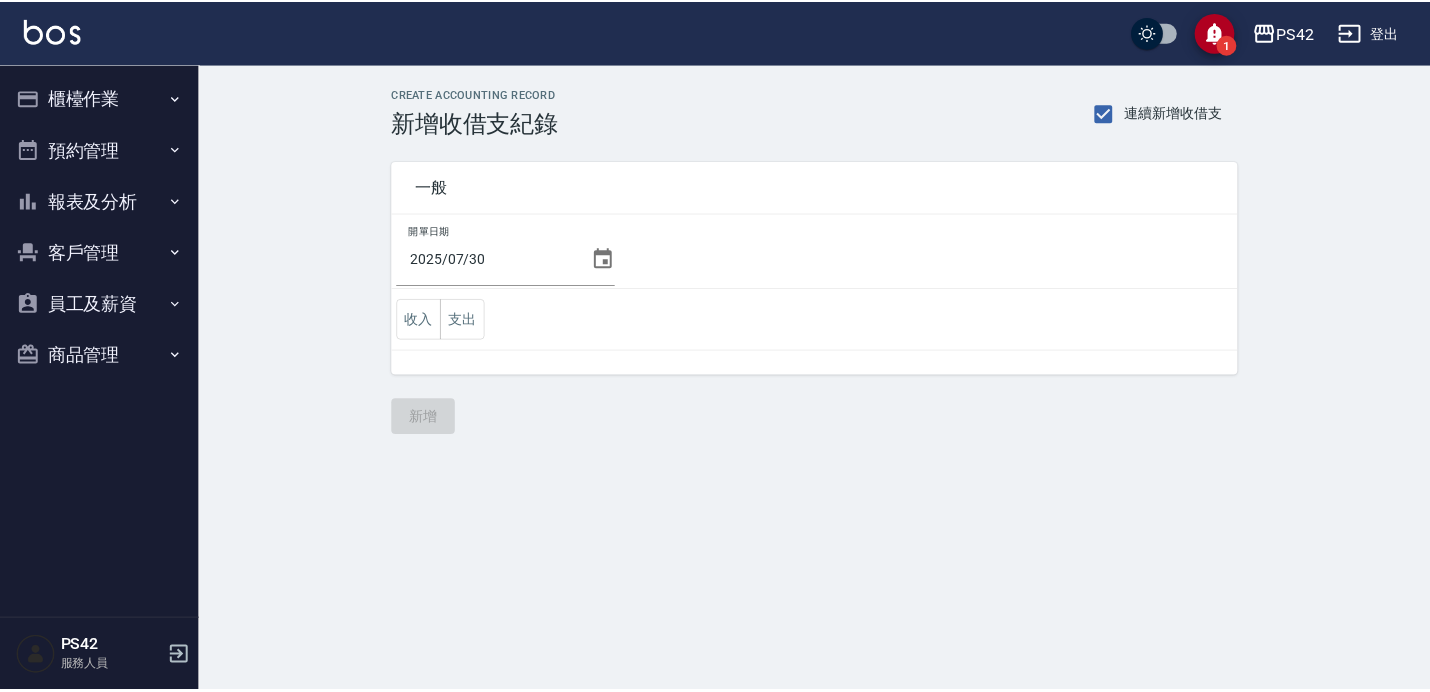 scroll, scrollTop: 0, scrollLeft: 0, axis: both 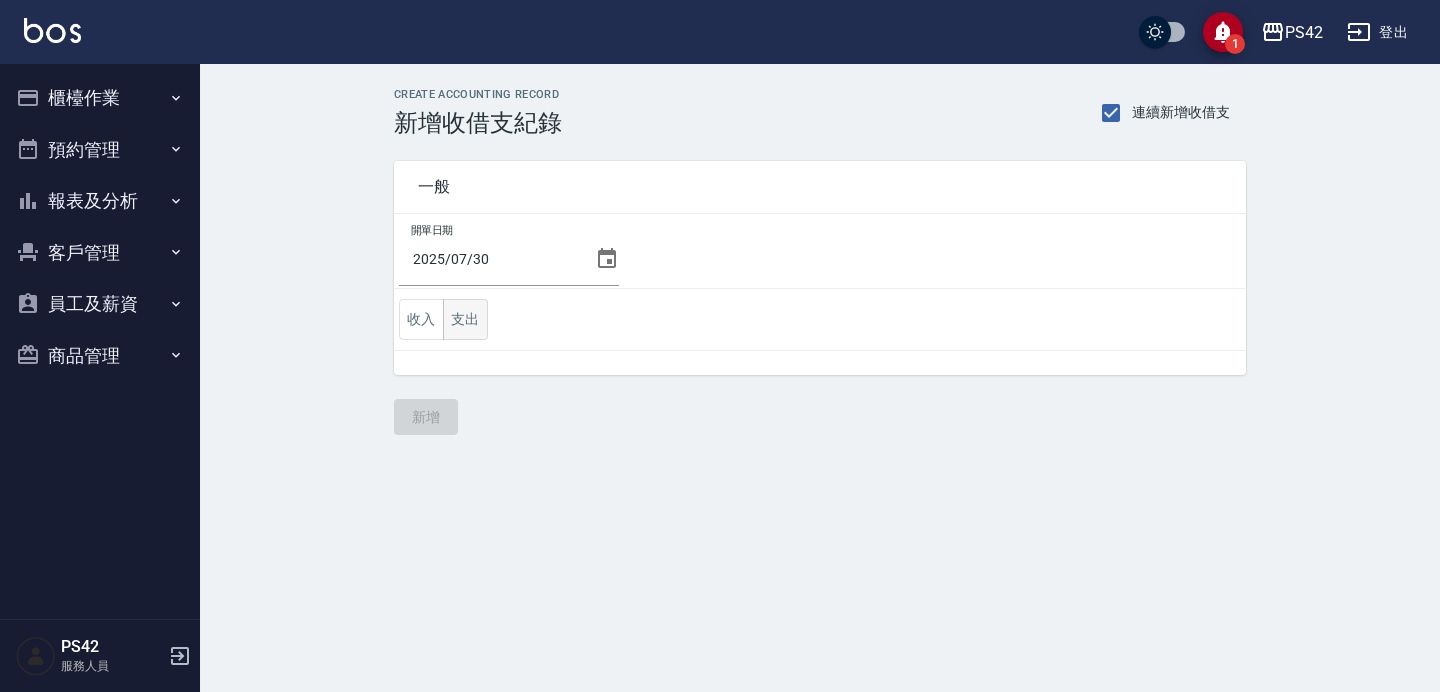 click on "支出" at bounding box center (465, 319) 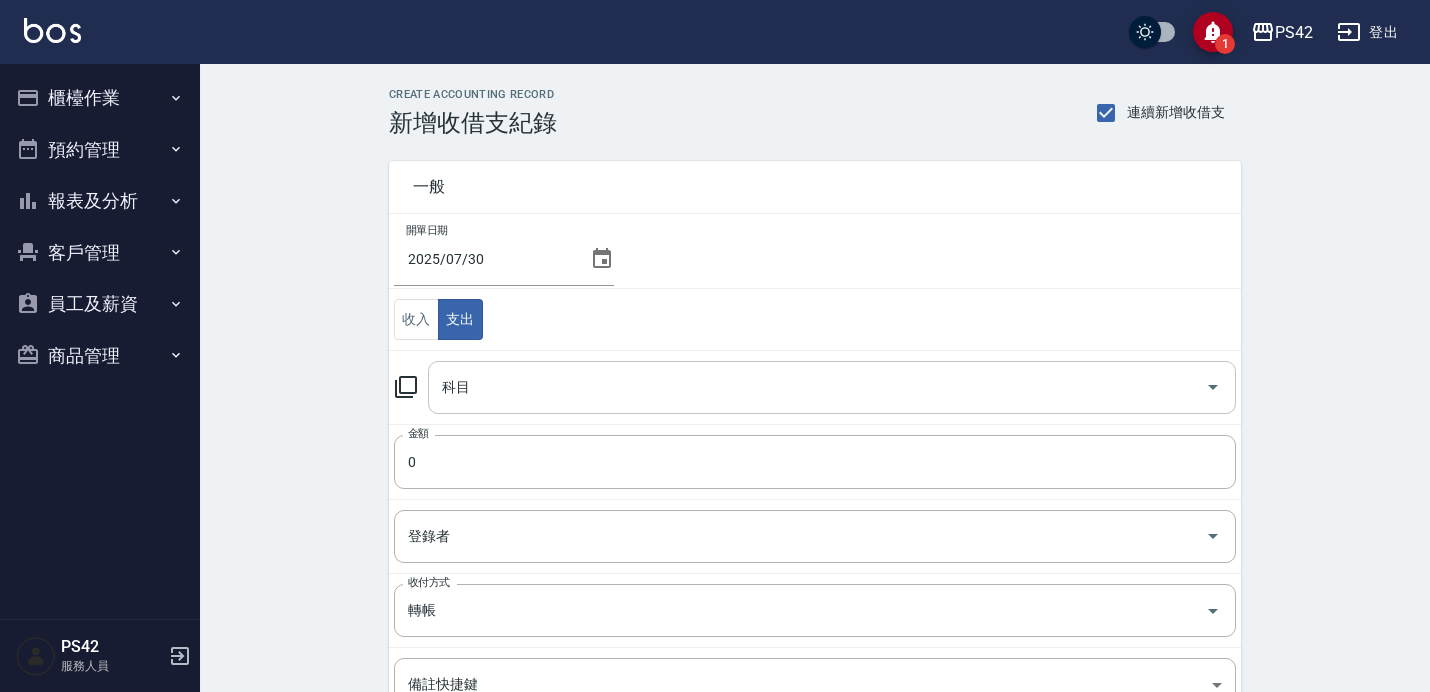 click on "科目" at bounding box center (817, 387) 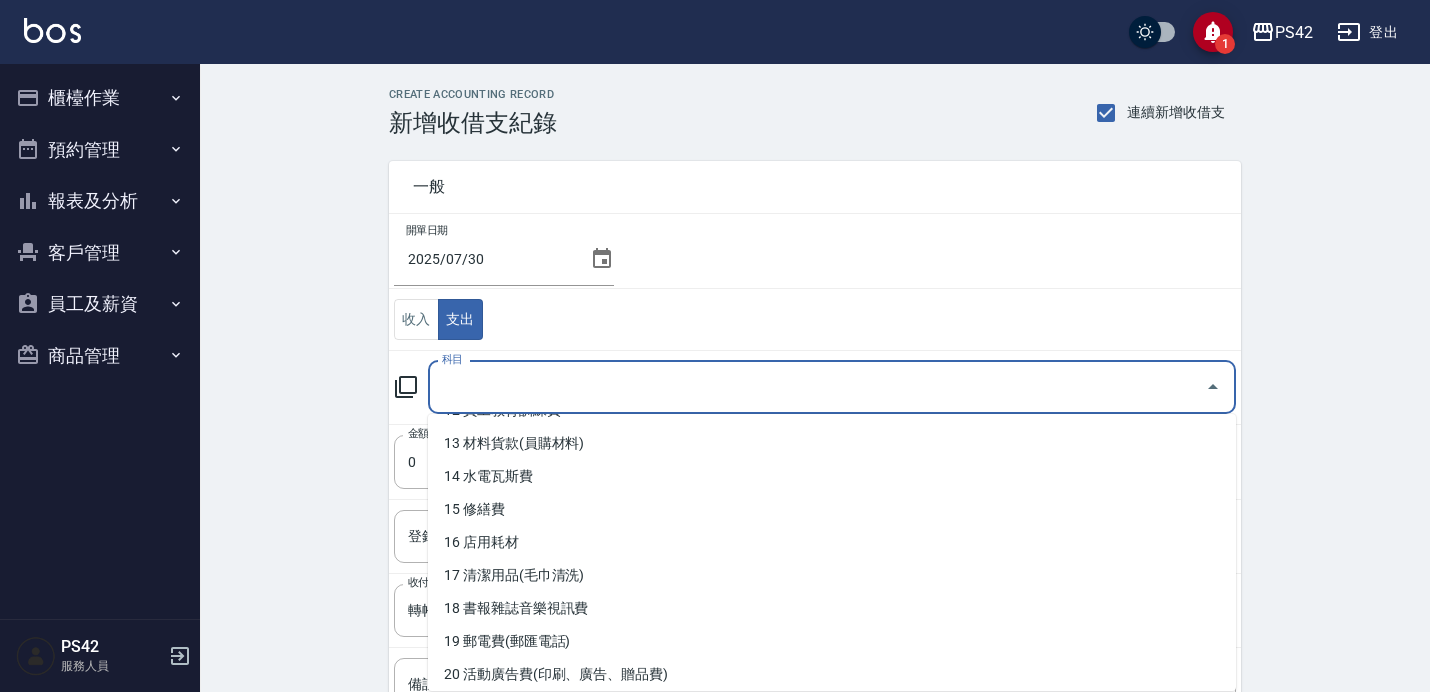 scroll, scrollTop: 993, scrollLeft: 0, axis: vertical 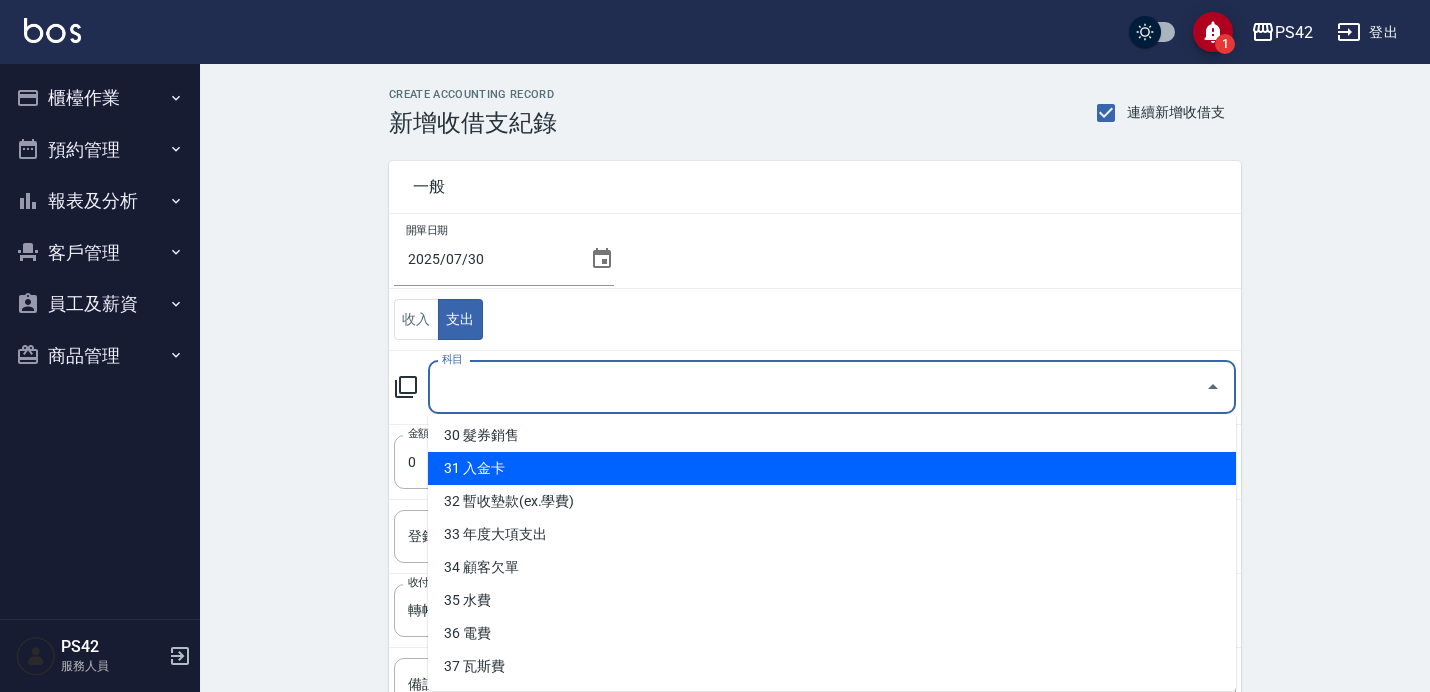 click on "31 入金卡" at bounding box center [832, 468] 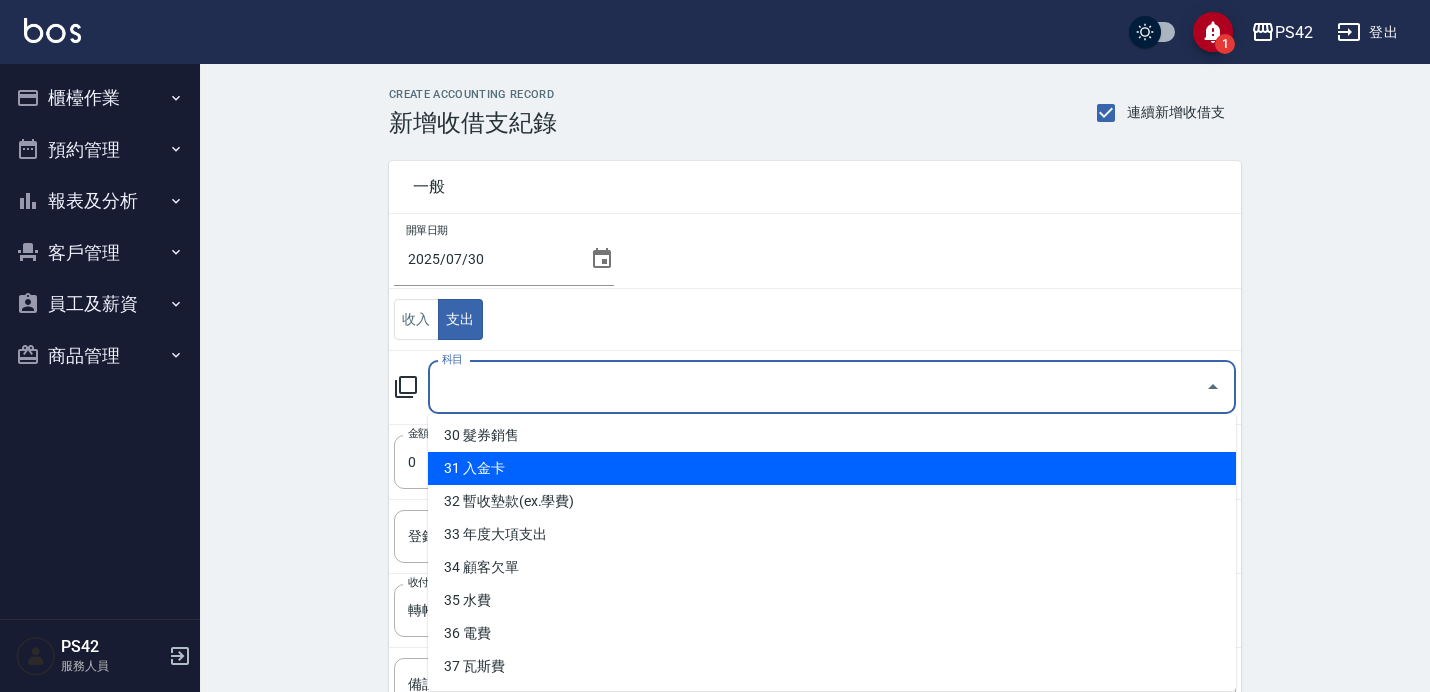 type on "31 入金卡" 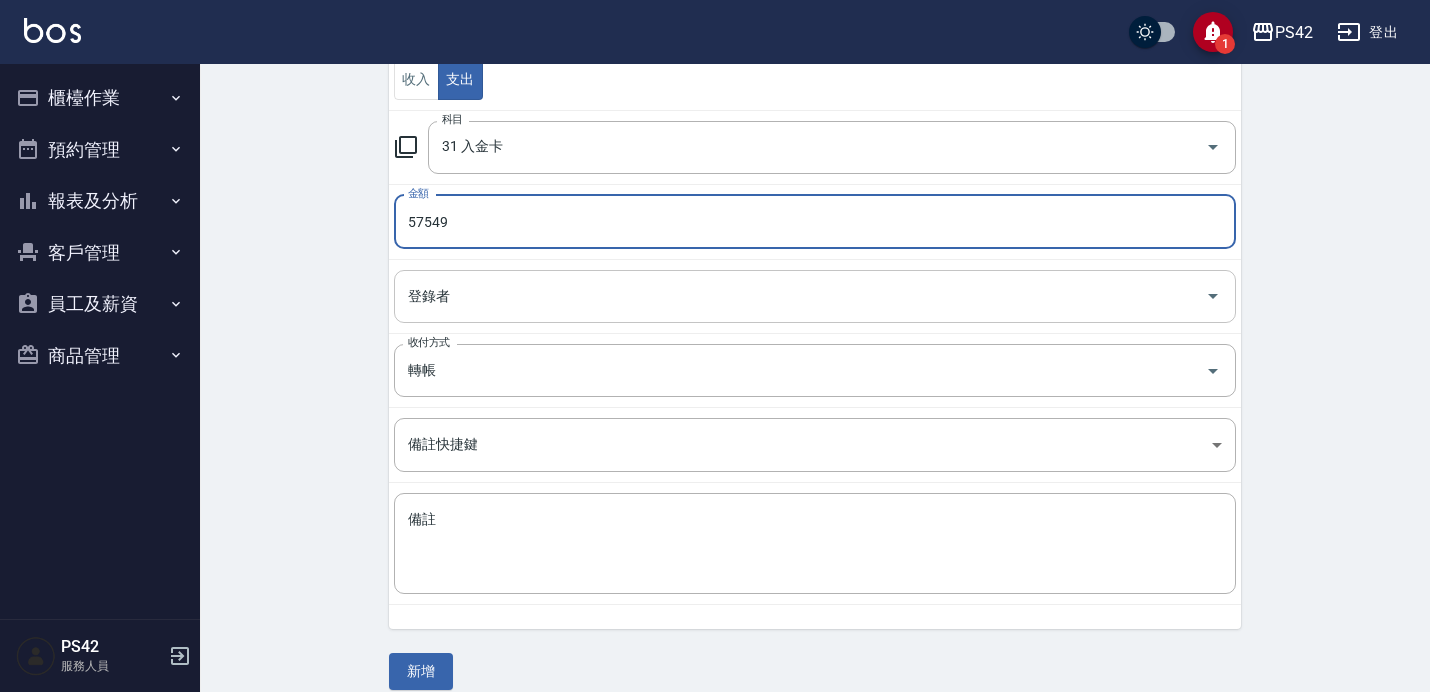 scroll, scrollTop: 262, scrollLeft: 0, axis: vertical 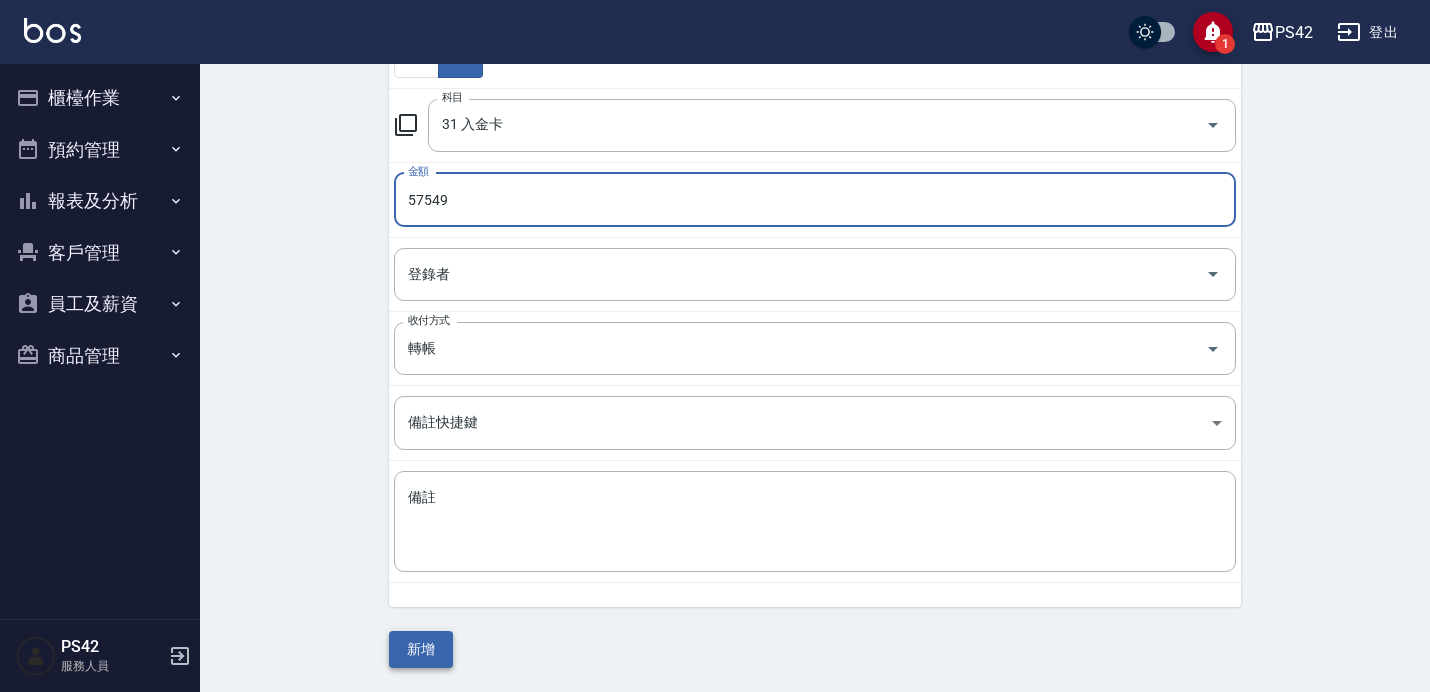 type on "57549" 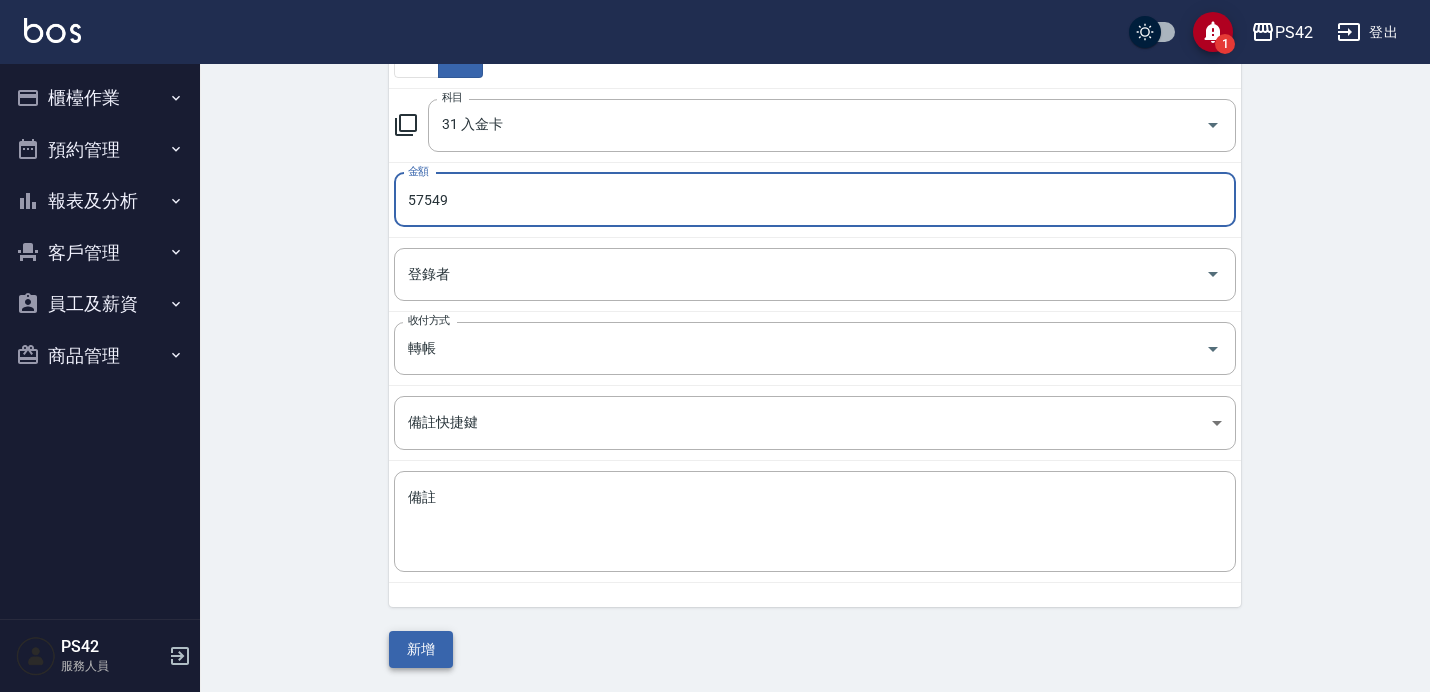 click on "新增" at bounding box center [421, 649] 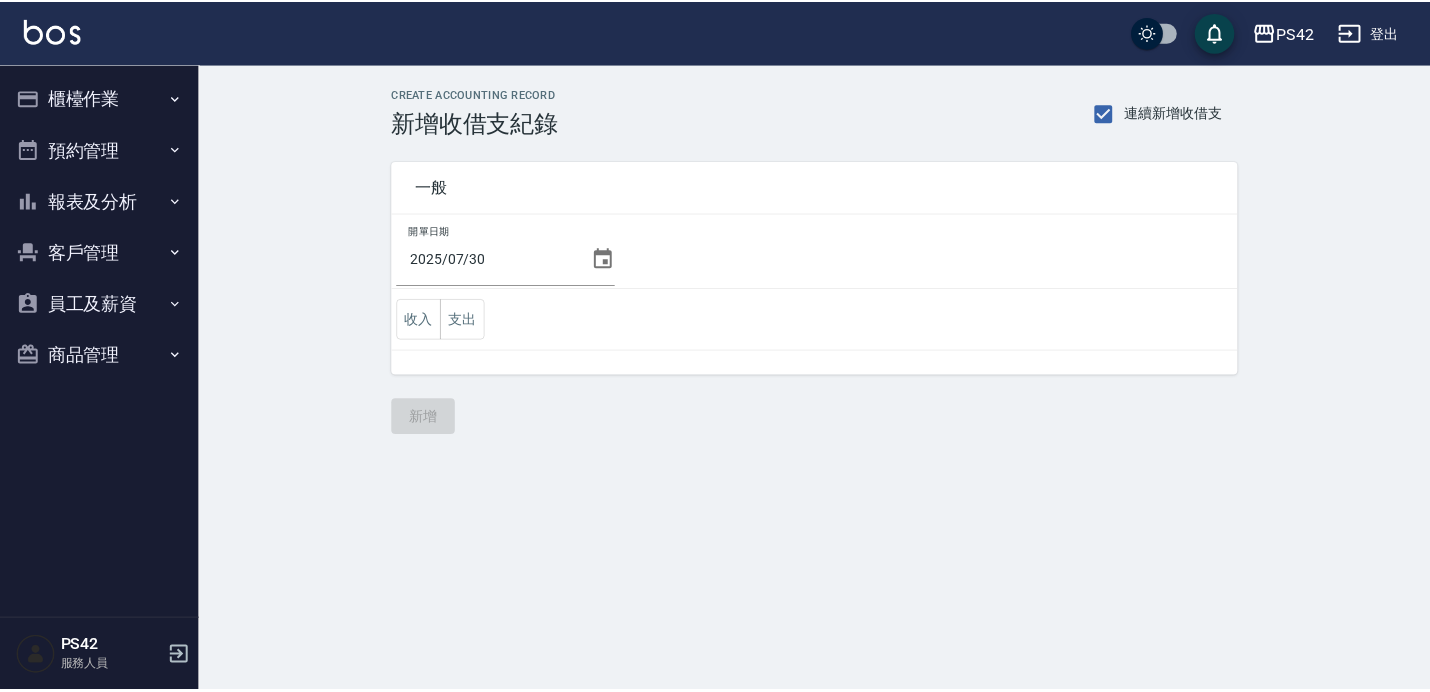 scroll, scrollTop: 0, scrollLeft: 0, axis: both 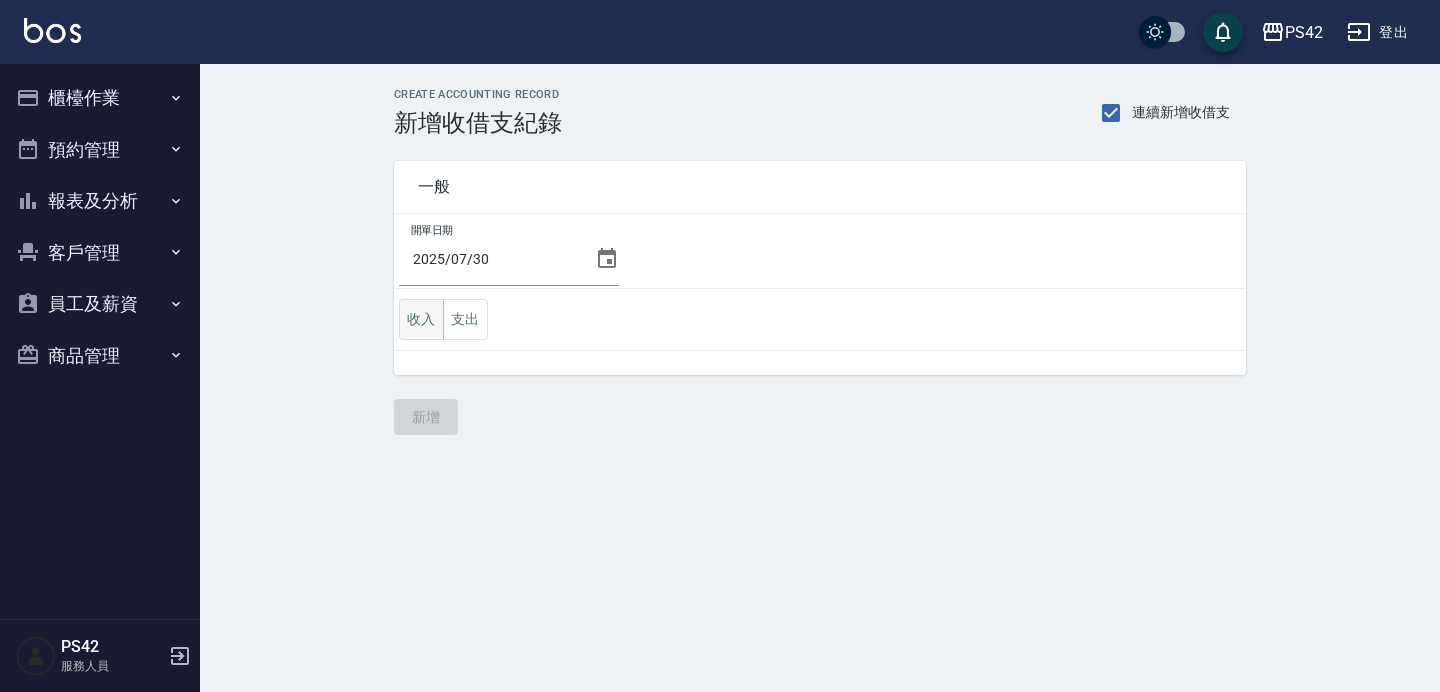 click on "收入" at bounding box center (421, 319) 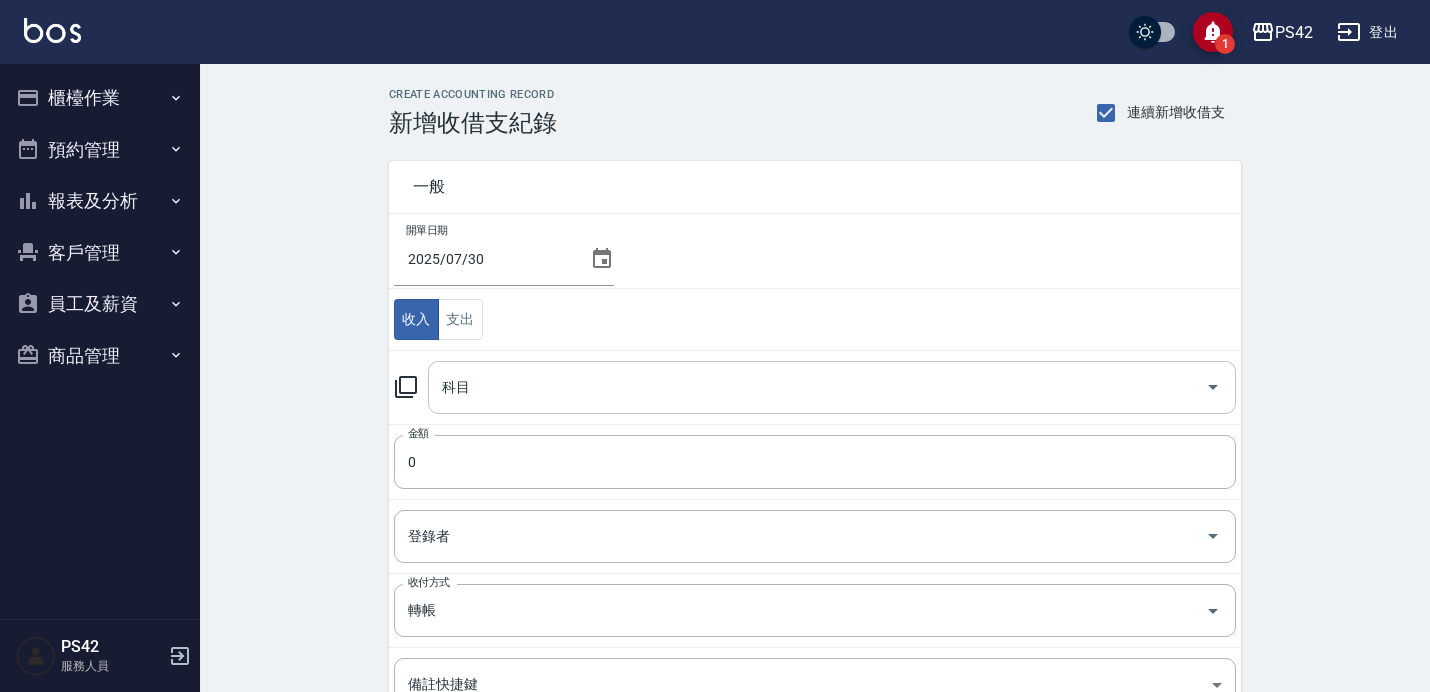 click on "科目" at bounding box center (817, 387) 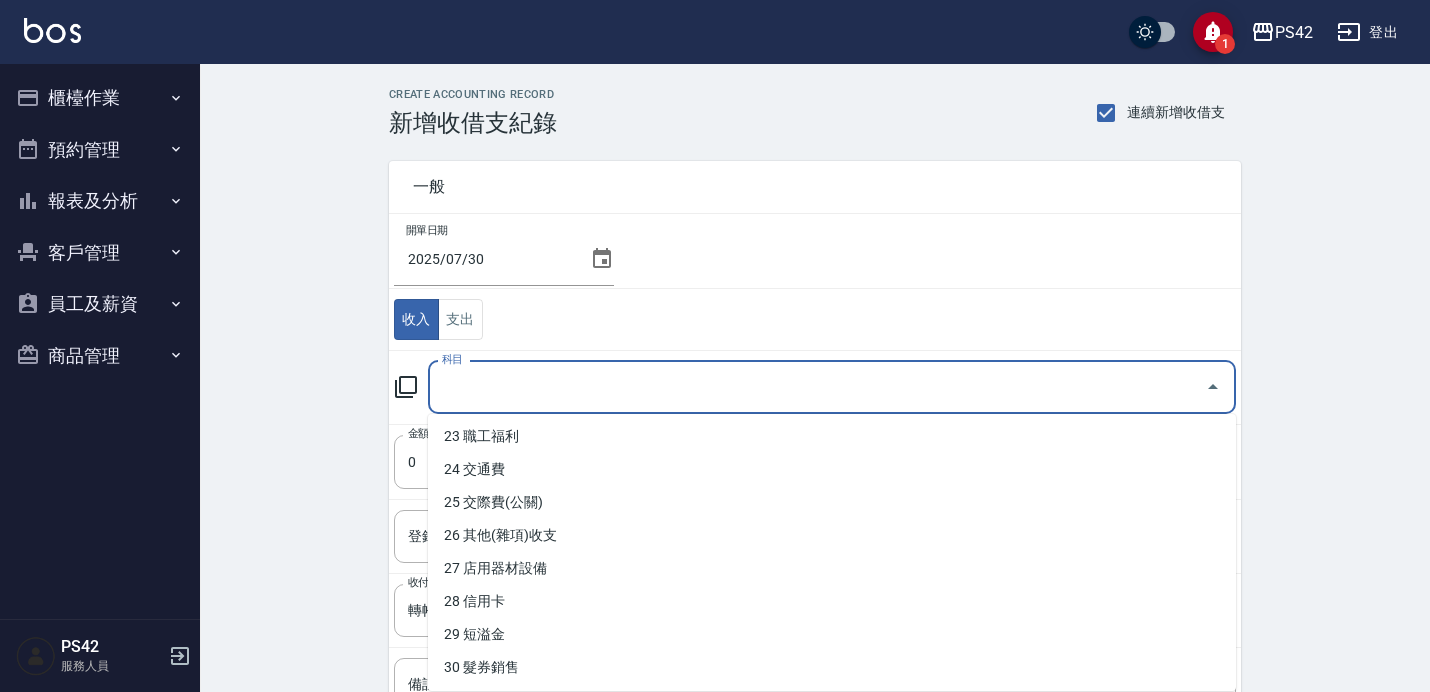 scroll, scrollTop: 894, scrollLeft: 0, axis: vertical 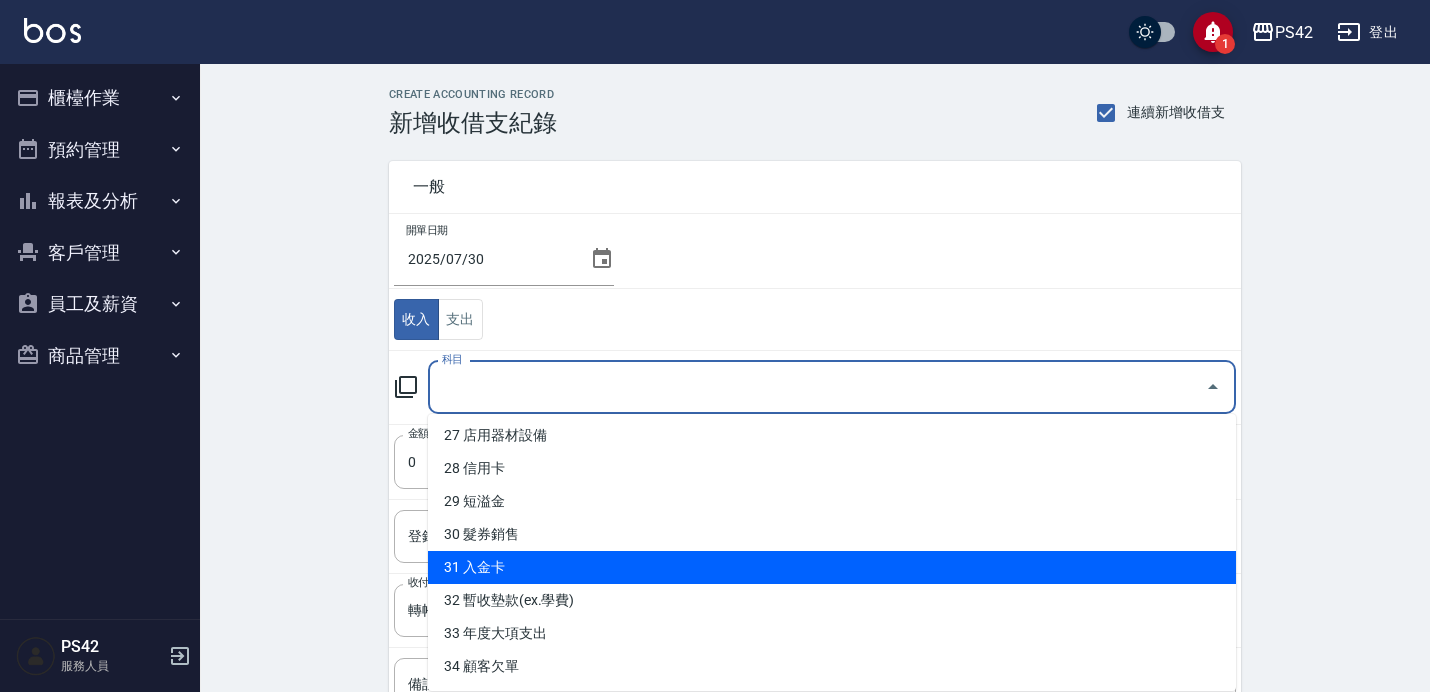 click on "31 入金卡" at bounding box center (832, 567) 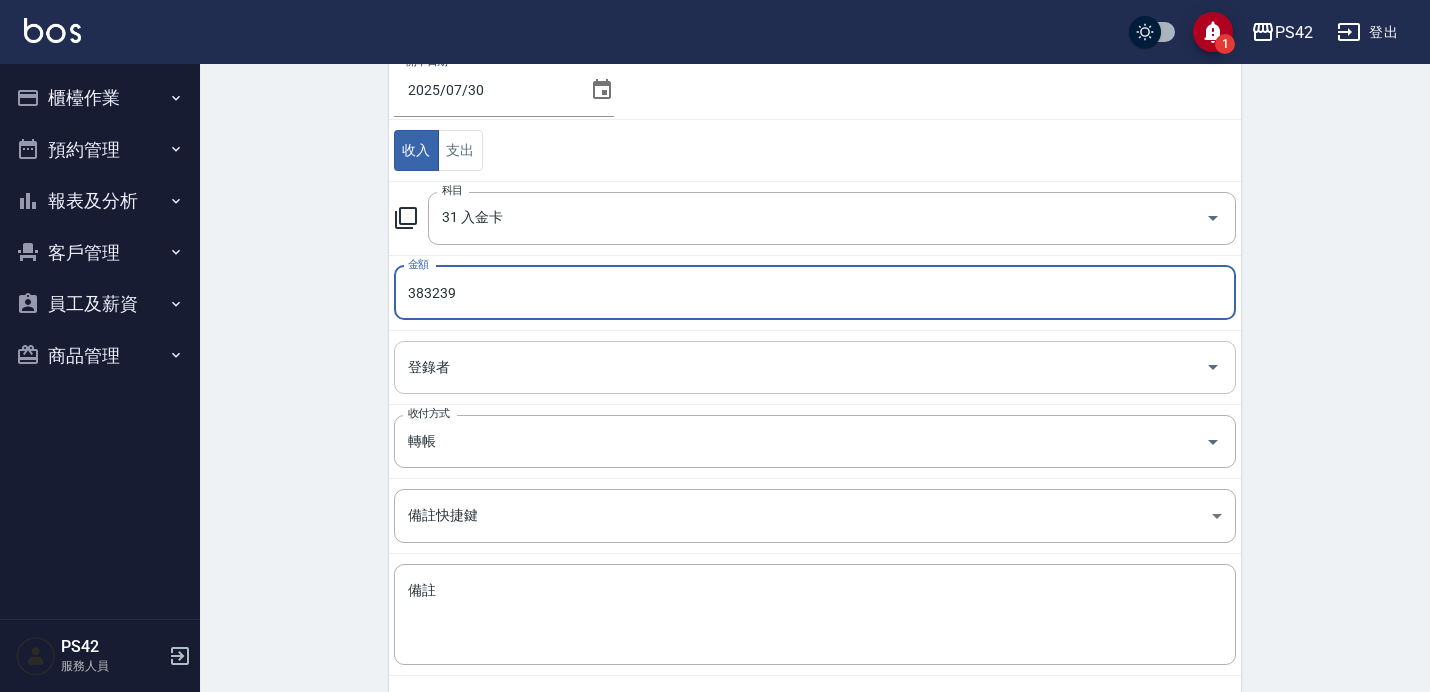 scroll, scrollTop: 262, scrollLeft: 0, axis: vertical 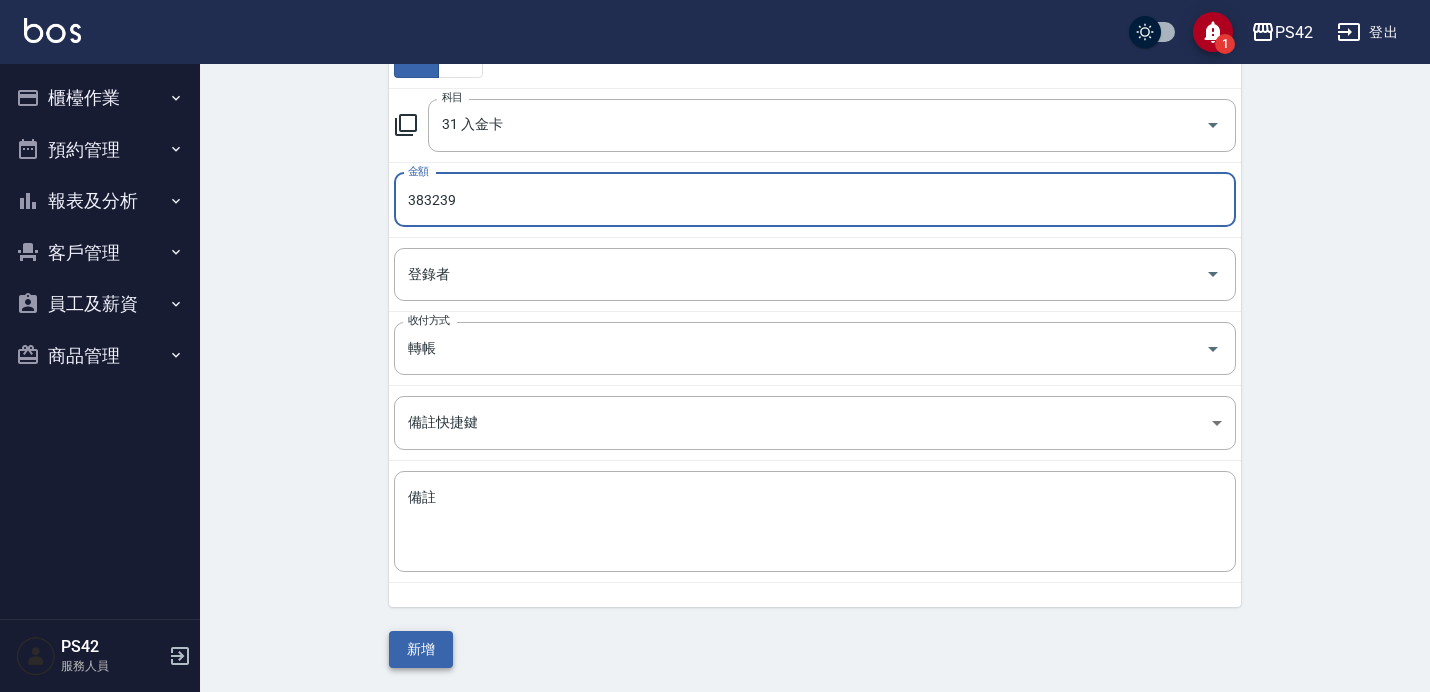 type on "383239" 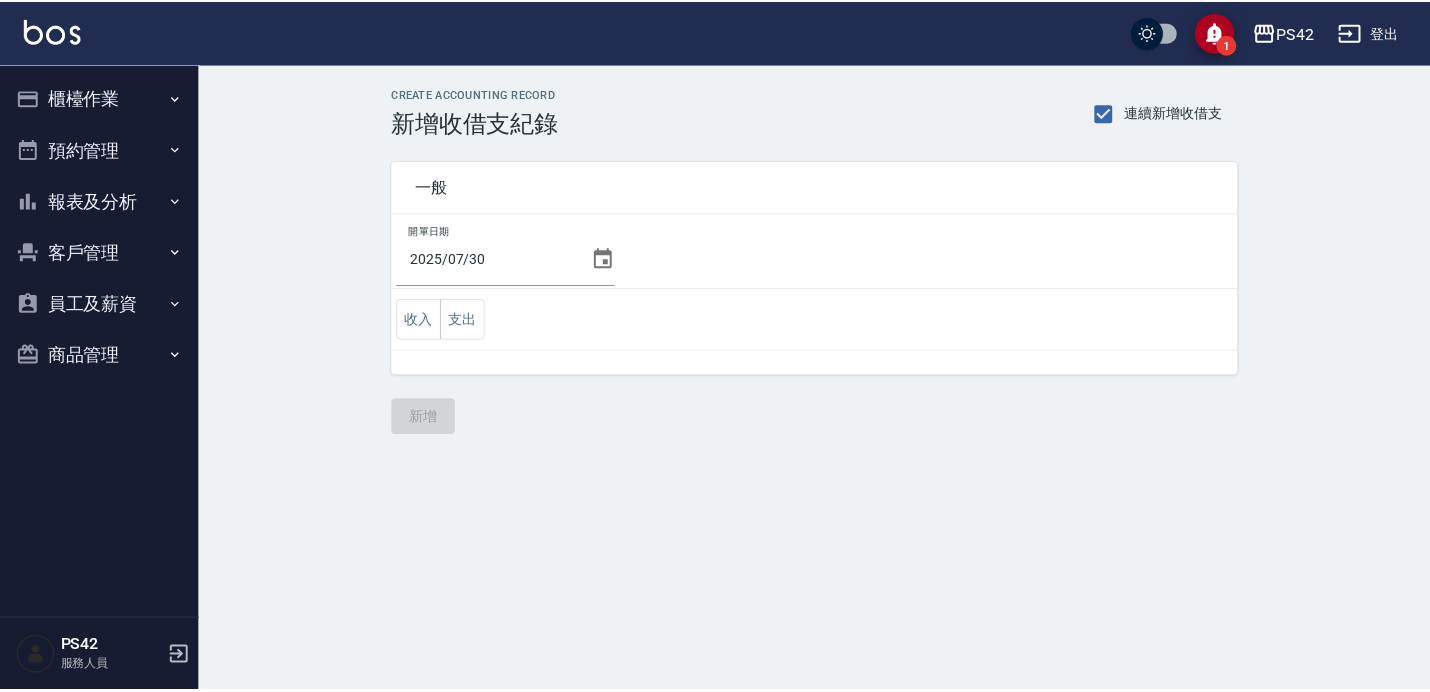 scroll, scrollTop: 0, scrollLeft: 0, axis: both 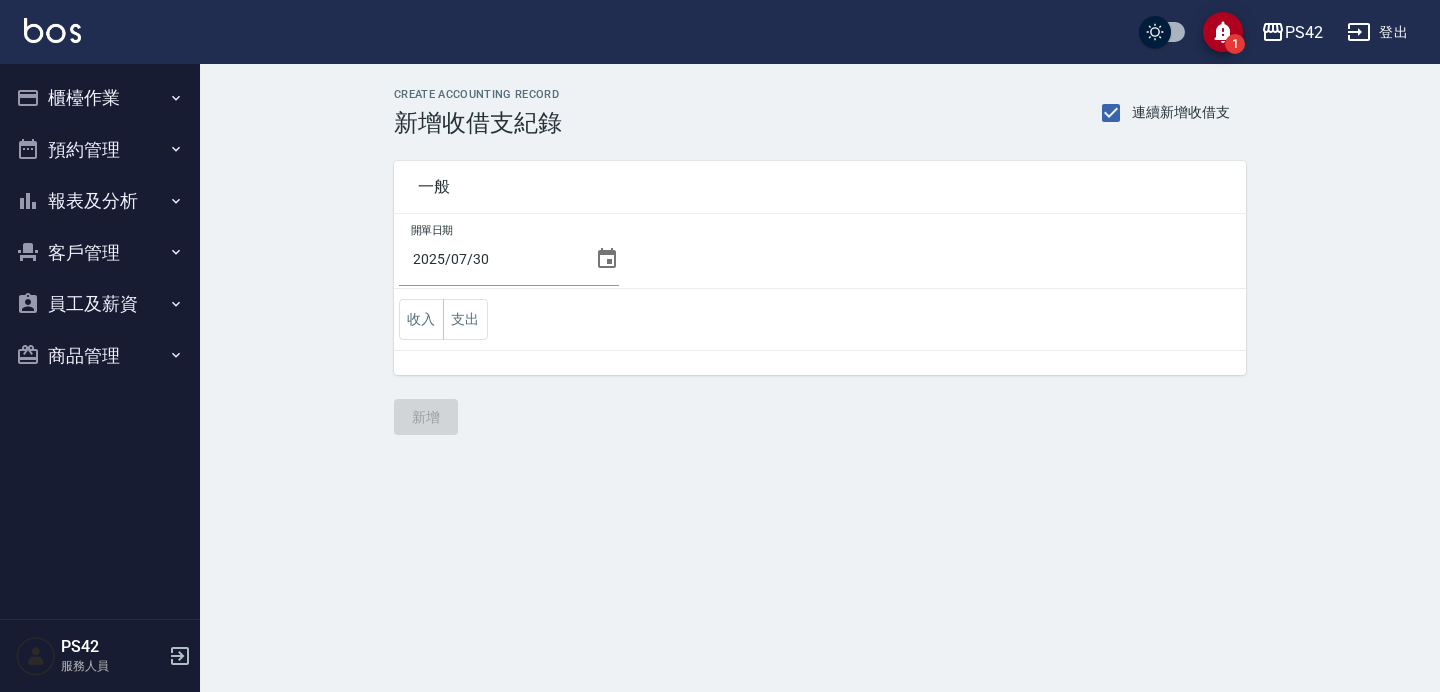 click on "櫃檯作業" at bounding box center [100, 98] 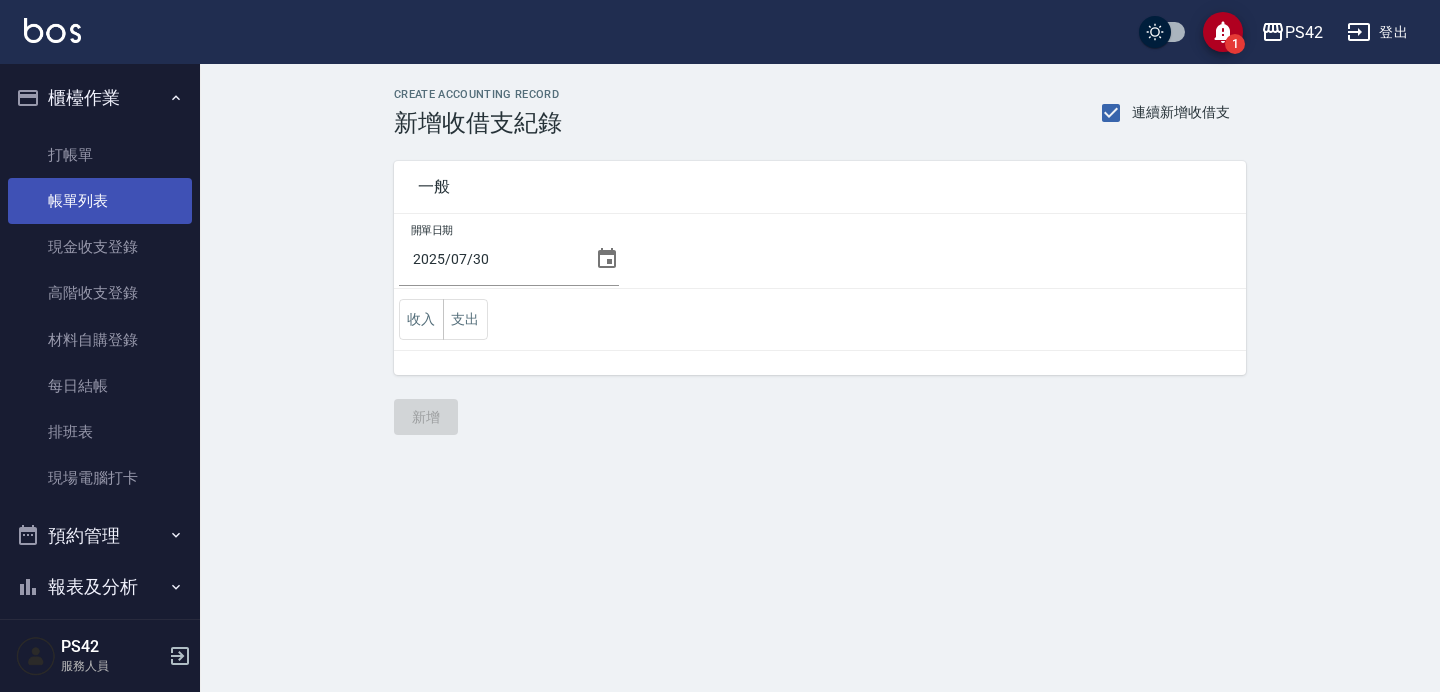 click on "帳單列表" at bounding box center [100, 201] 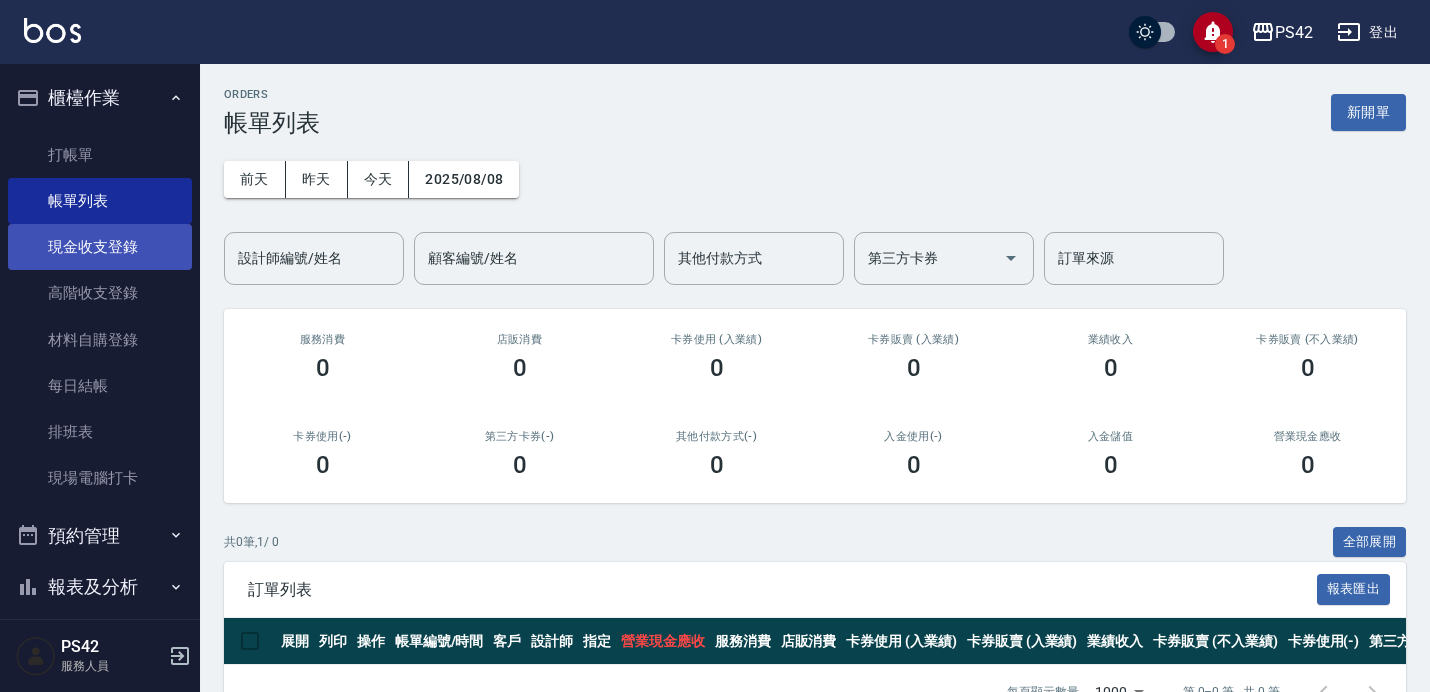 click on "現金收支登錄" at bounding box center [100, 247] 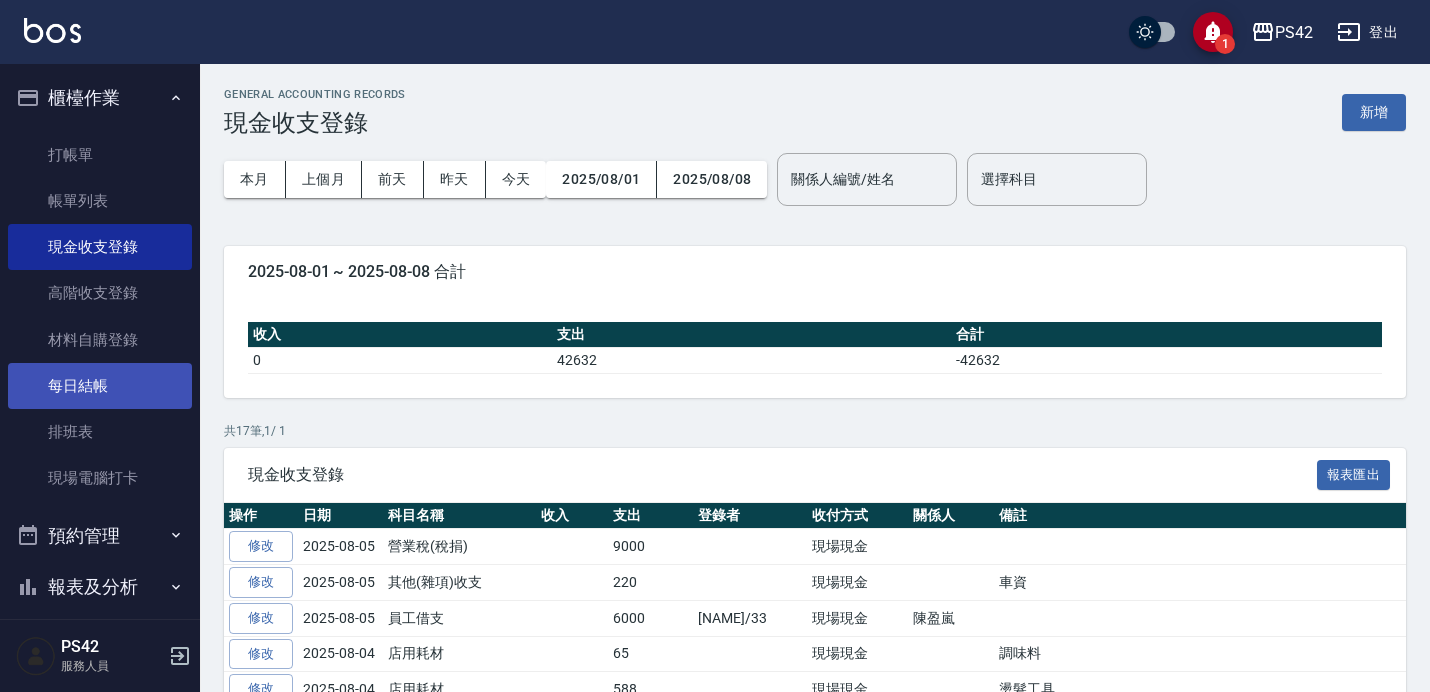 scroll, scrollTop: 172, scrollLeft: 0, axis: vertical 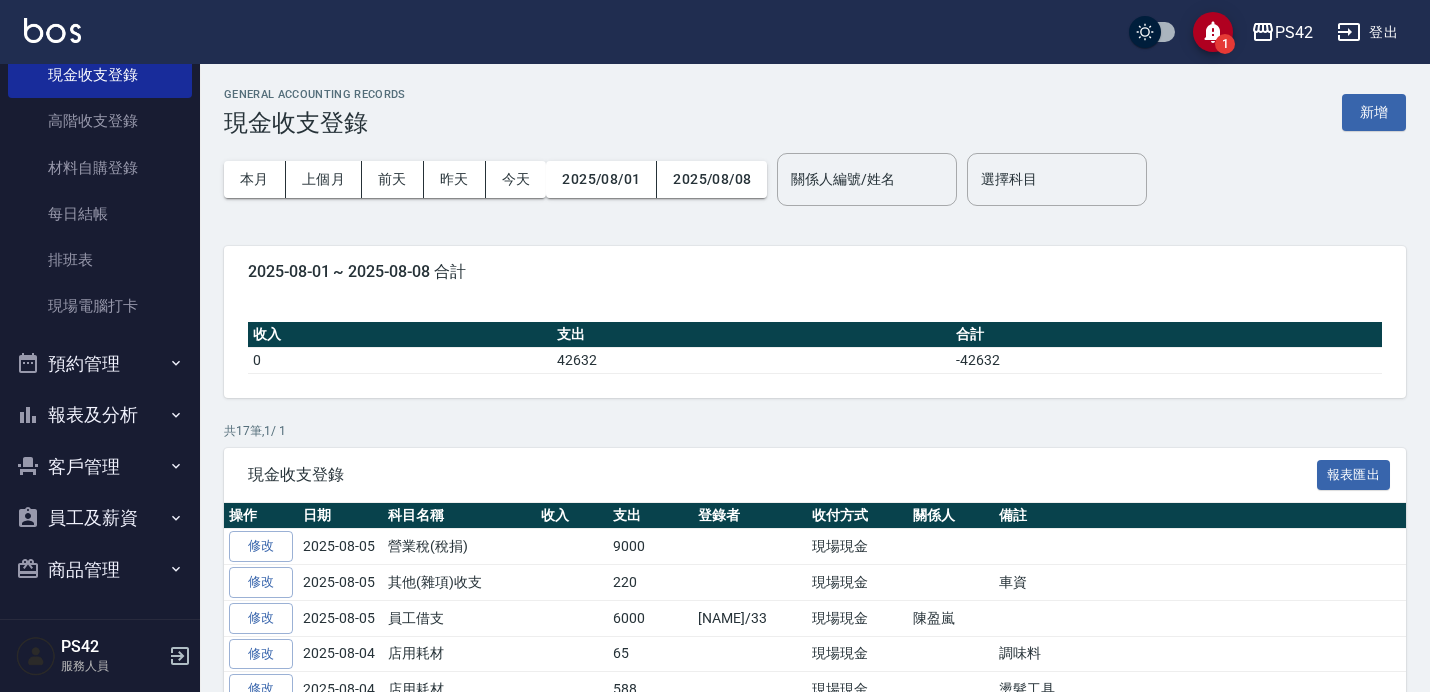 click on "報表及分析" at bounding box center [100, 415] 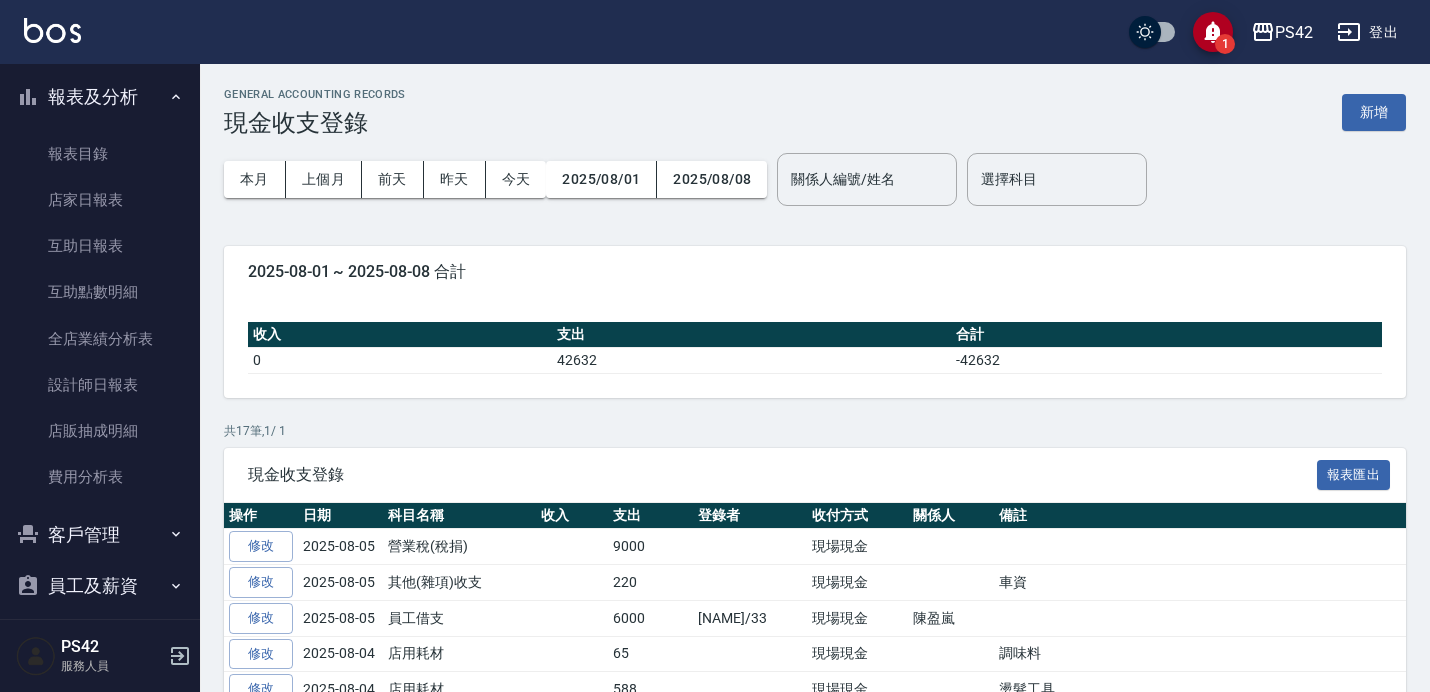 scroll, scrollTop: 499, scrollLeft: 0, axis: vertical 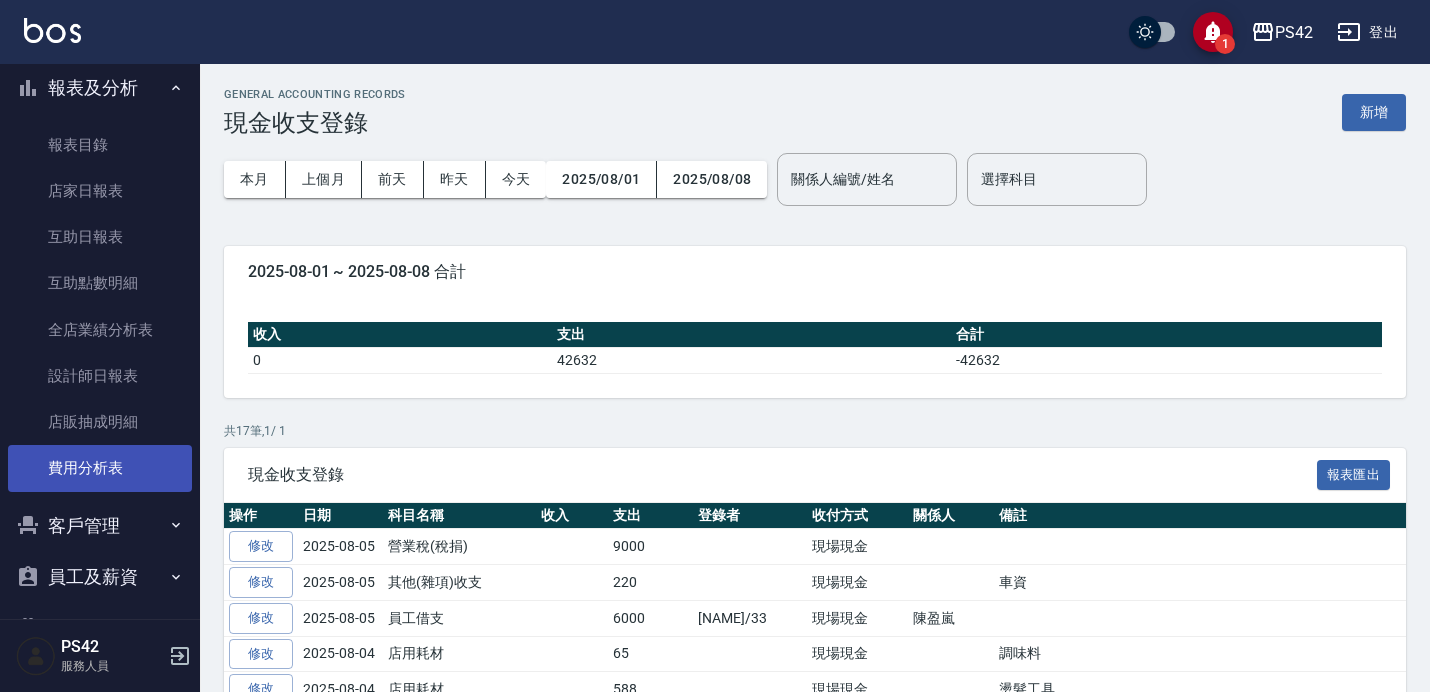 click on "費用分析表" at bounding box center [100, 468] 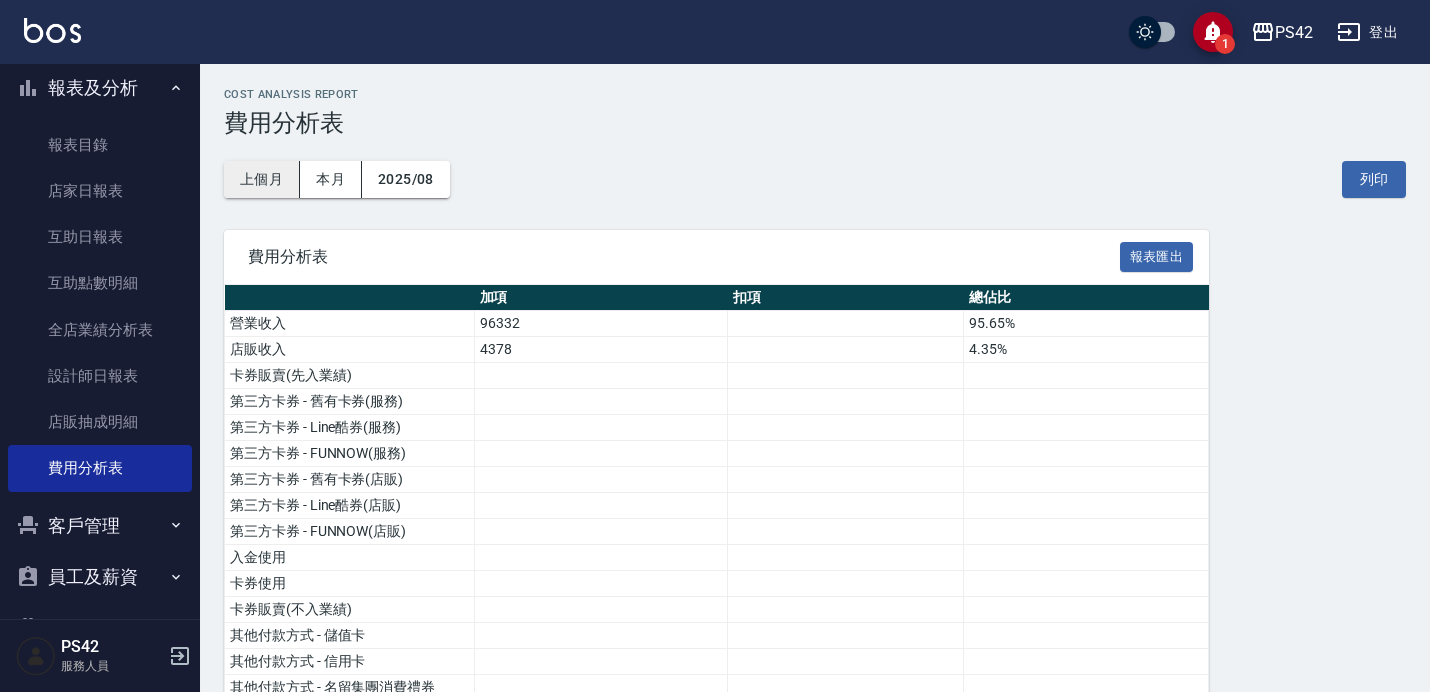 click on "上個月" at bounding box center [262, 179] 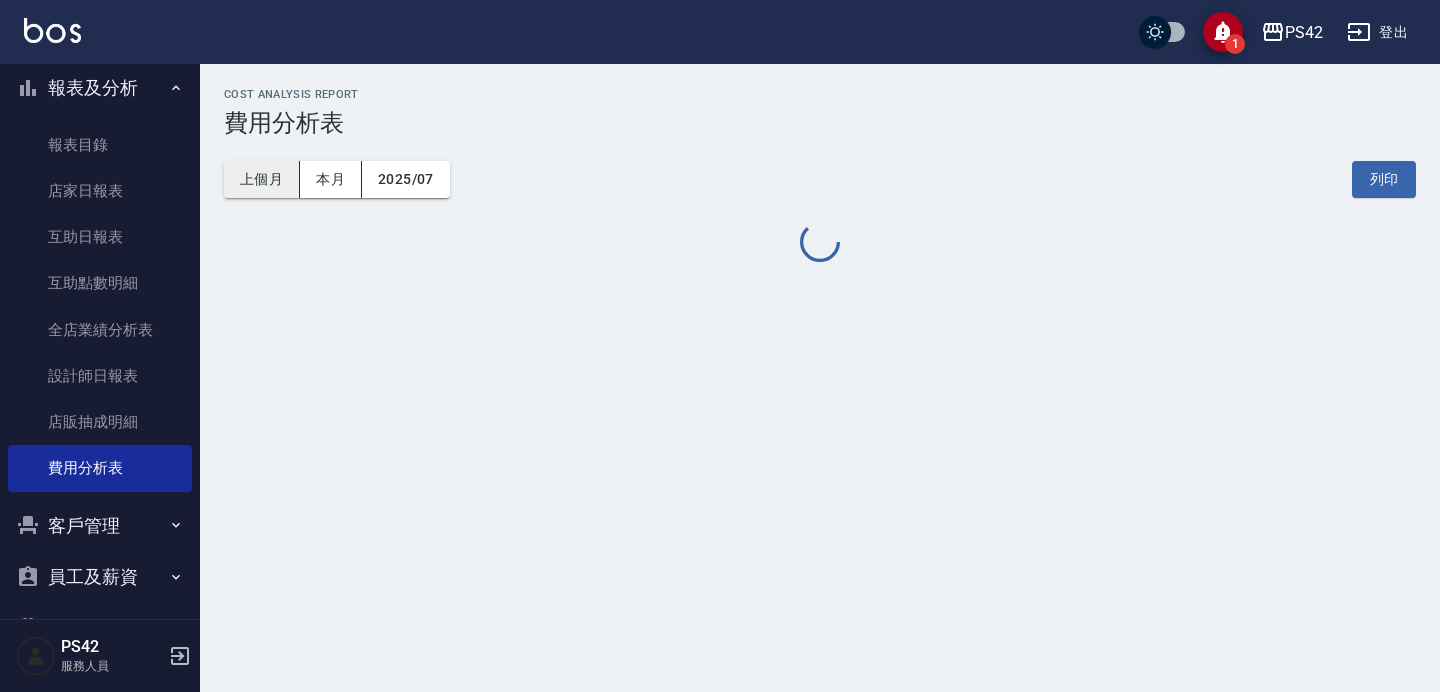 click on "上個月" at bounding box center [262, 179] 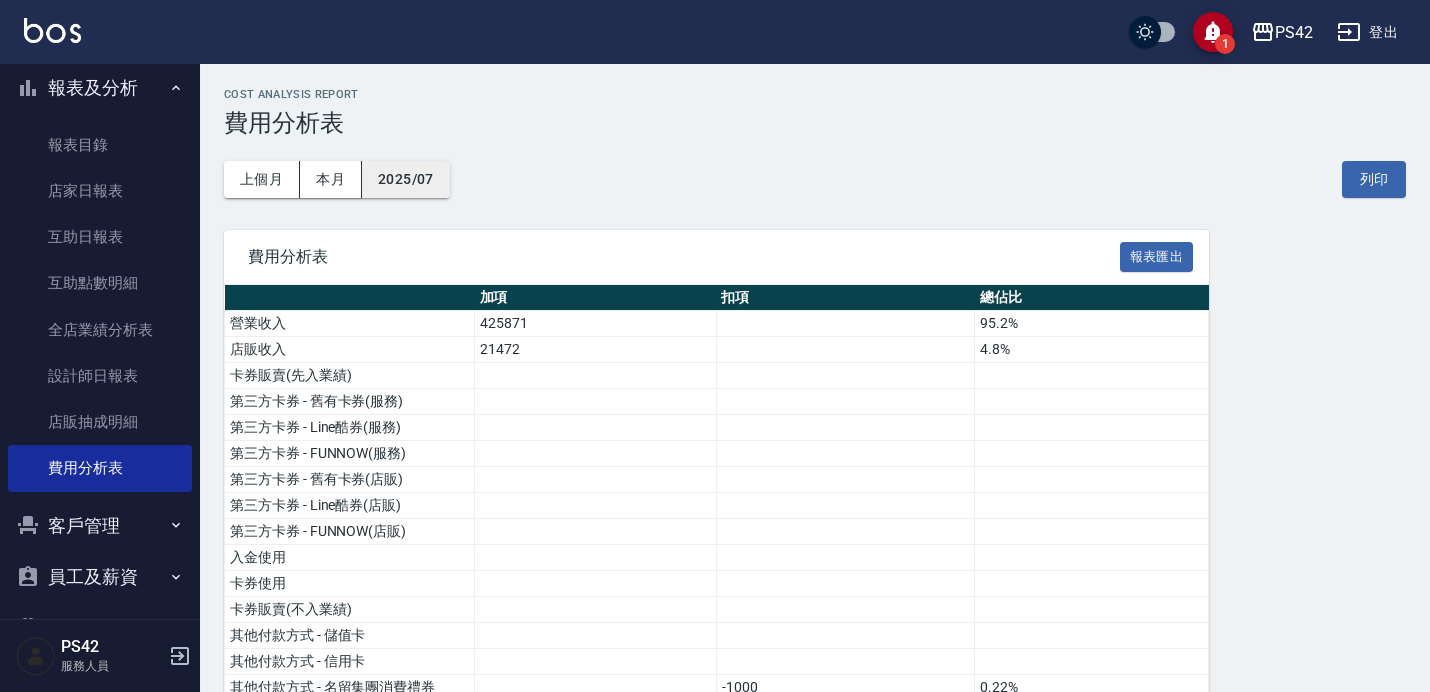 click on "2025/07" at bounding box center [406, 179] 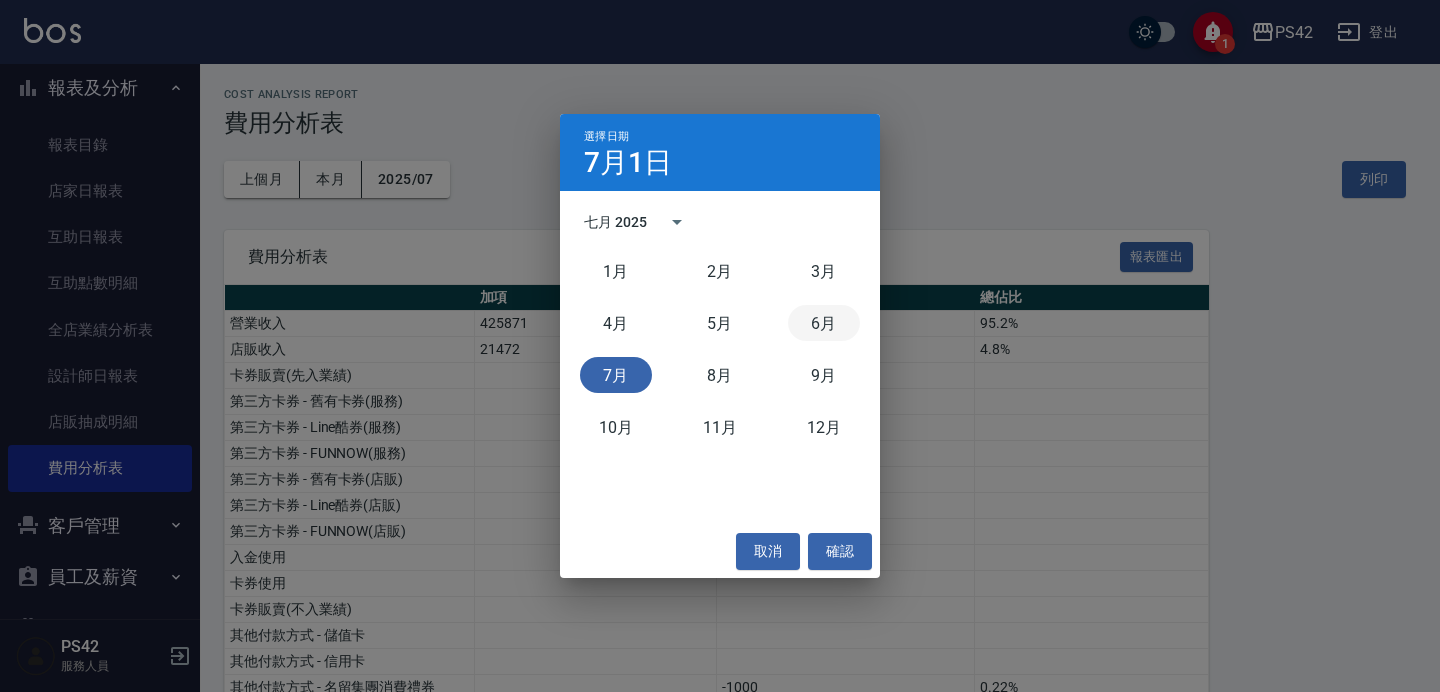 click on "6月" at bounding box center [824, 323] 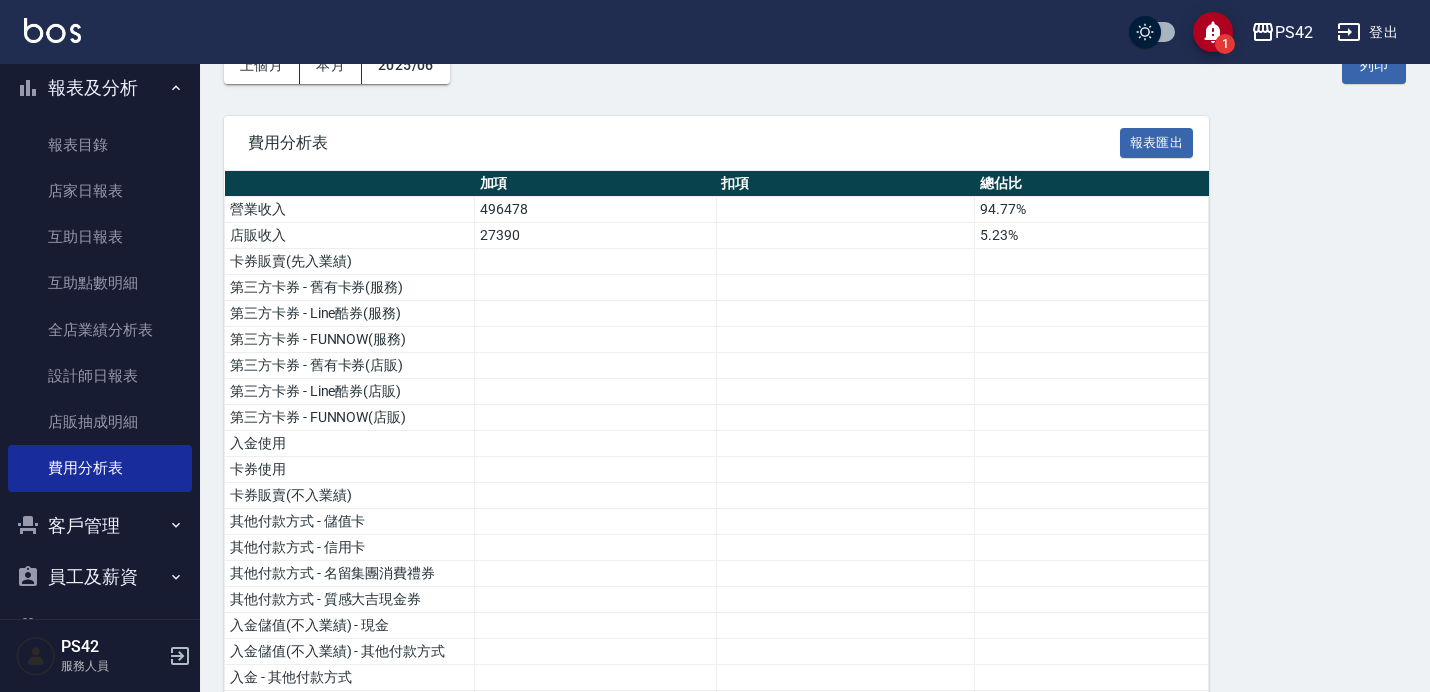 scroll, scrollTop: 0, scrollLeft: 0, axis: both 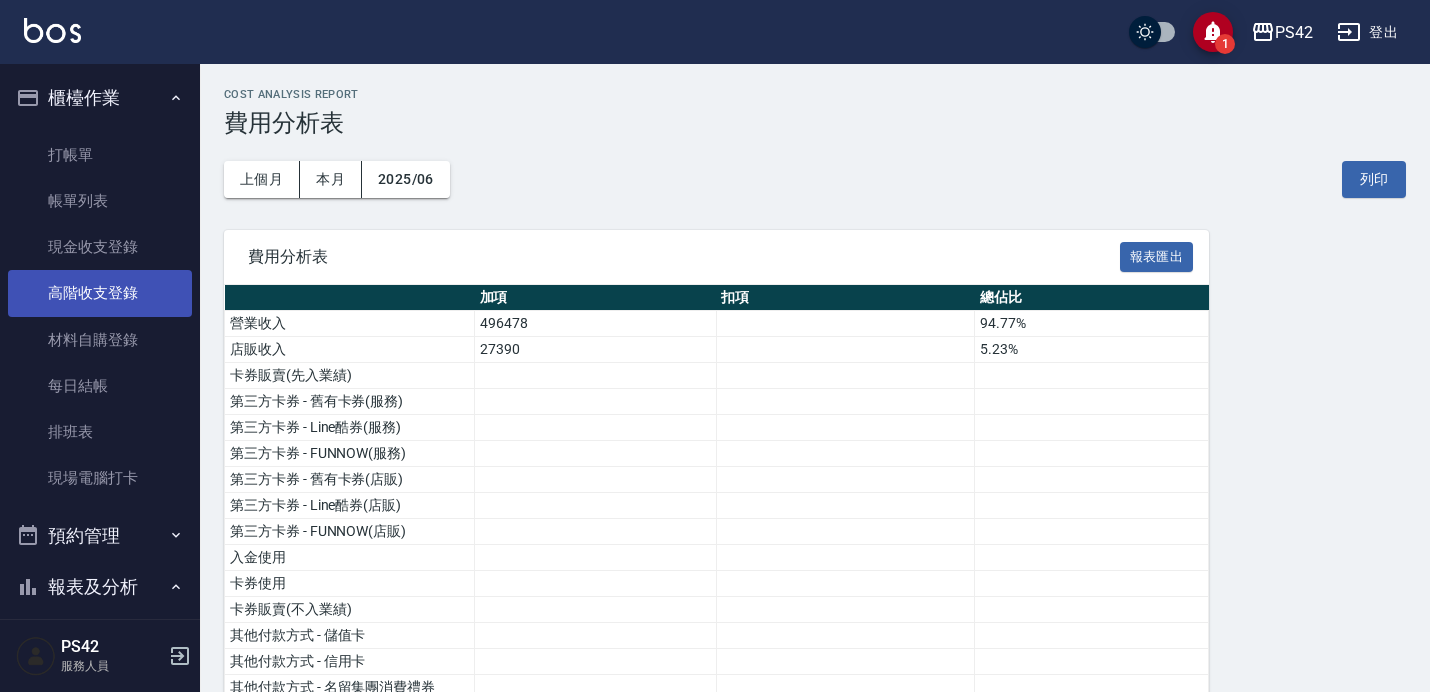 click on "高階收支登錄" at bounding box center [100, 293] 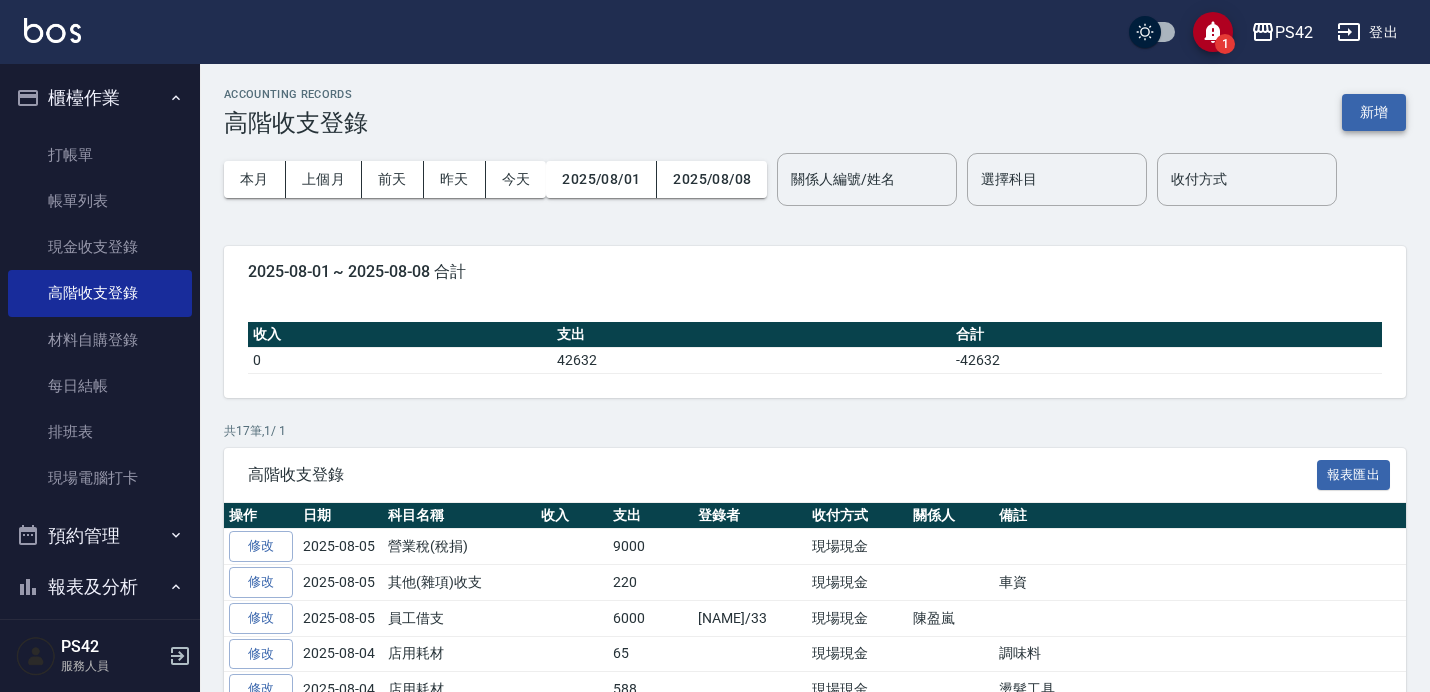 click on "新增" at bounding box center [1374, 112] 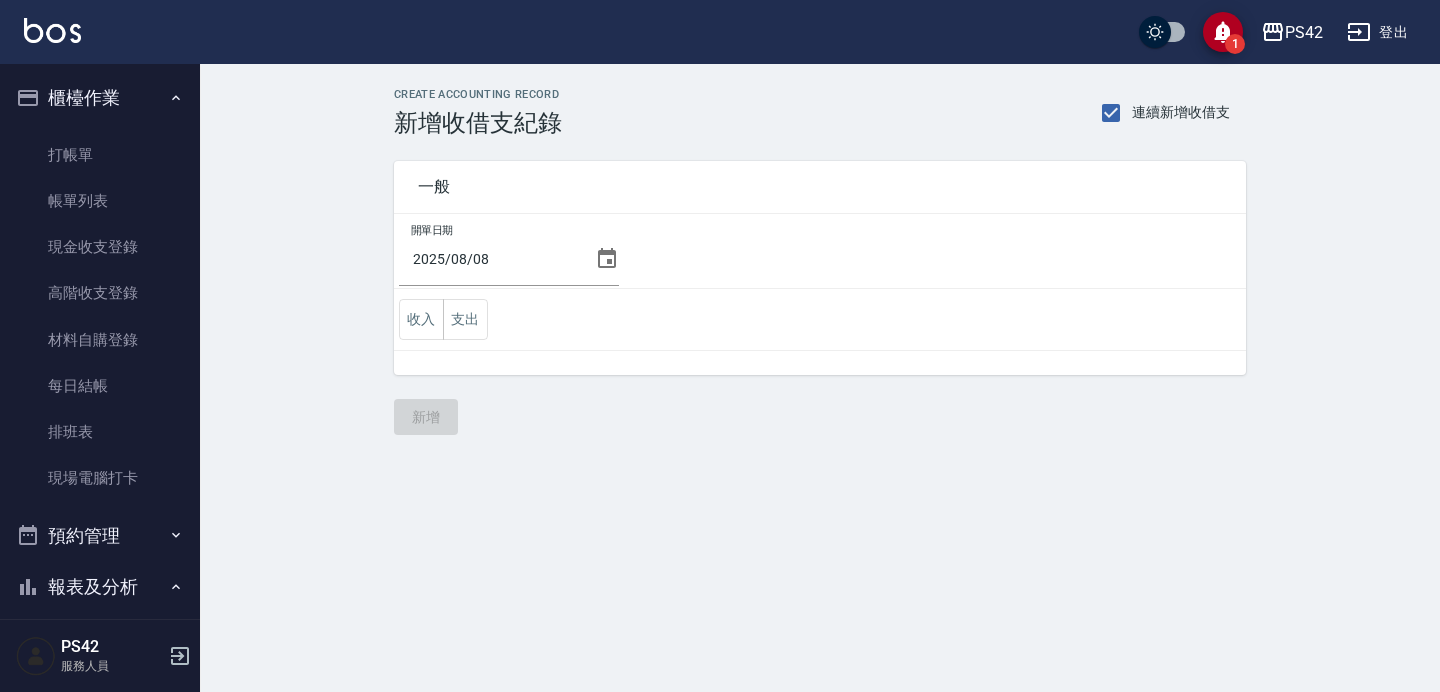 click 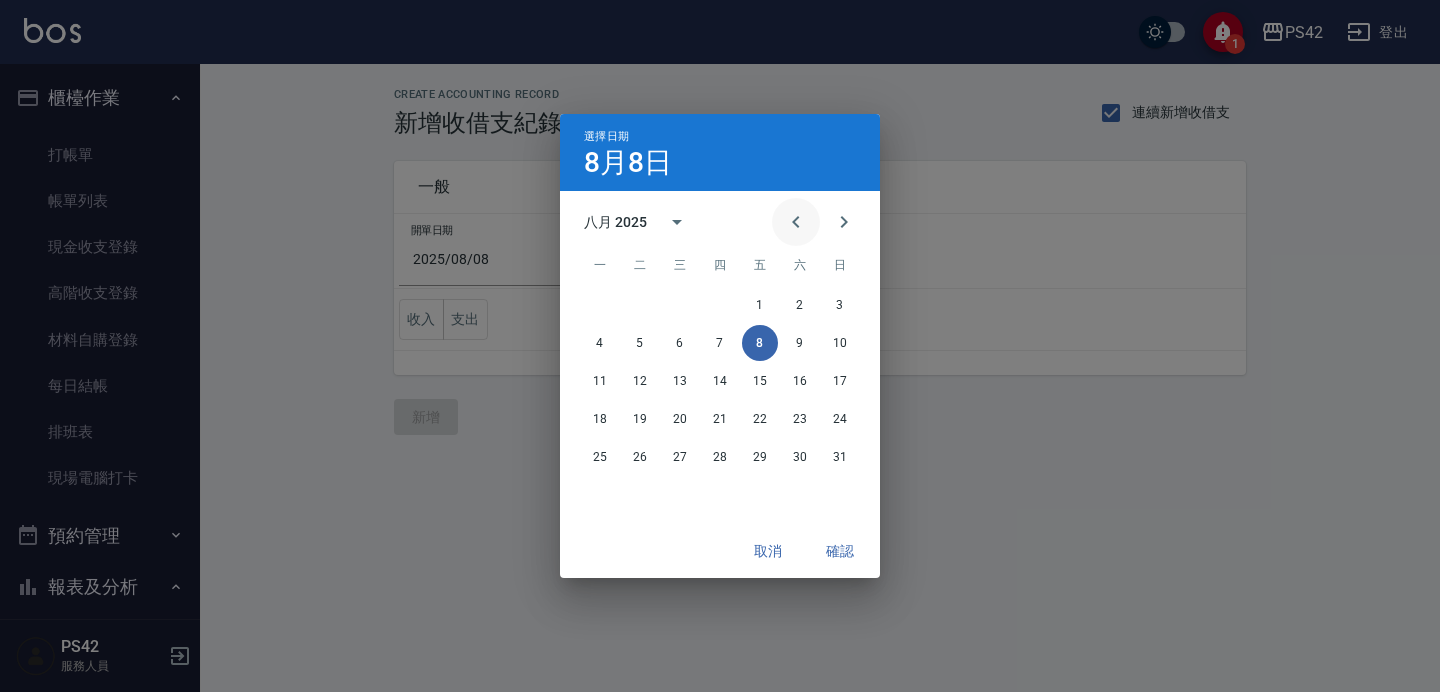 click 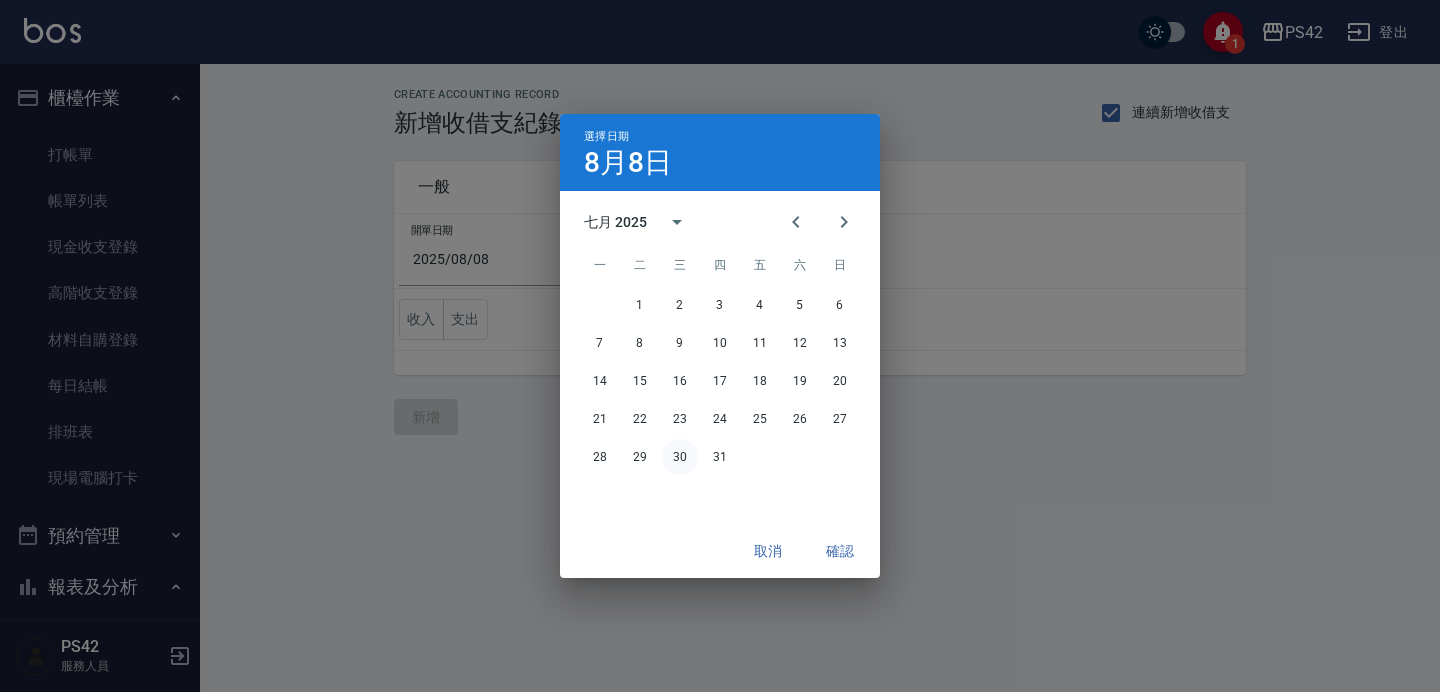 click on "30" at bounding box center [680, 457] 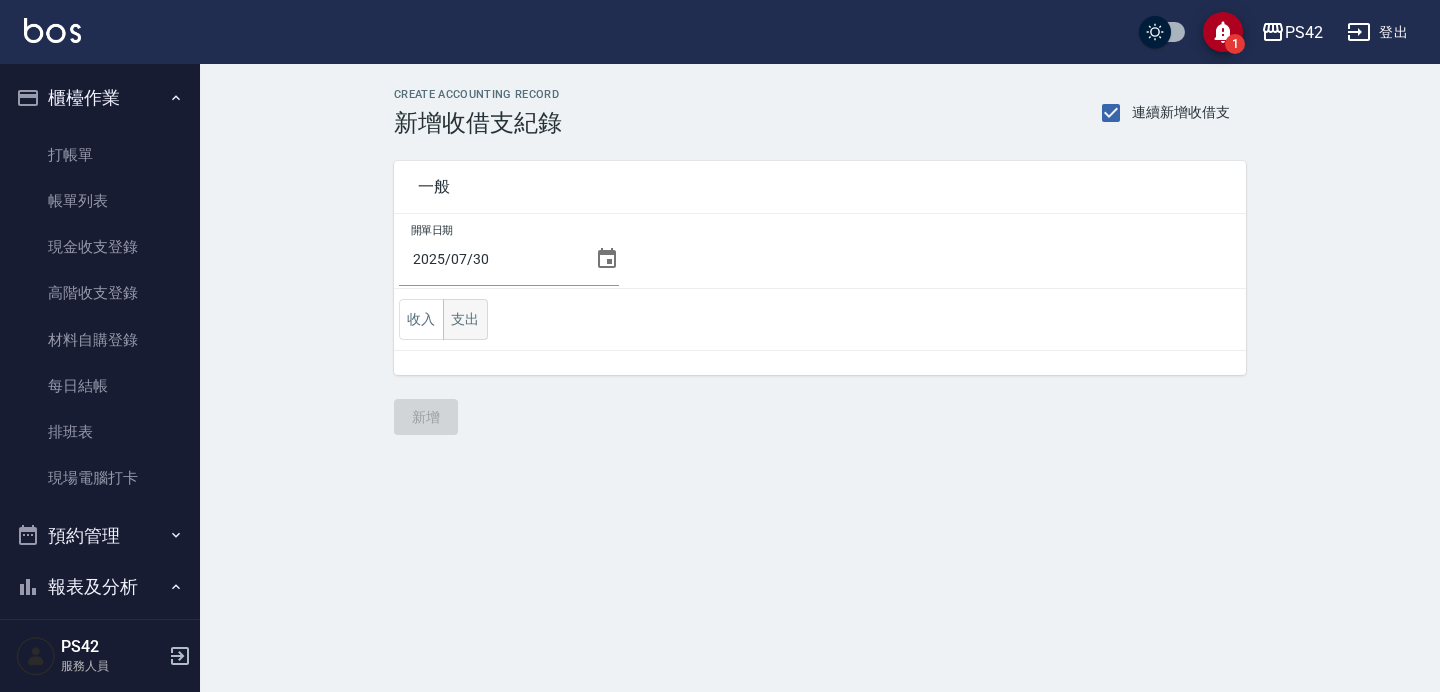 click on "支出" at bounding box center [465, 319] 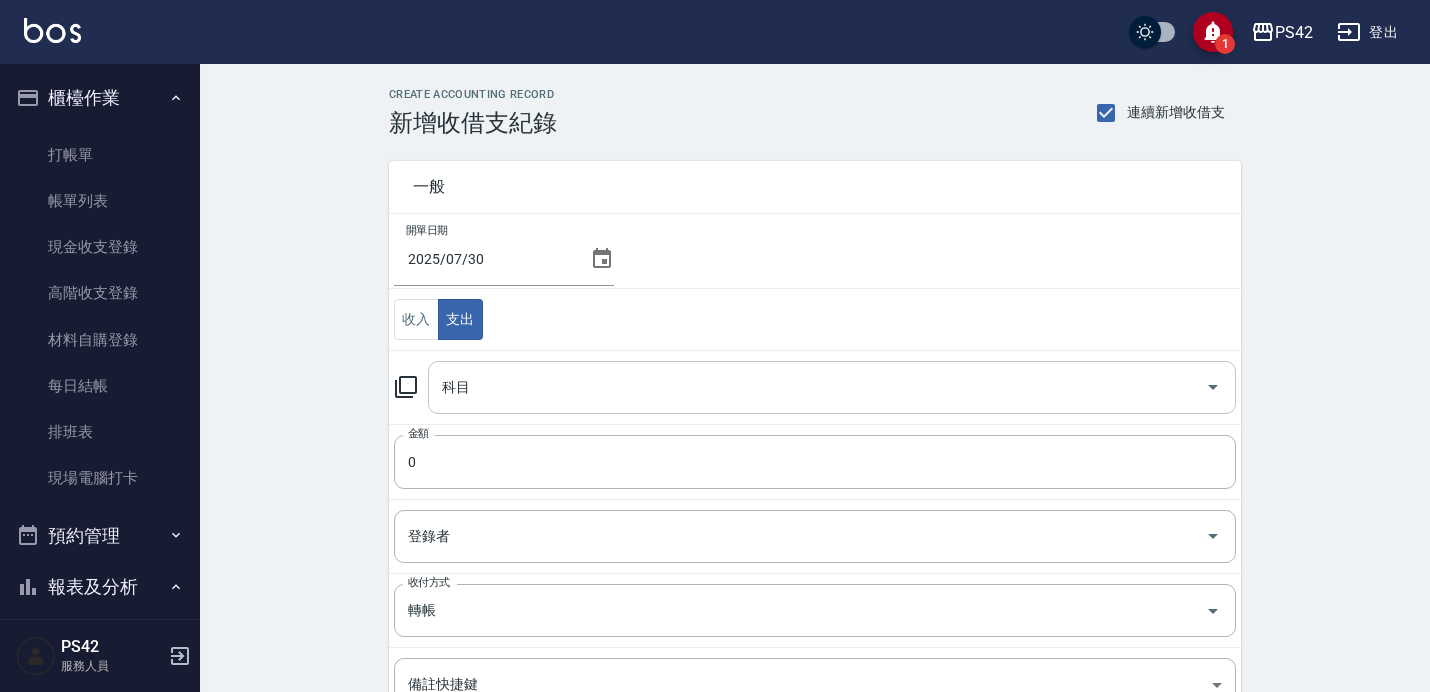 click on "科目" at bounding box center [817, 387] 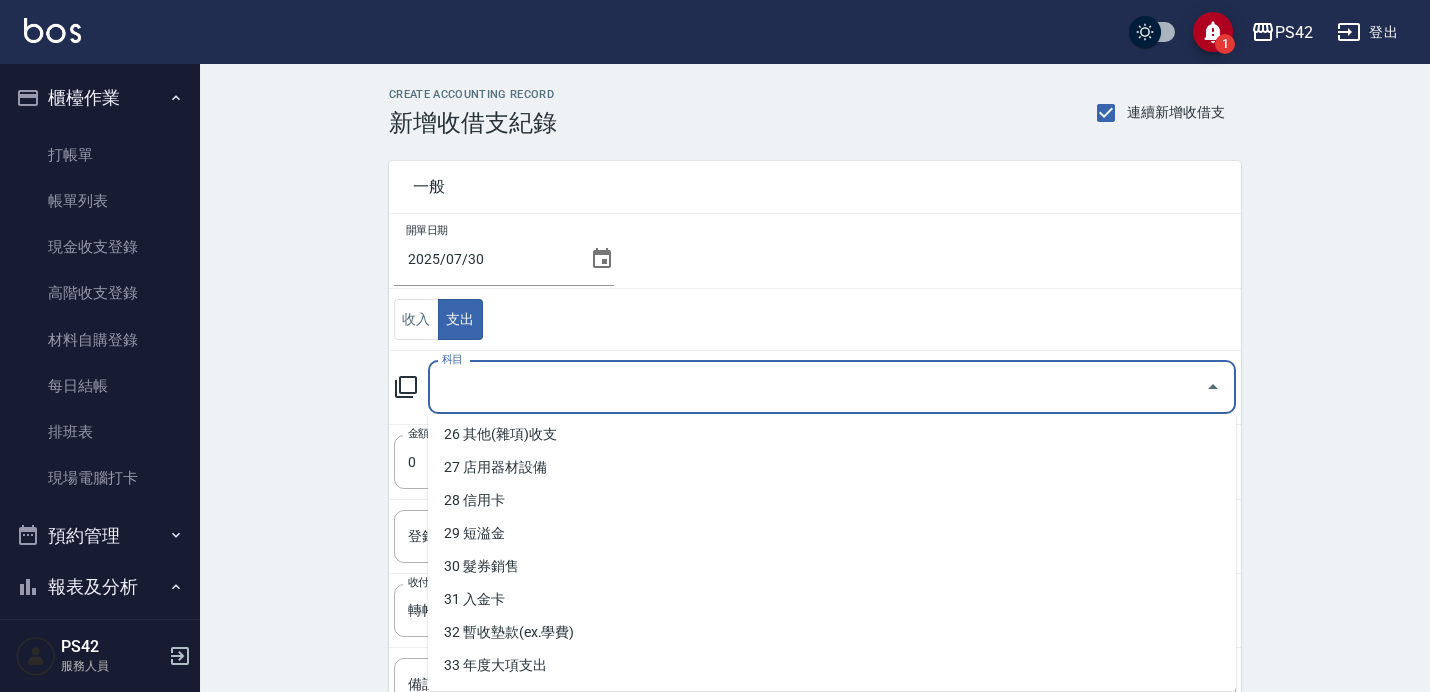 scroll, scrollTop: 993, scrollLeft: 0, axis: vertical 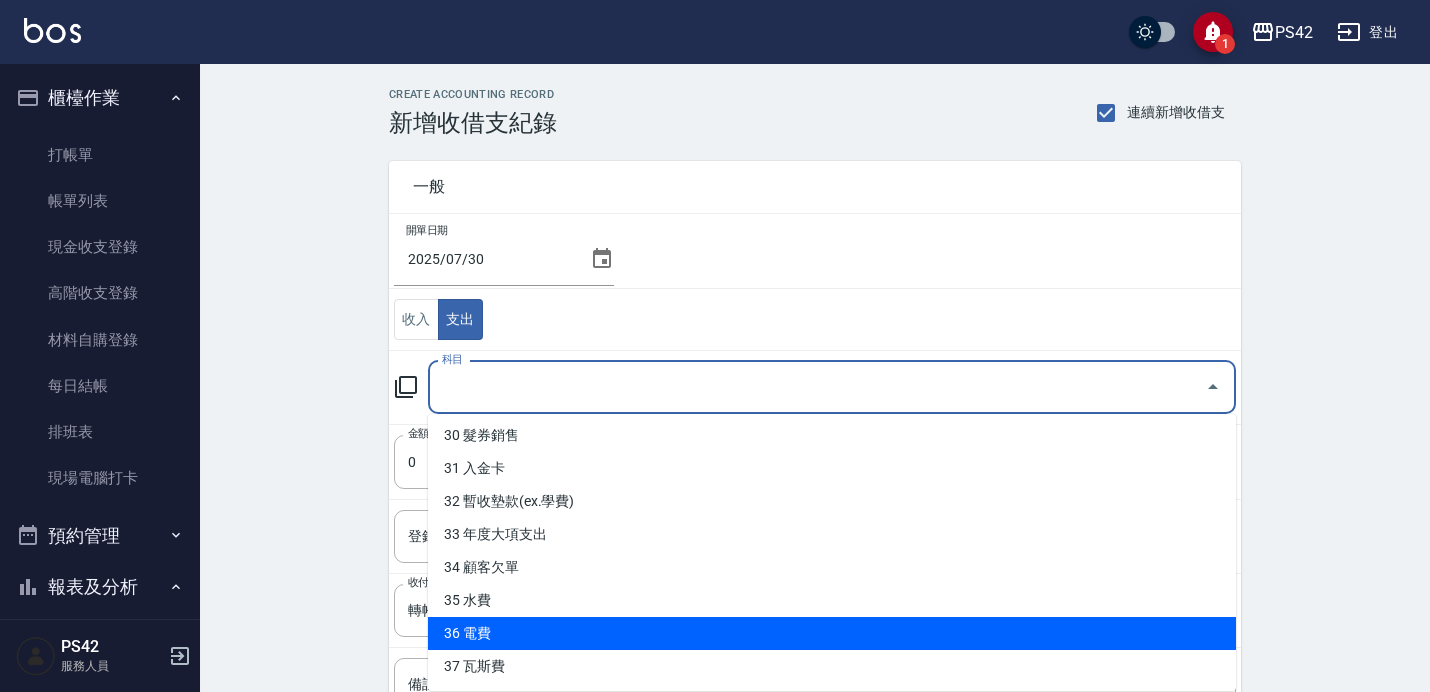 click on "36 電費" at bounding box center (832, 633) 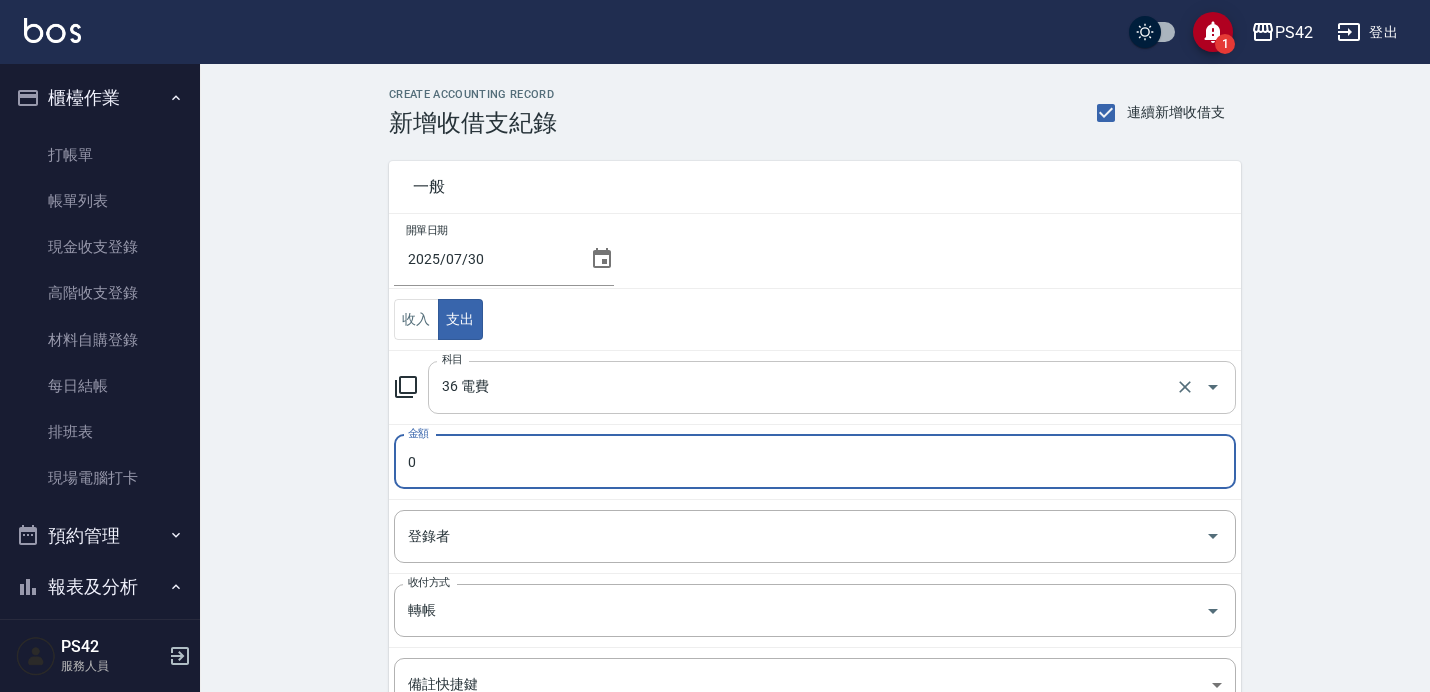 click on "36 電費" at bounding box center [804, 387] 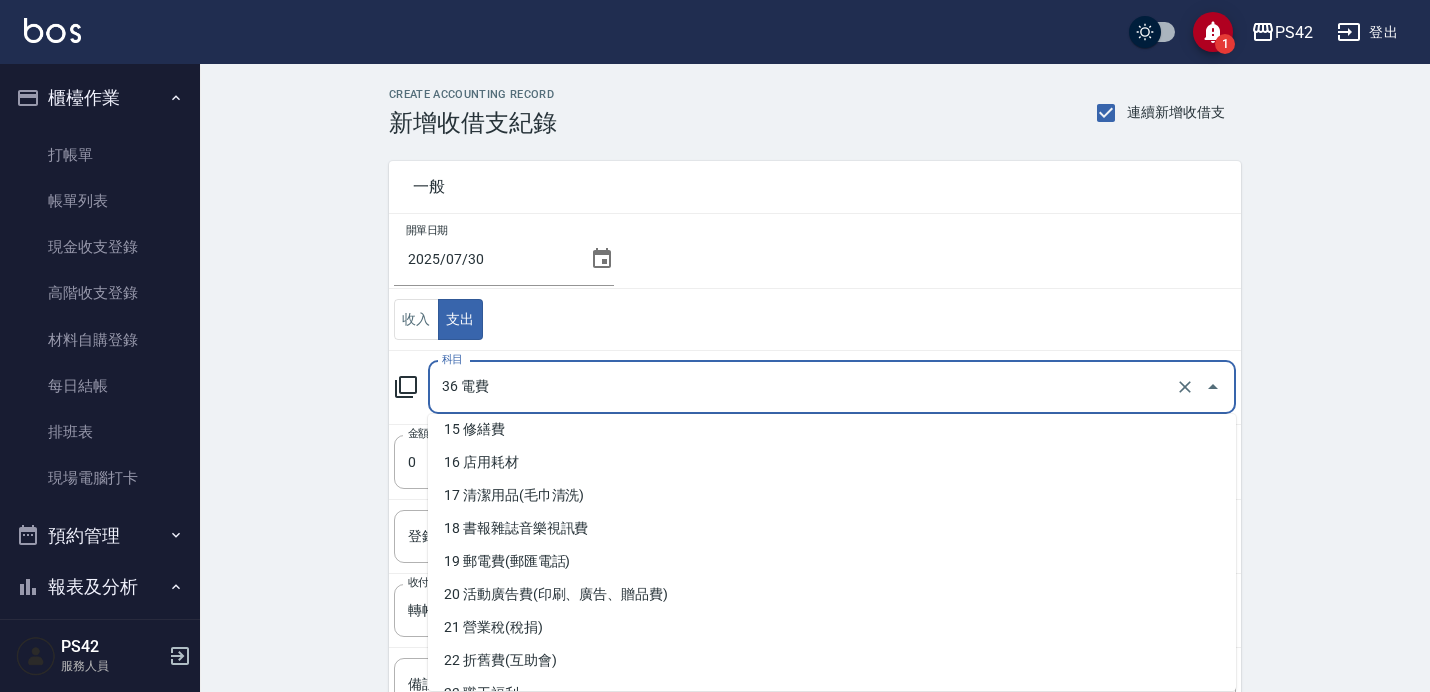 scroll, scrollTop: 500, scrollLeft: 0, axis: vertical 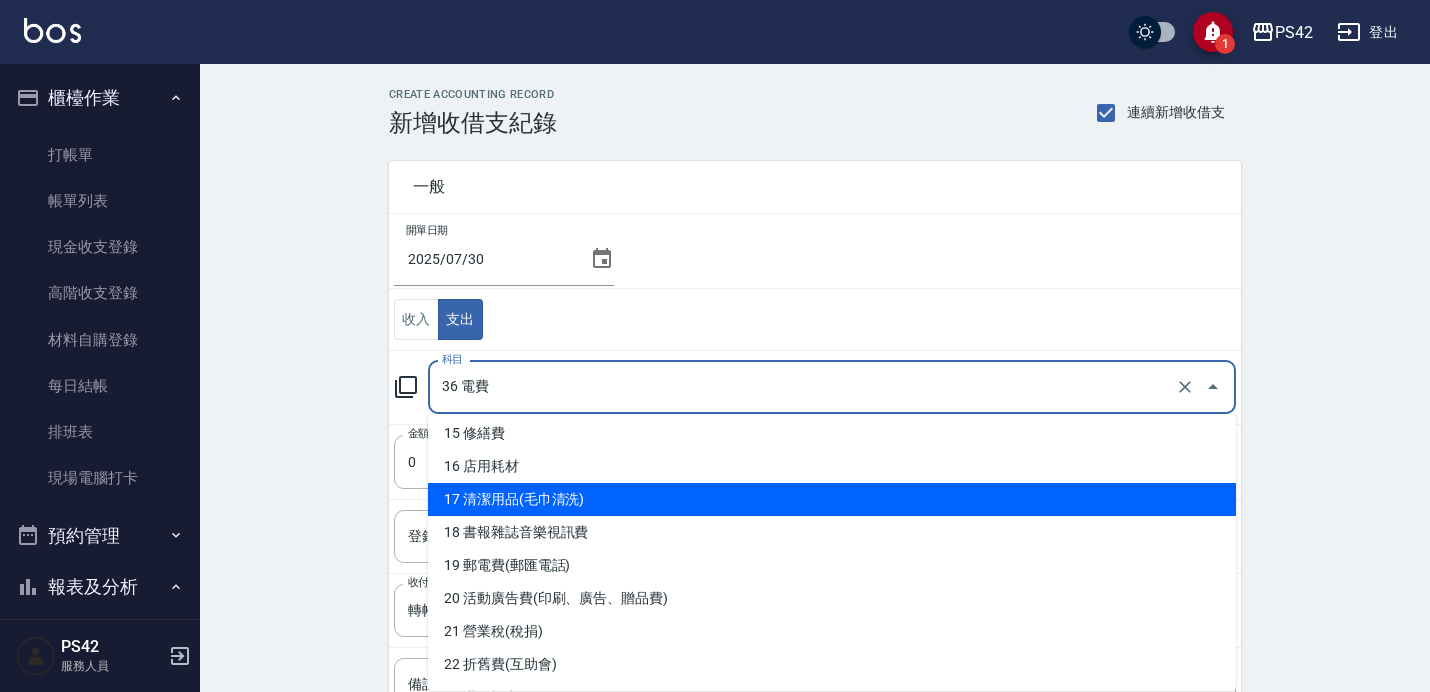 click on "17 清潔用品(毛巾清洗)" at bounding box center [832, 499] 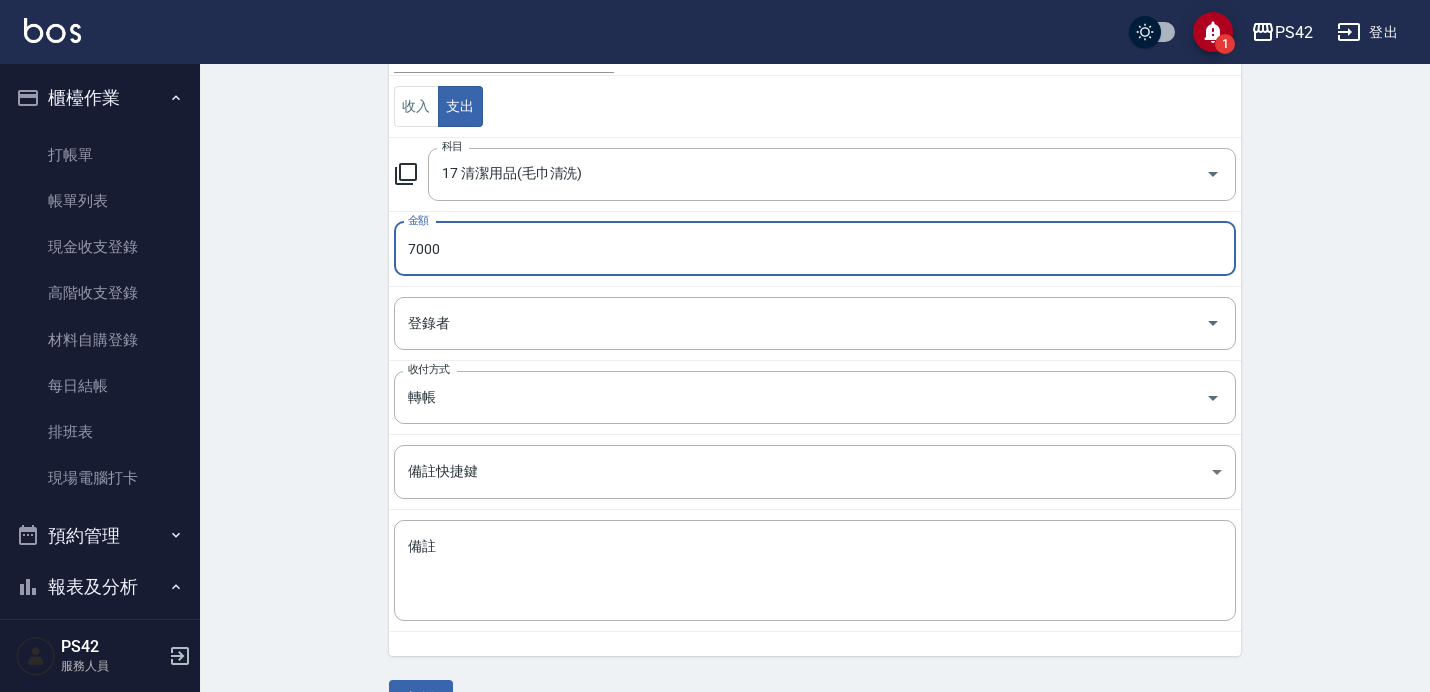 scroll, scrollTop: 262, scrollLeft: 0, axis: vertical 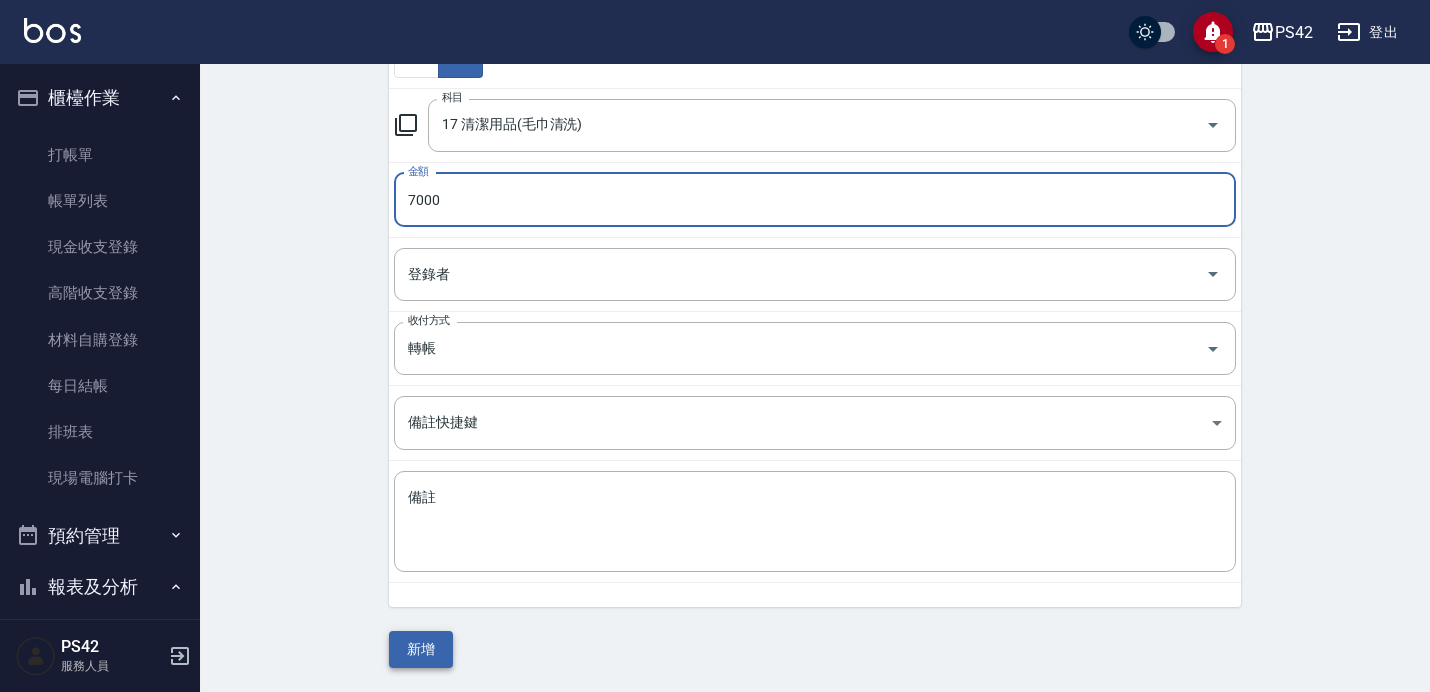 type on "7000" 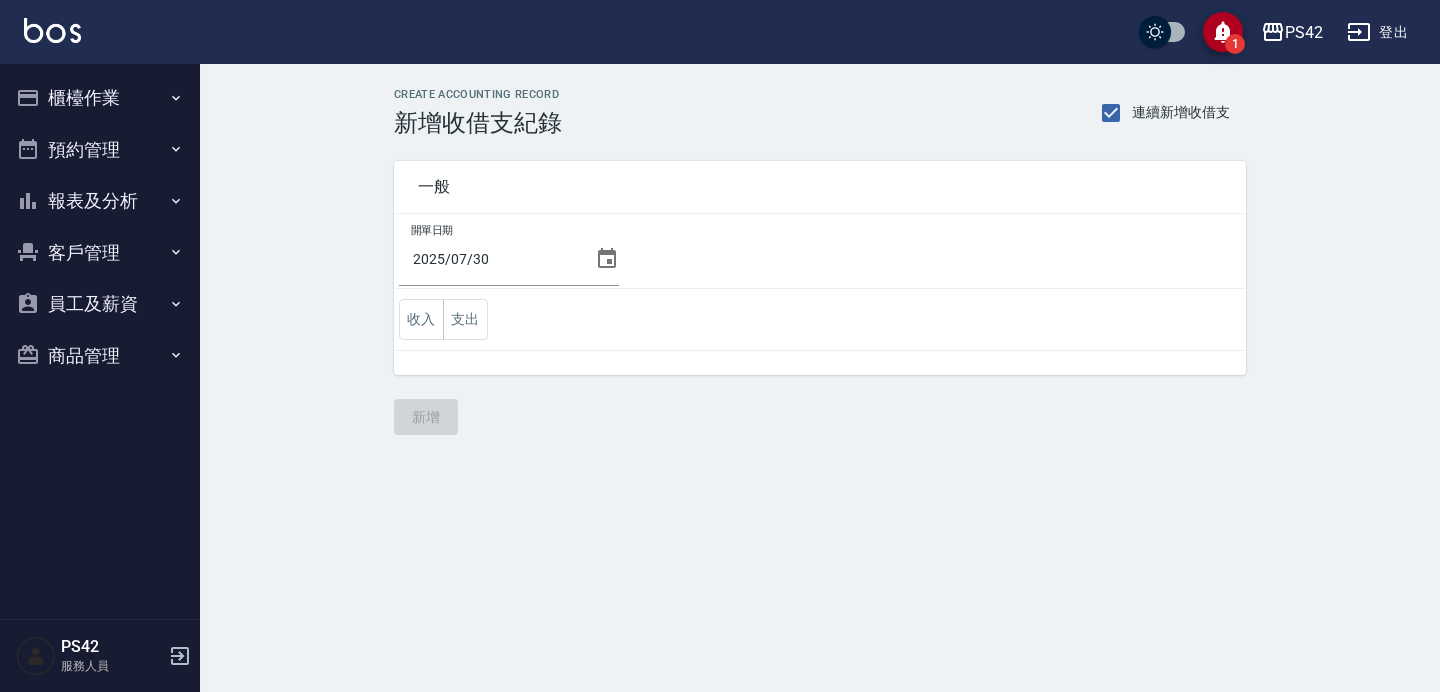 scroll, scrollTop: 0, scrollLeft: 0, axis: both 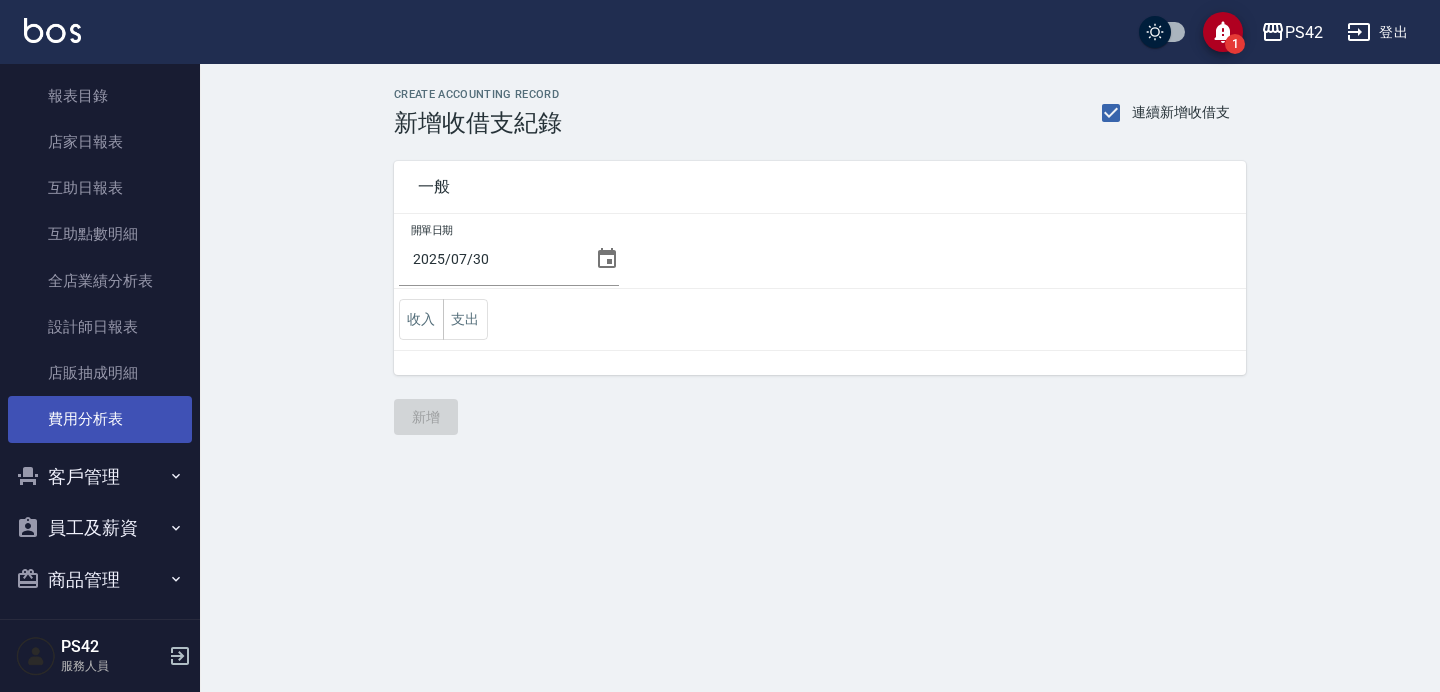 click on "費用分析表" at bounding box center (100, 419) 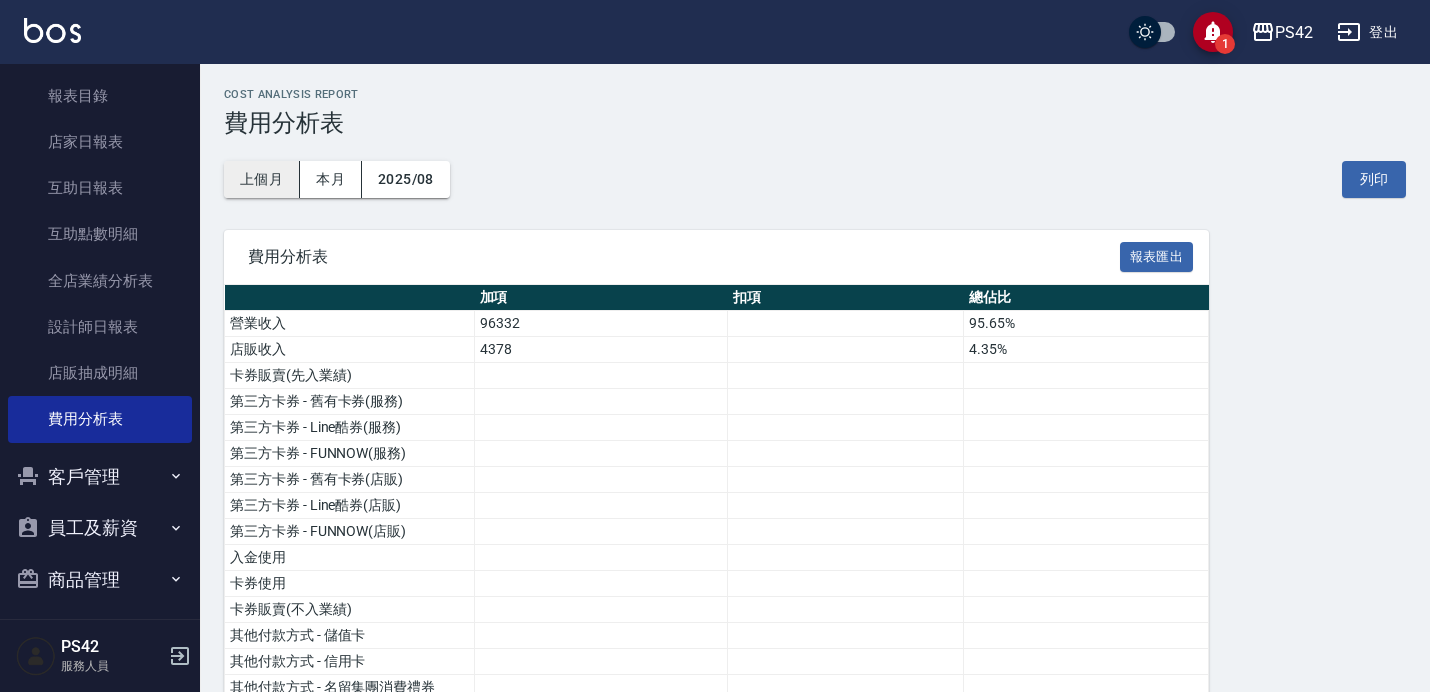 click on "上個月" at bounding box center [262, 179] 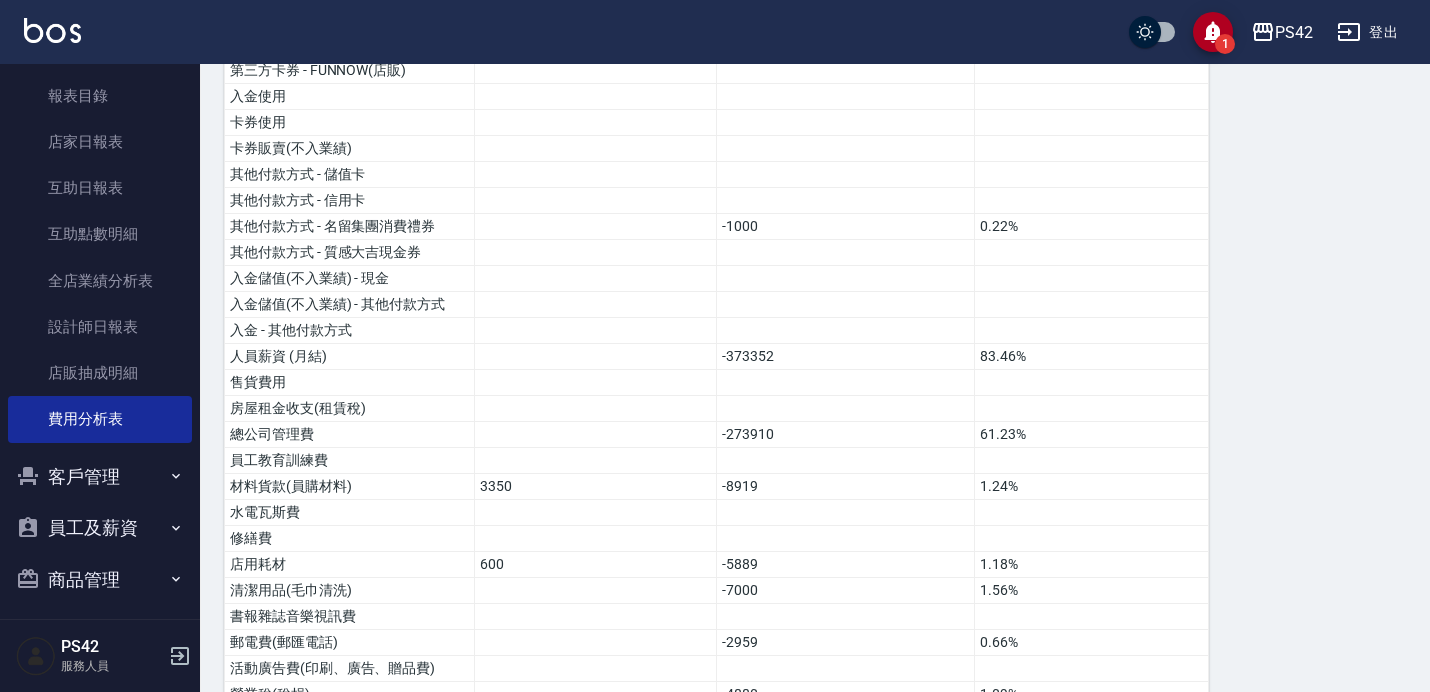 scroll, scrollTop: 0, scrollLeft: 0, axis: both 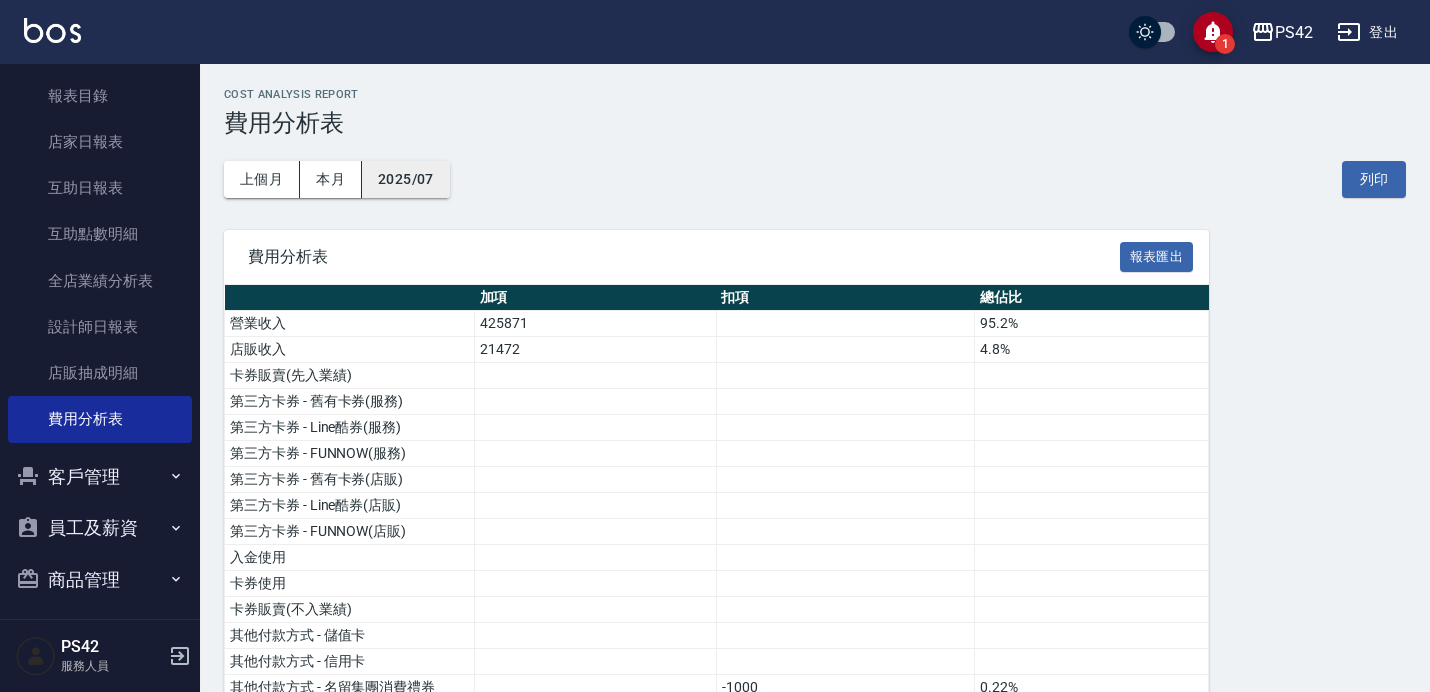 click on "2025/07" at bounding box center (406, 179) 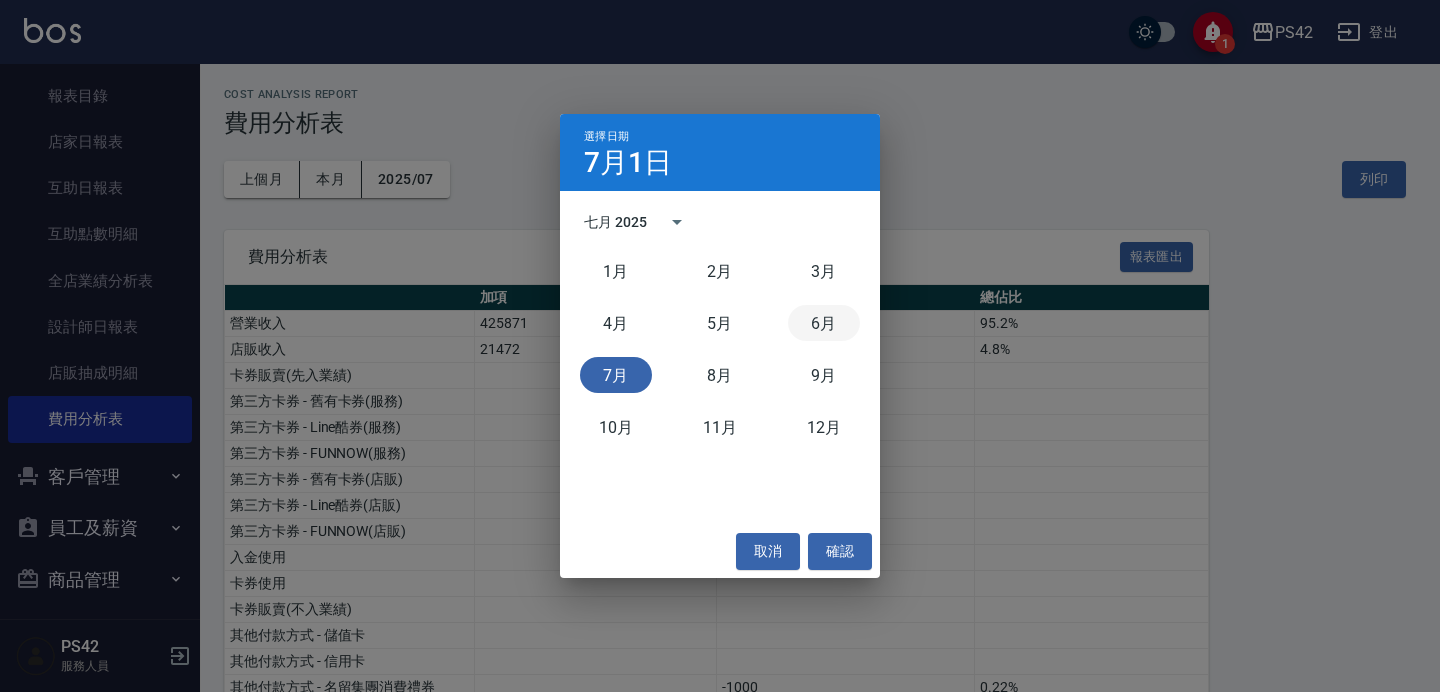 click on "6月" at bounding box center [824, 323] 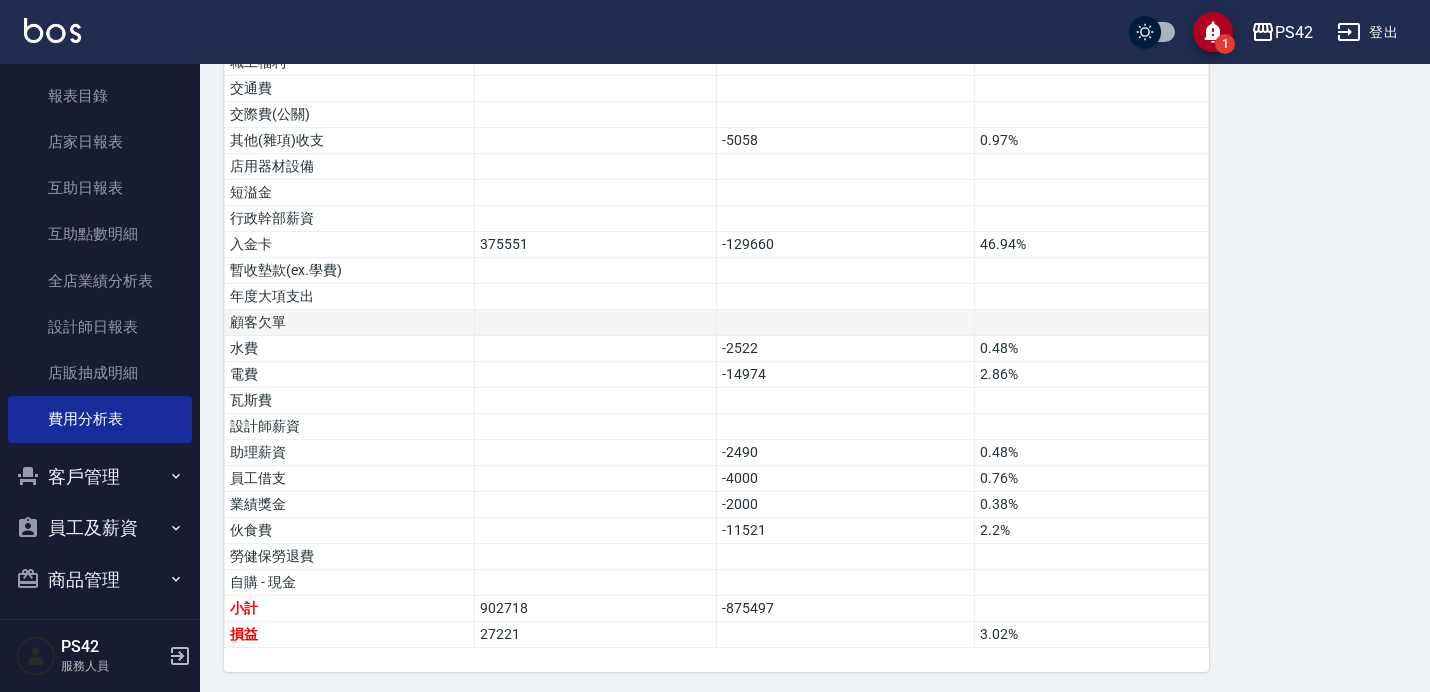 scroll, scrollTop: 0, scrollLeft: 0, axis: both 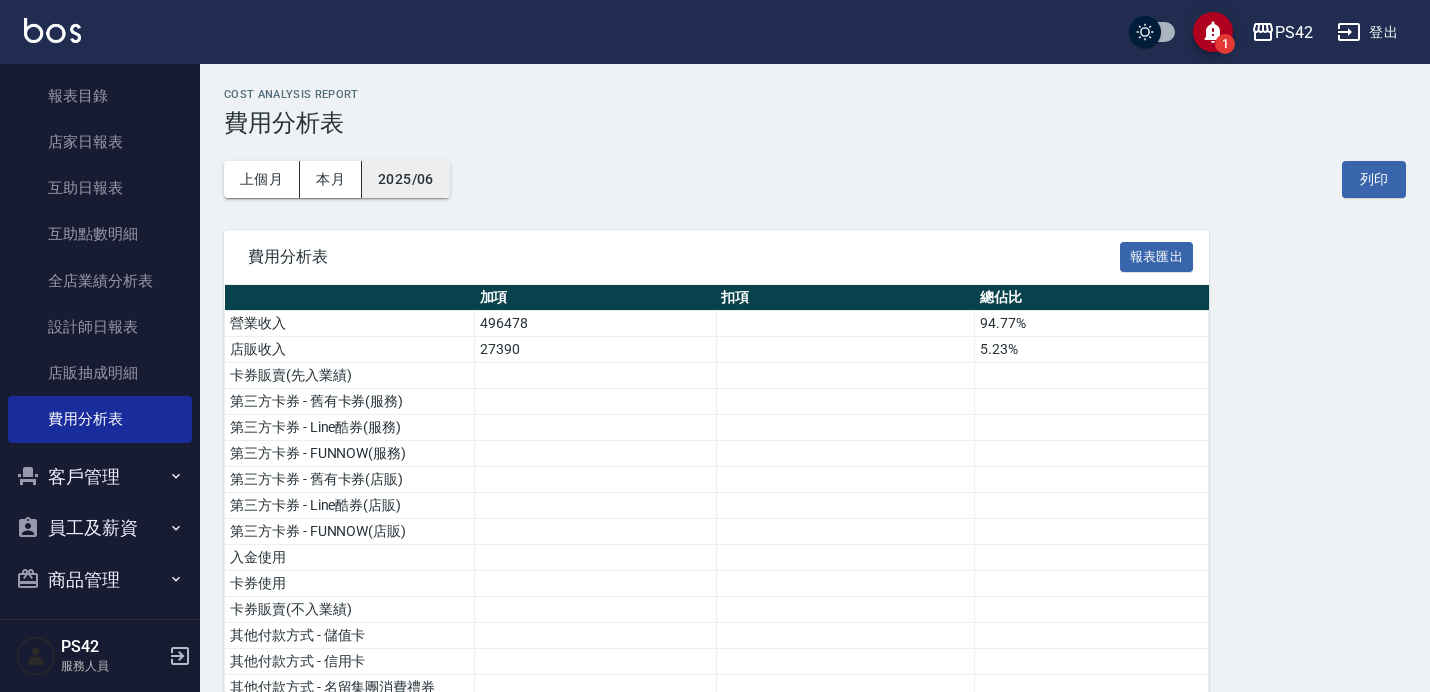 click on "2025/06" at bounding box center (406, 179) 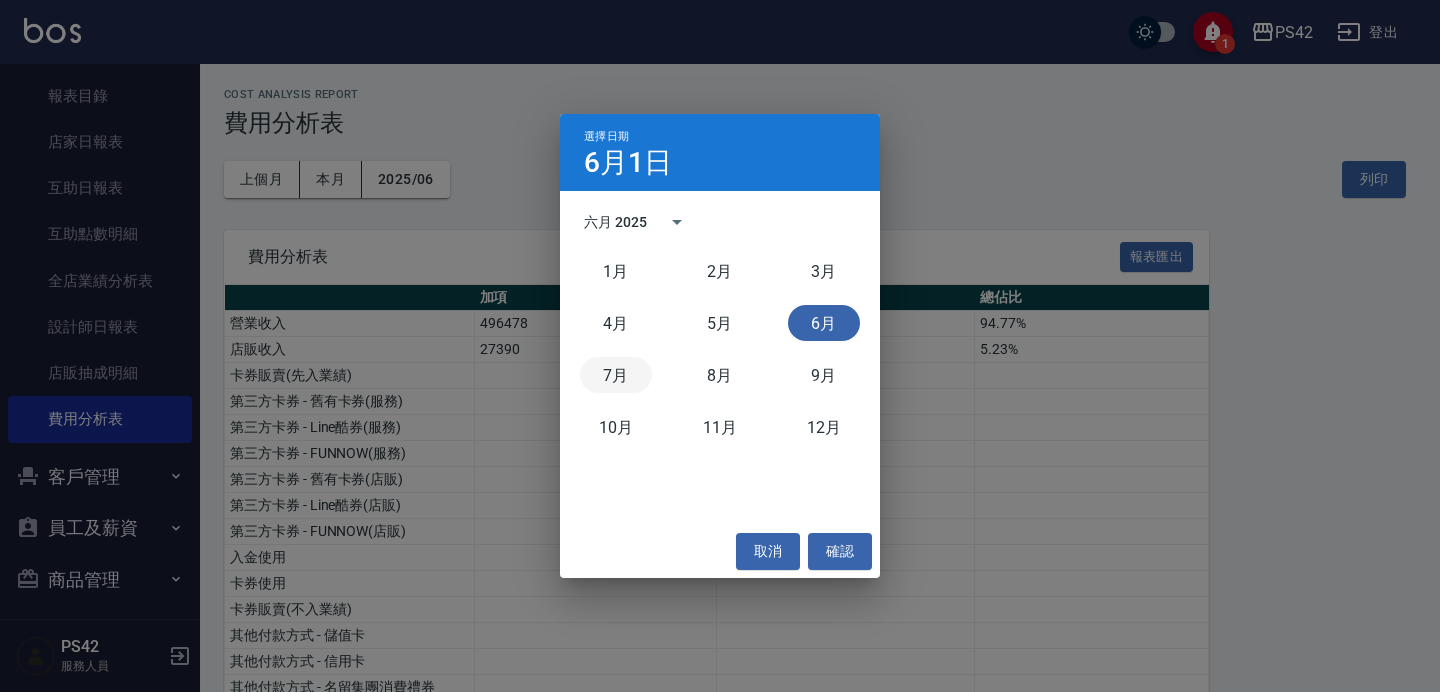 click on "7月" at bounding box center (616, 375) 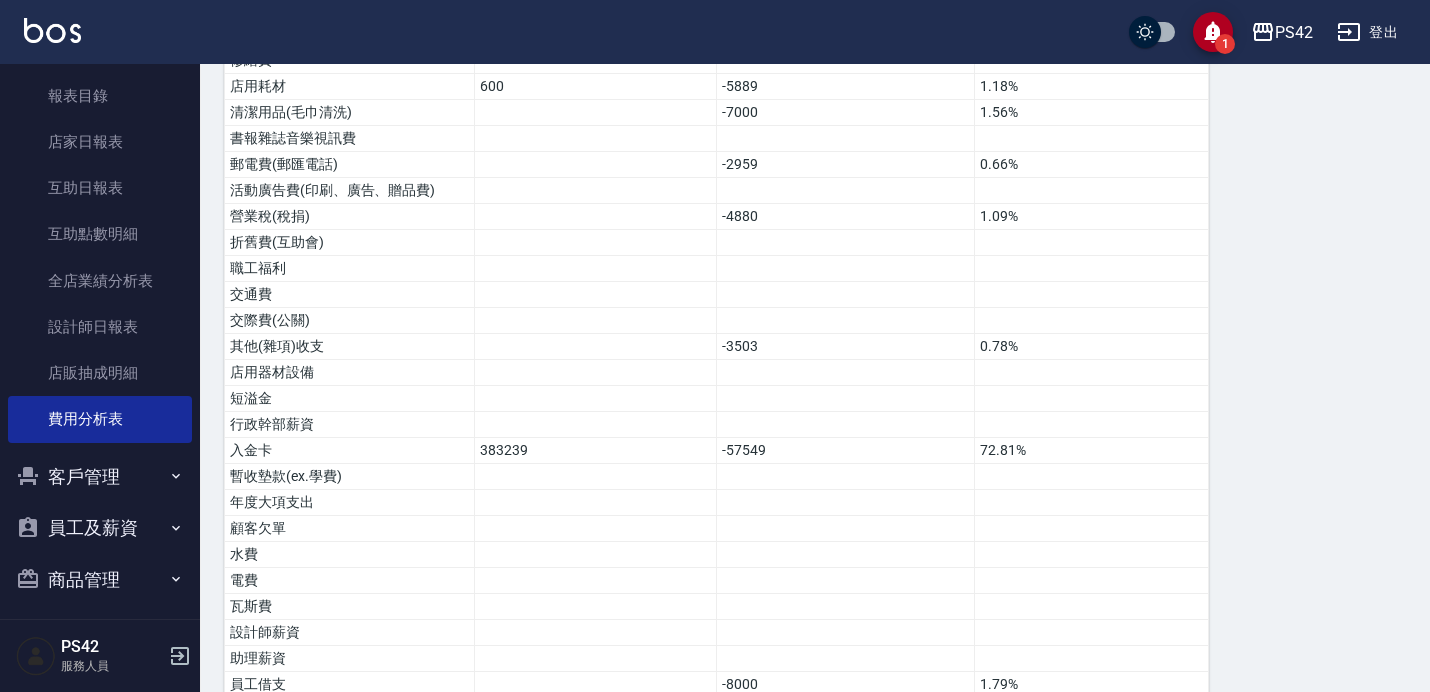 scroll, scrollTop: 1149, scrollLeft: 0, axis: vertical 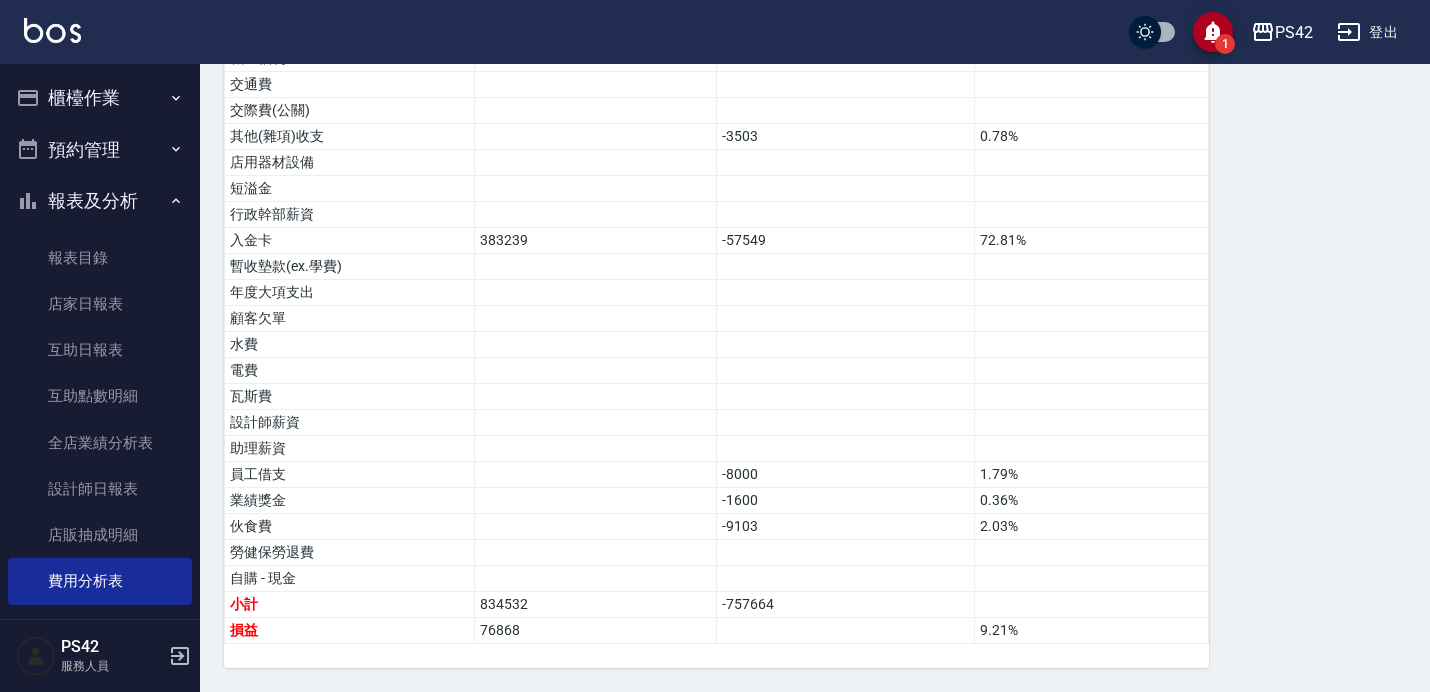 click on "櫃檯作業" at bounding box center [100, 98] 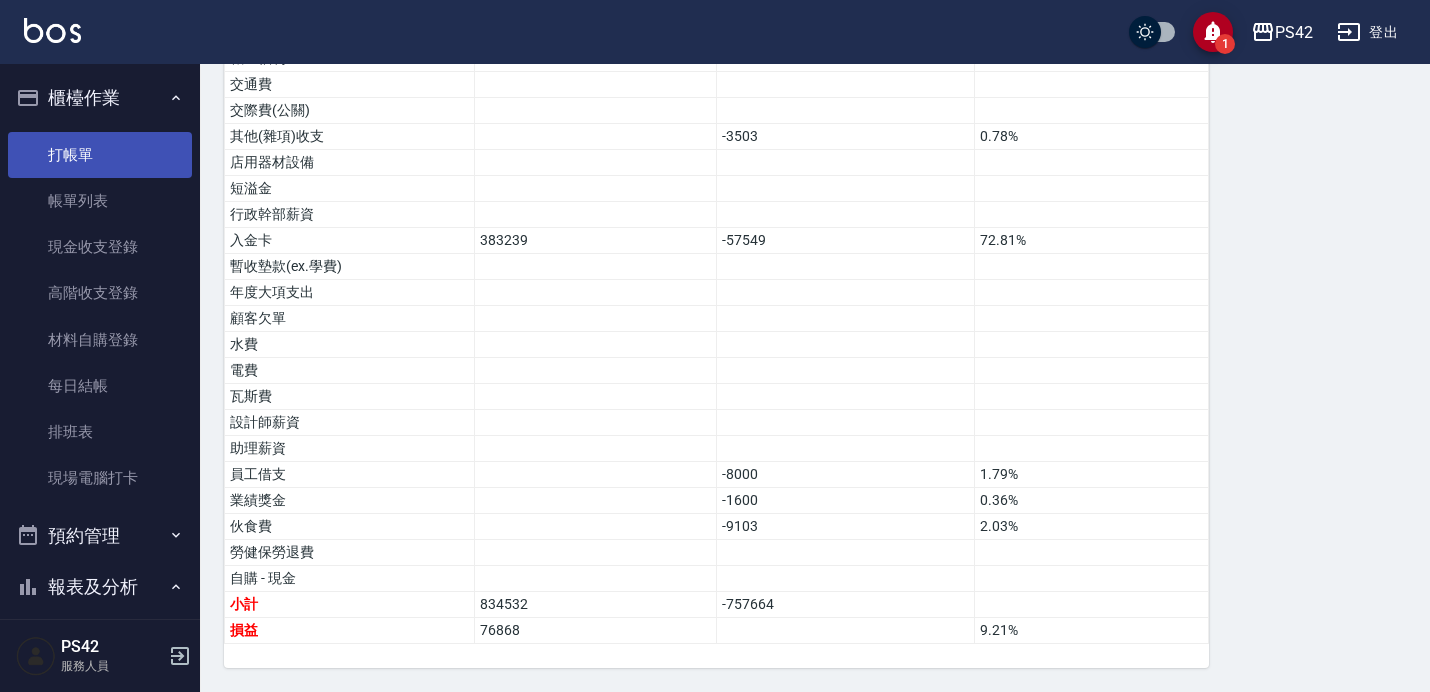 click on "打帳單" at bounding box center [100, 155] 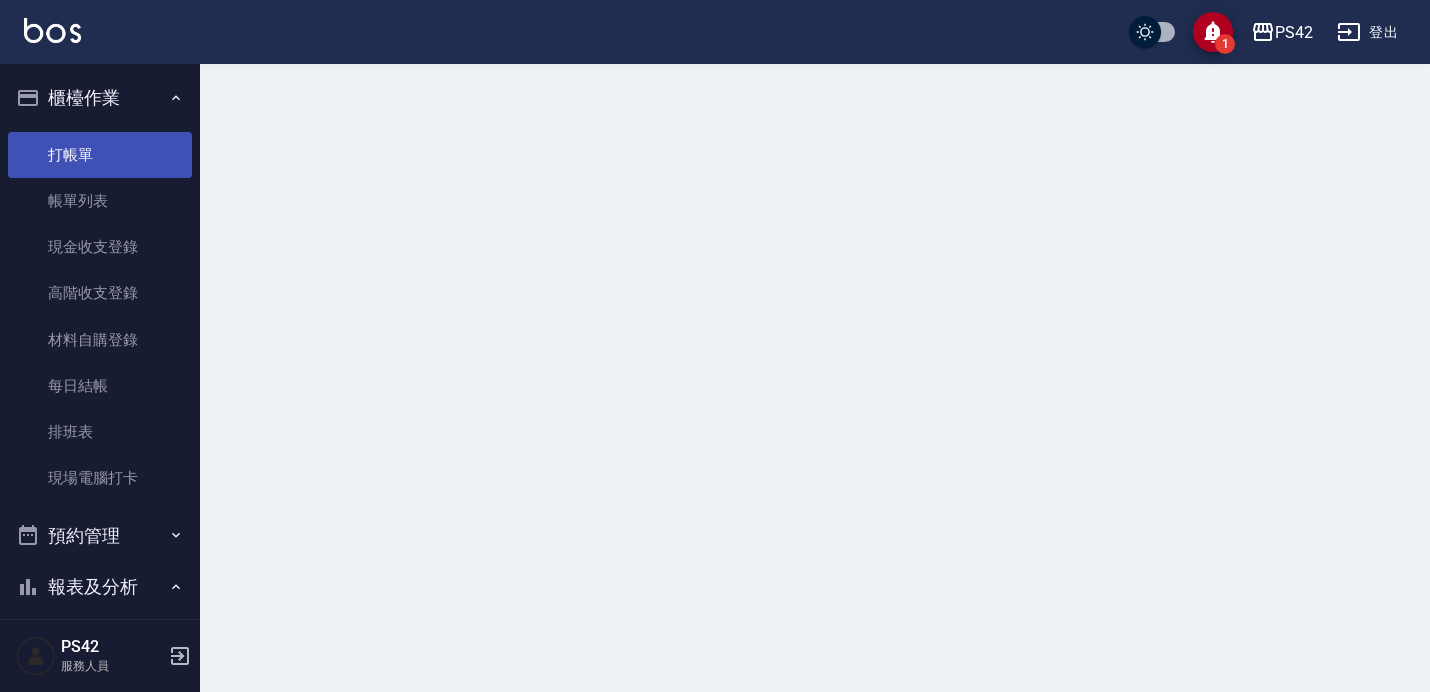 scroll, scrollTop: 0, scrollLeft: 0, axis: both 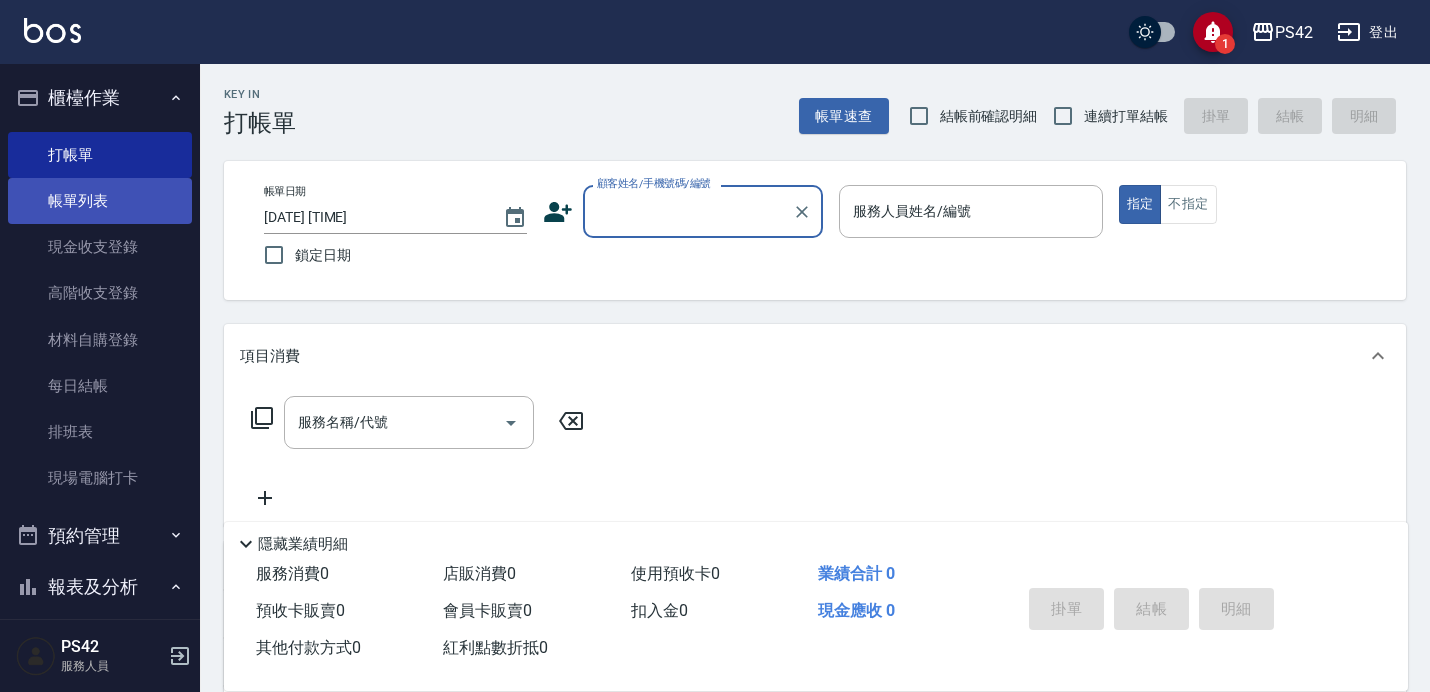 click on "帳單列表" at bounding box center (100, 201) 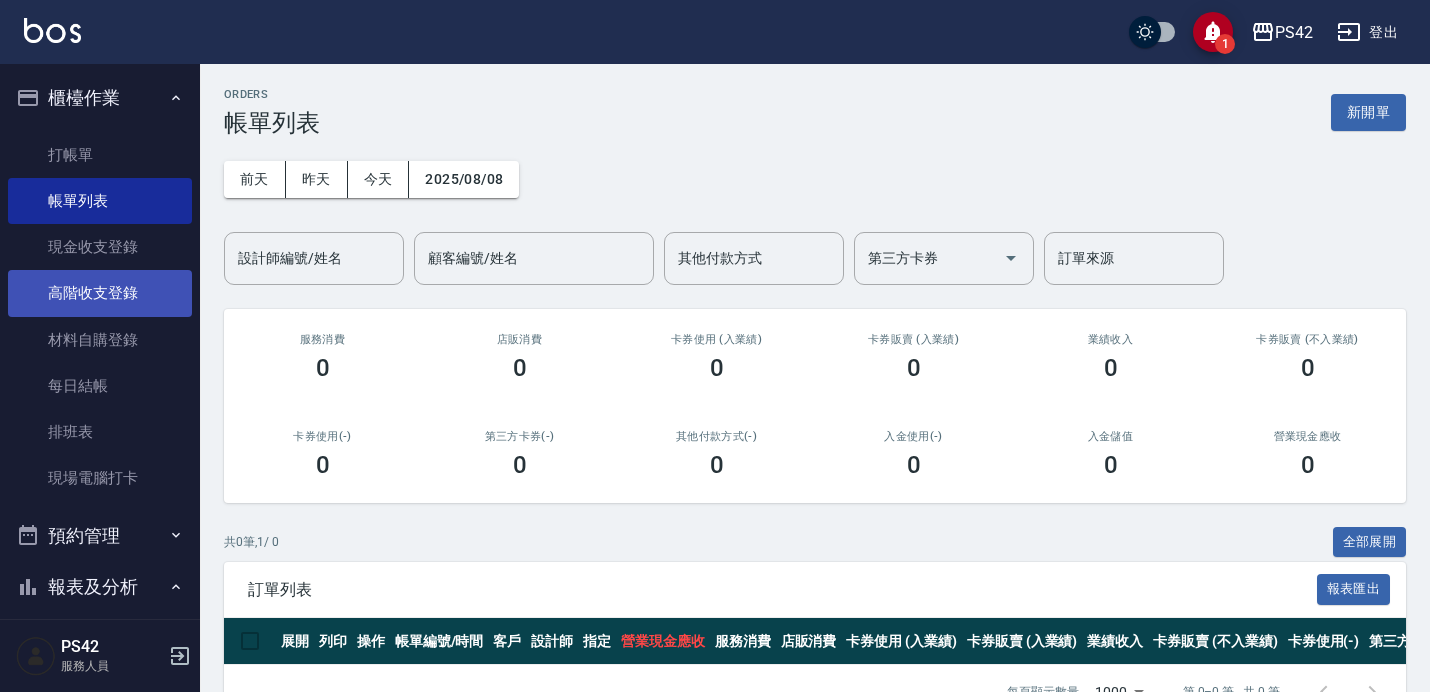 click on "高階收支登錄" at bounding box center [100, 293] 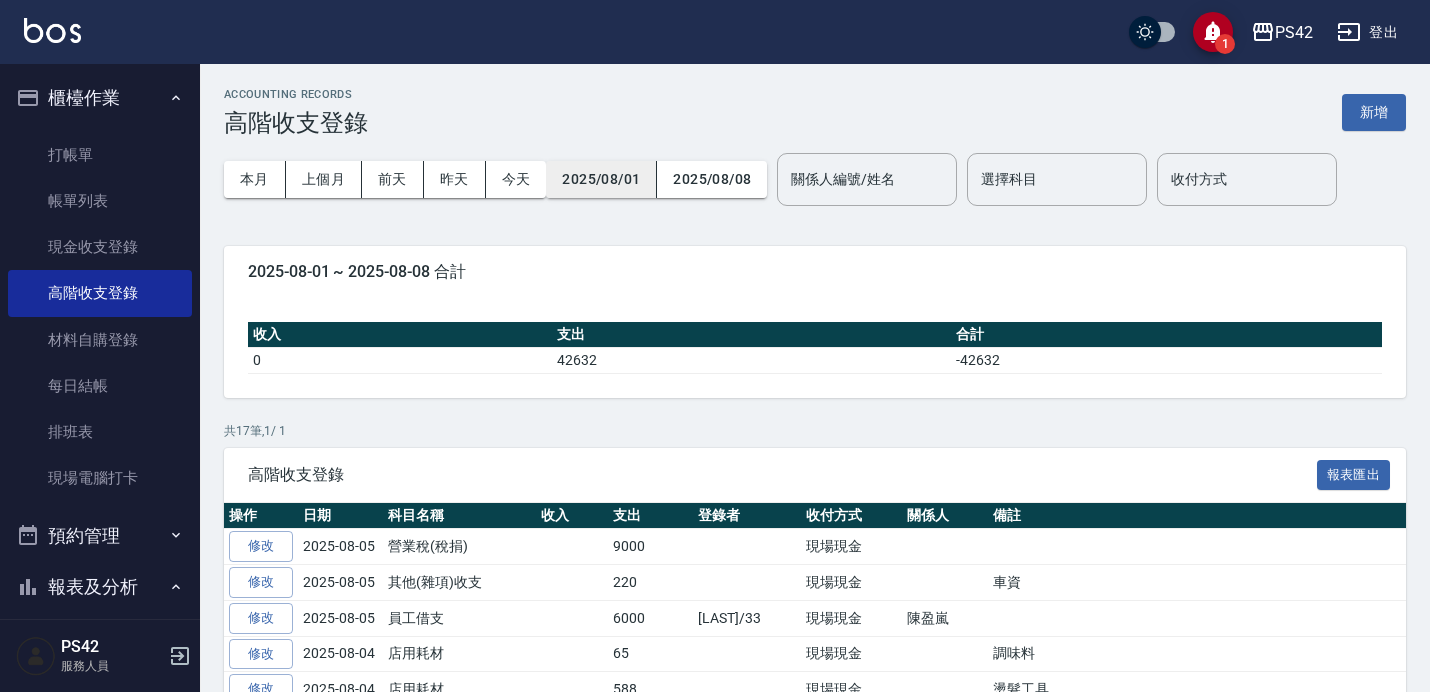 click on "2025/08/01" at bounding box center (601, 179) 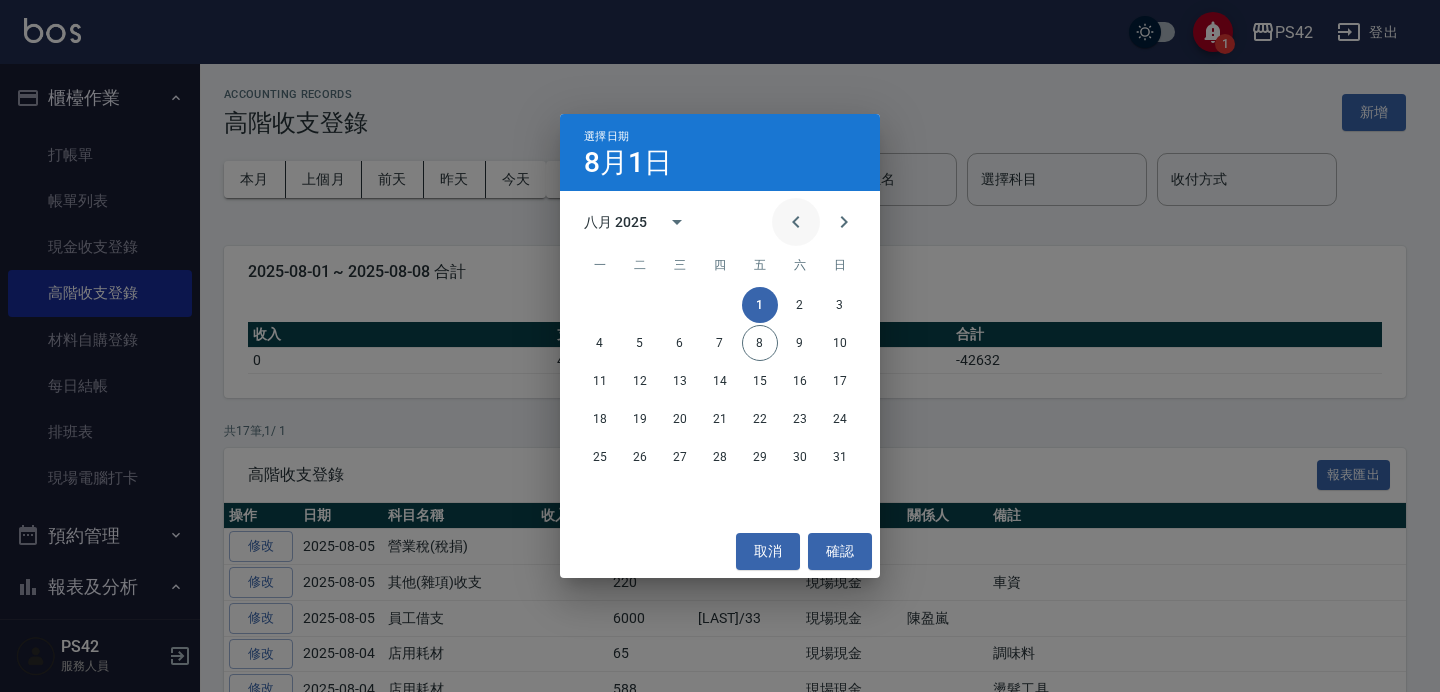 click 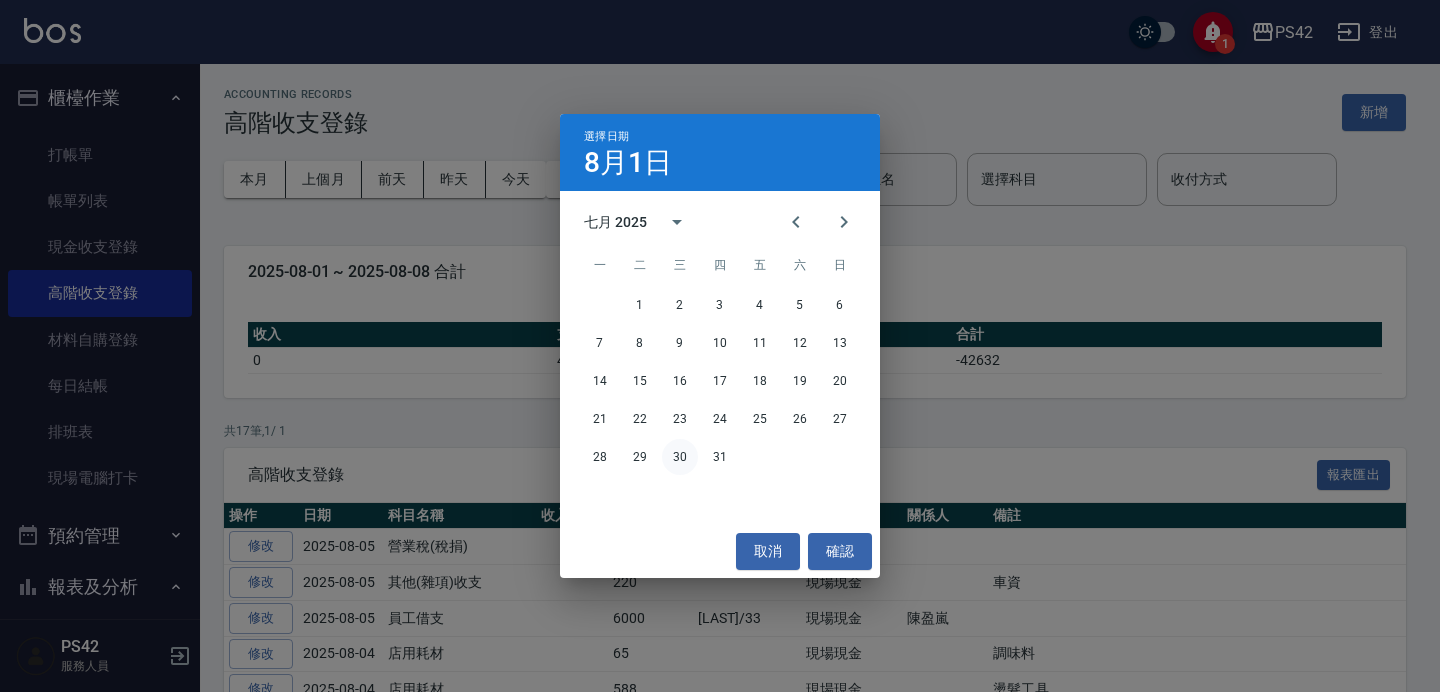 click on "30" at bounding box center (680, 457) 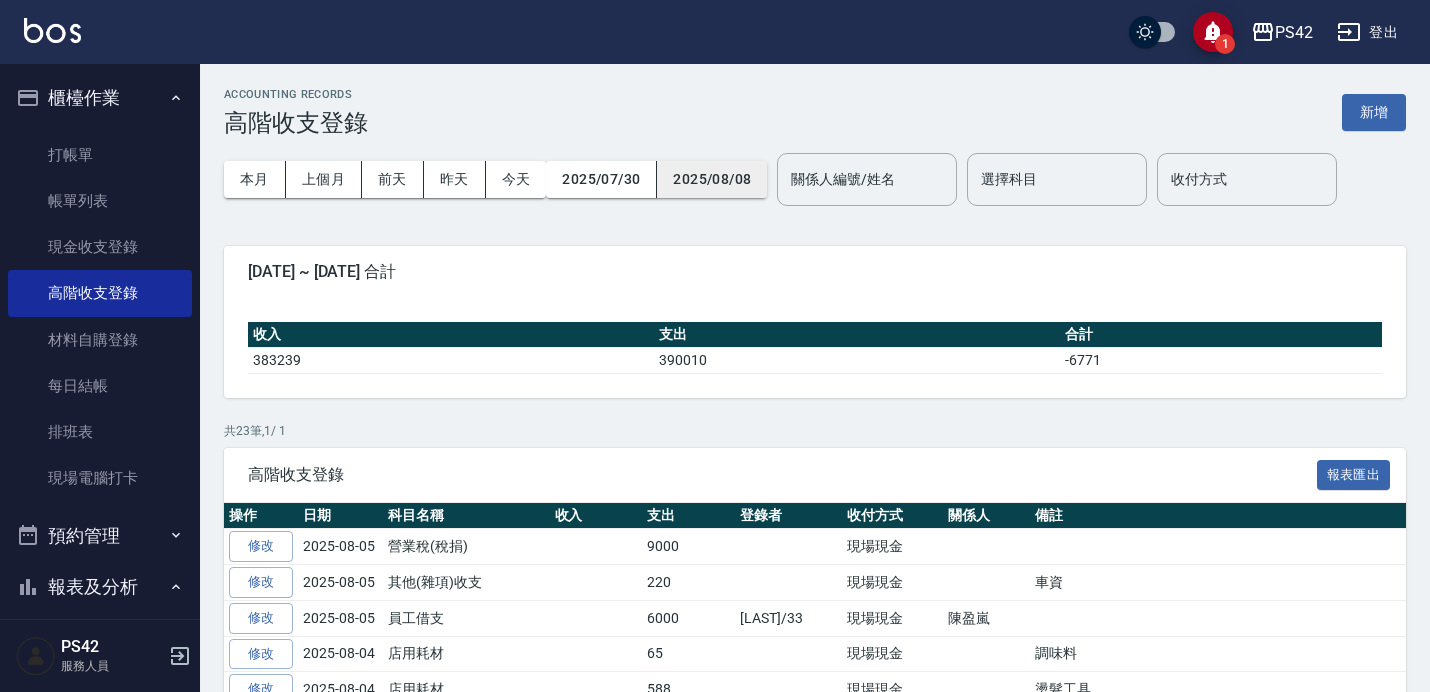 click on "2025/08/08" at bounding box center (712, 179) 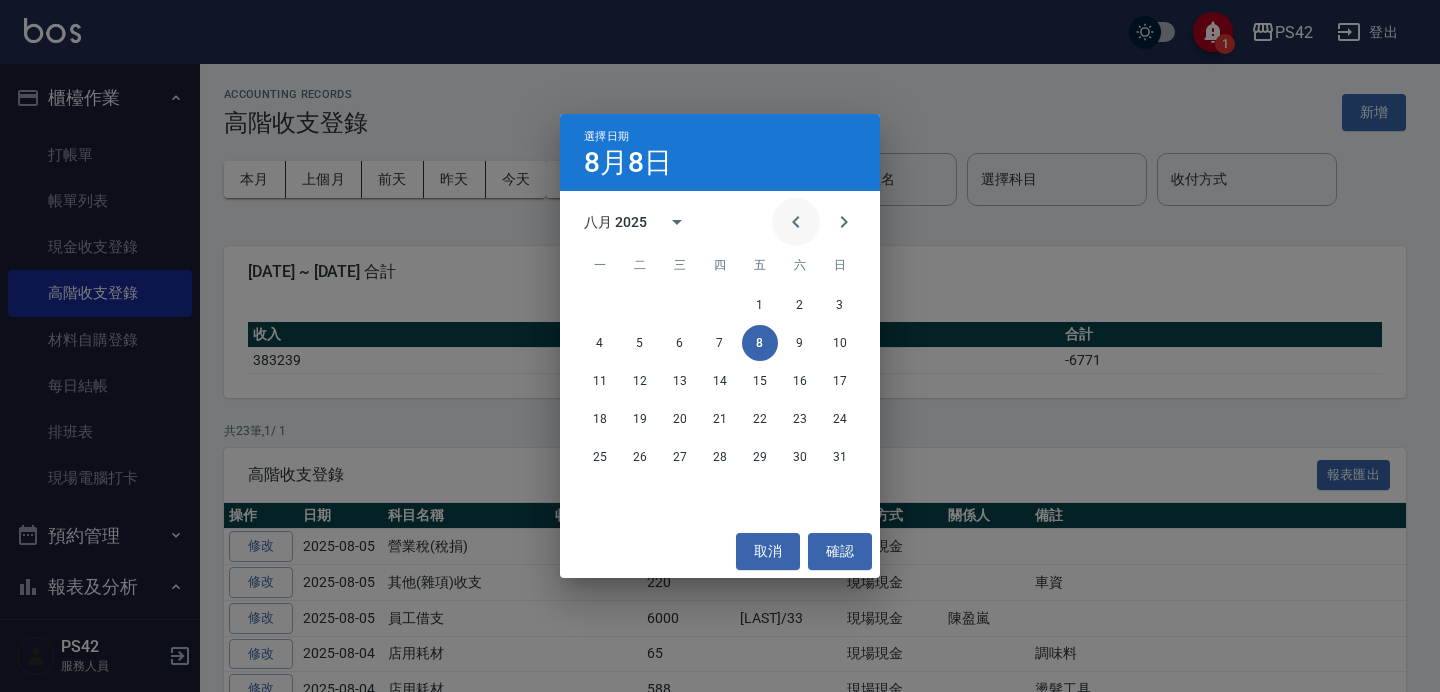 click 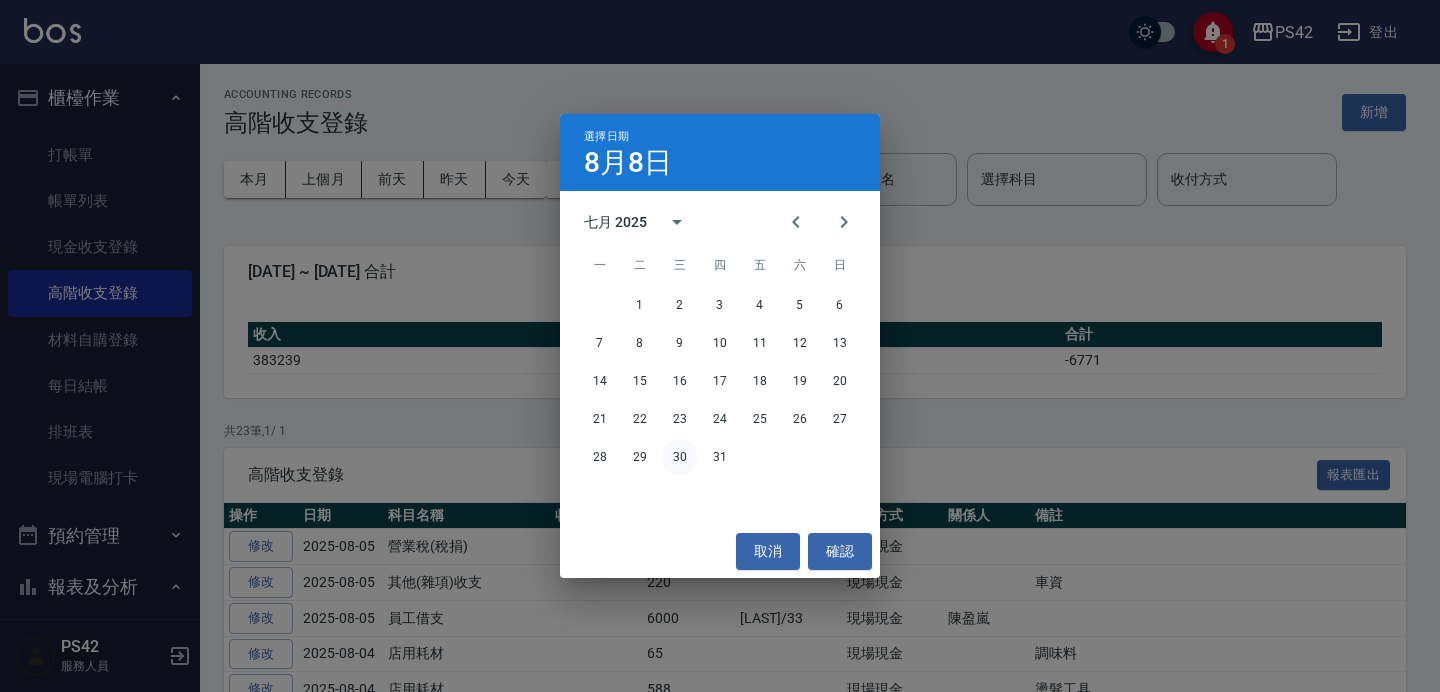 click on "30" at bounding box center [680, 457] 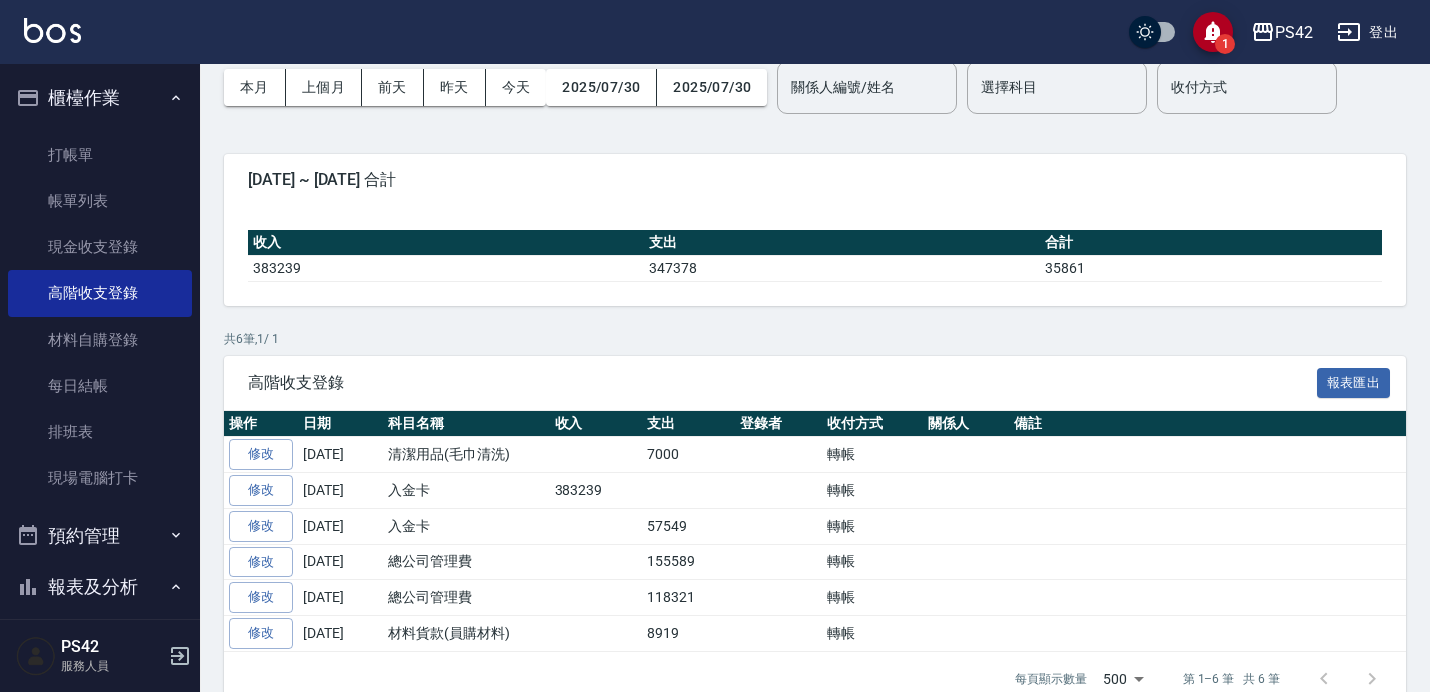 scroll, scrollTop: 130, scrollLeft: 0, axis: vertical 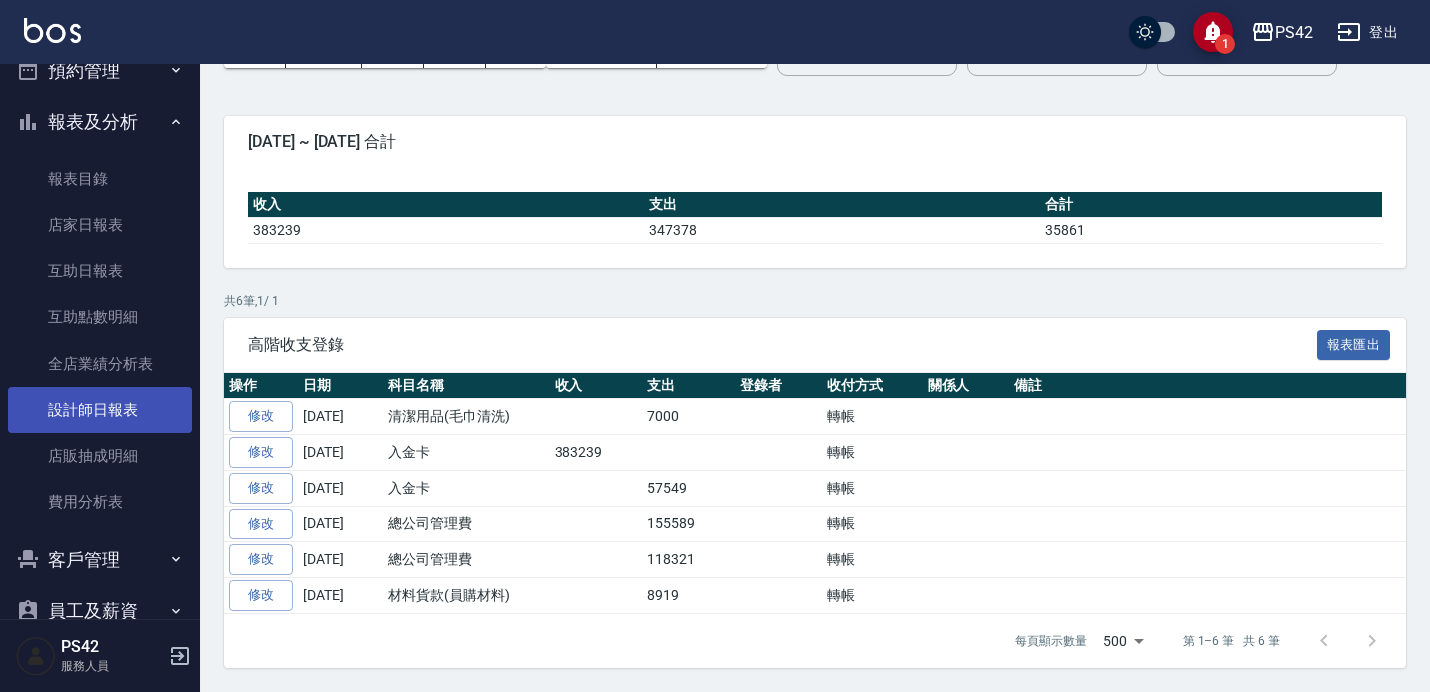 click on "設計師日報表" at bounding box center (100, 410) 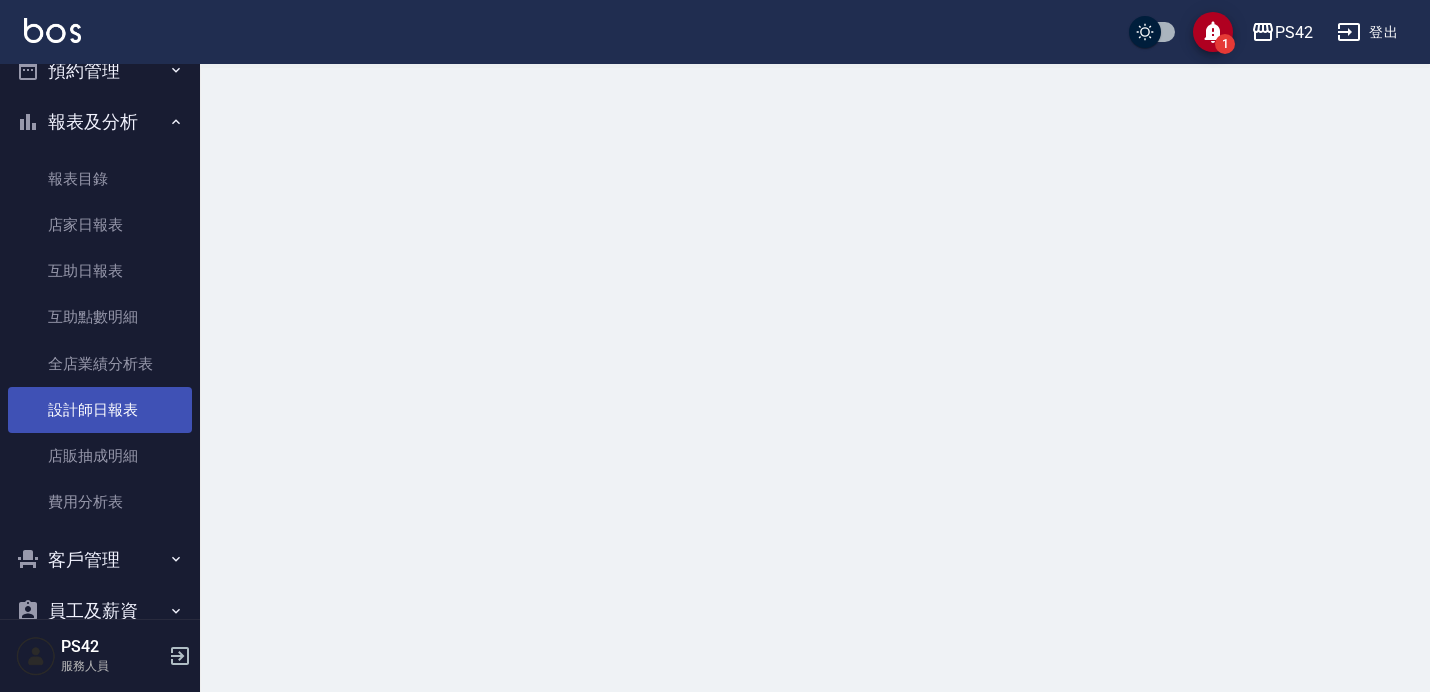 scroll, scrollTop: 0, scrollLeft: 0, axis: both 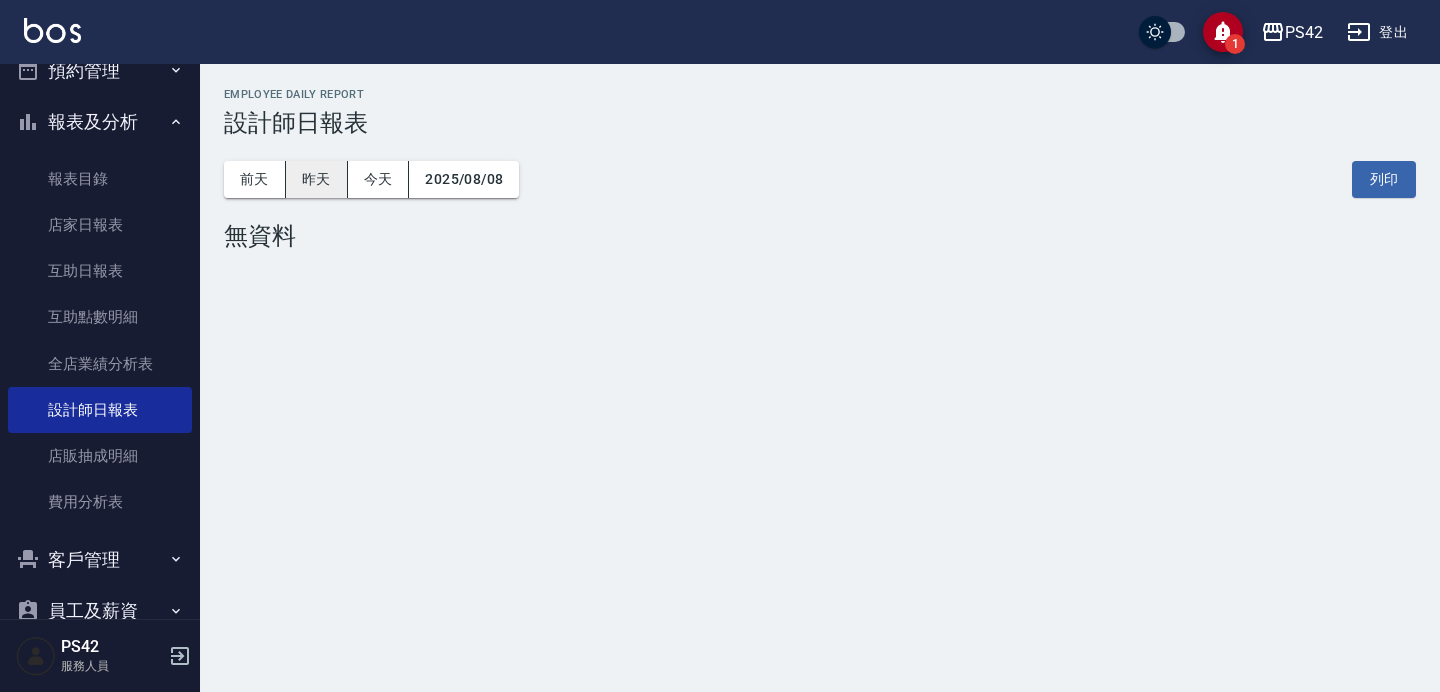 click on "昨天" at bounding box center [317, 179] 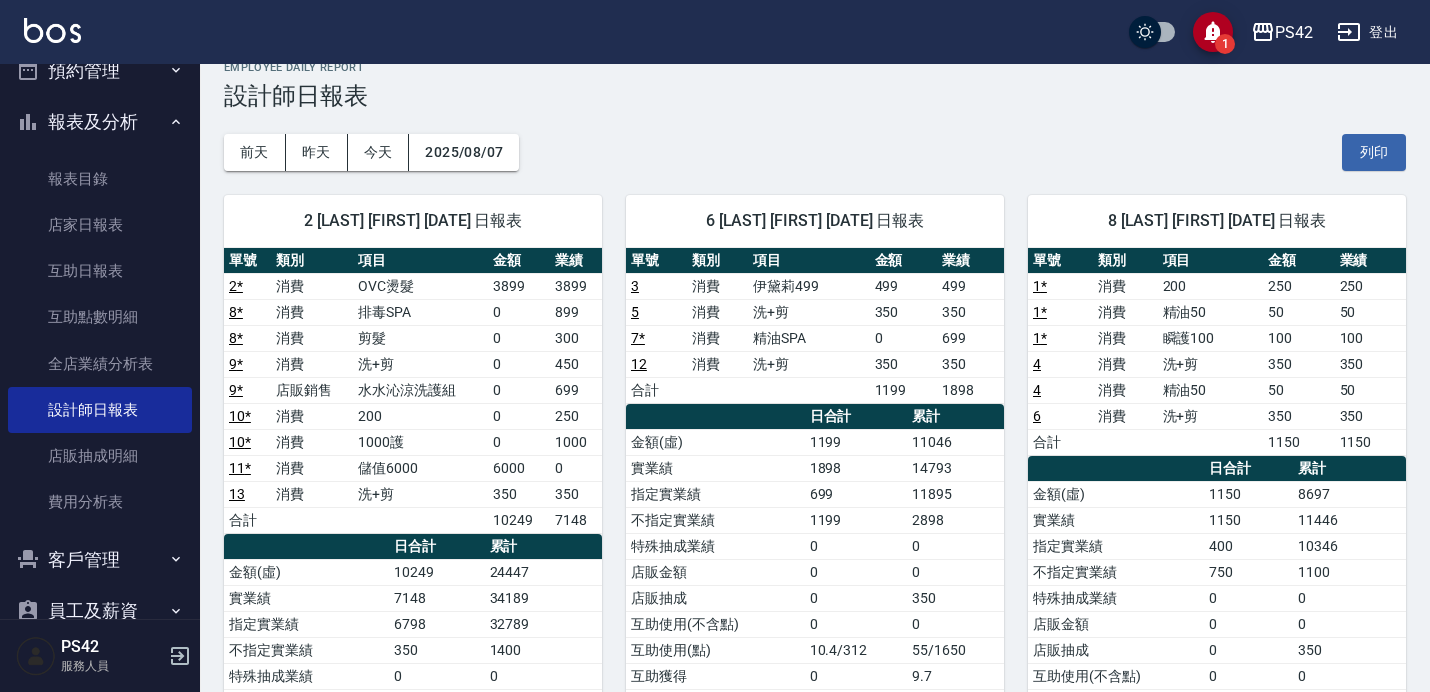 scroll, scrollTop: 0, scrollLeft: 0, axis: both 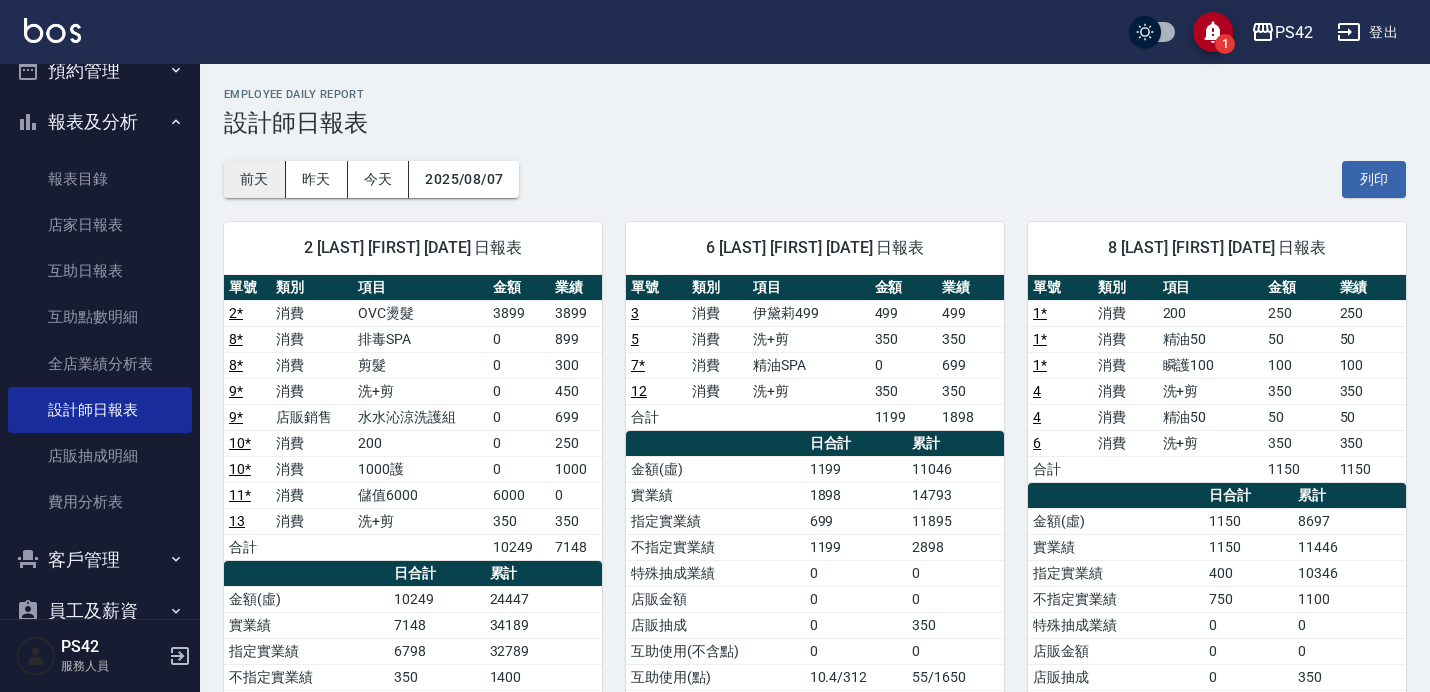 click on "前天" at bounding box center [255, 179] 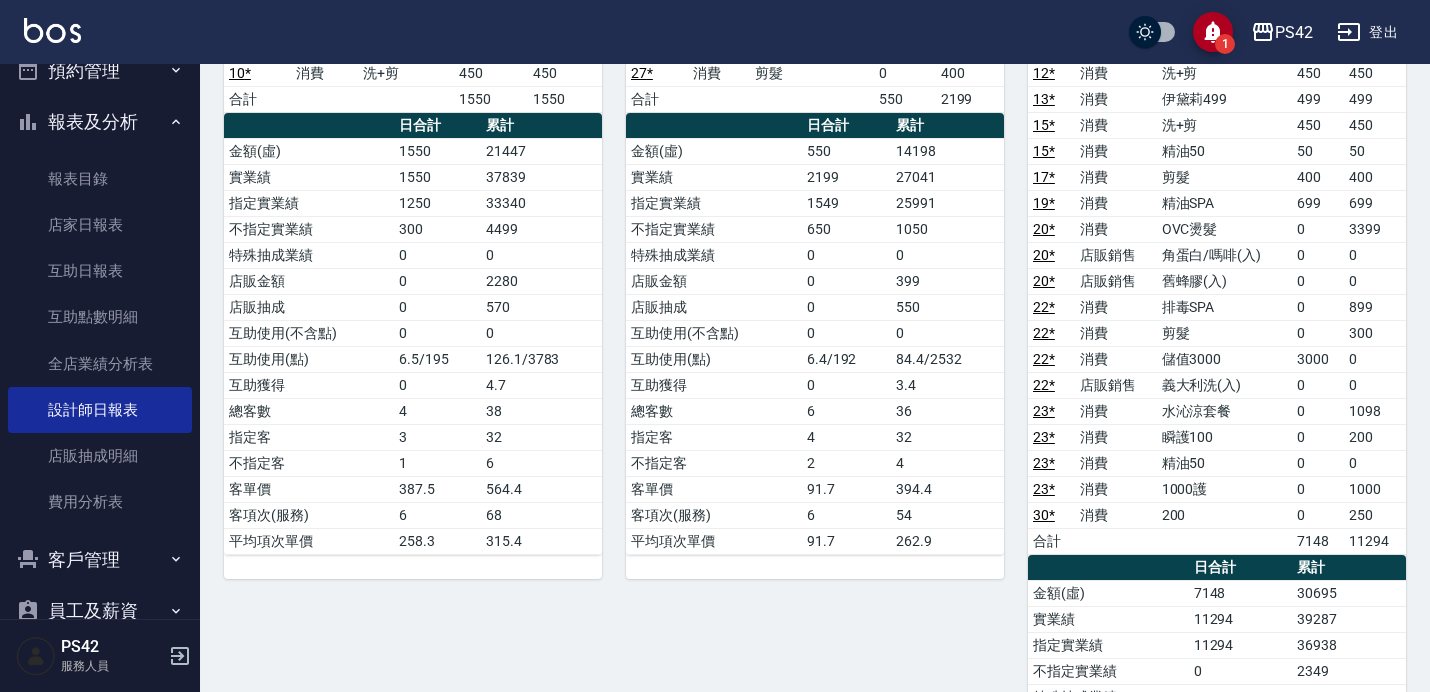 scroll, scrollTop: 380, scrollLeft: 0, axis: vertical 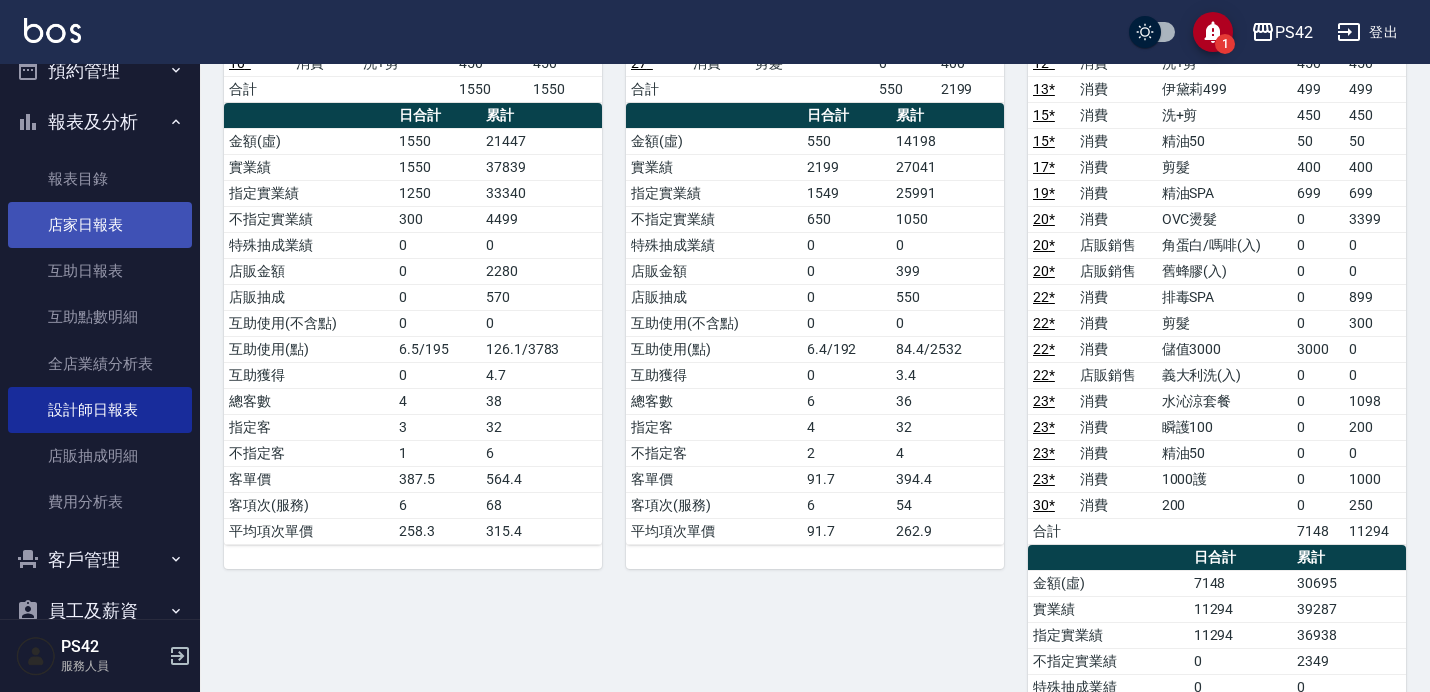 click on "店家日報表" at bounding box center (100, 225) 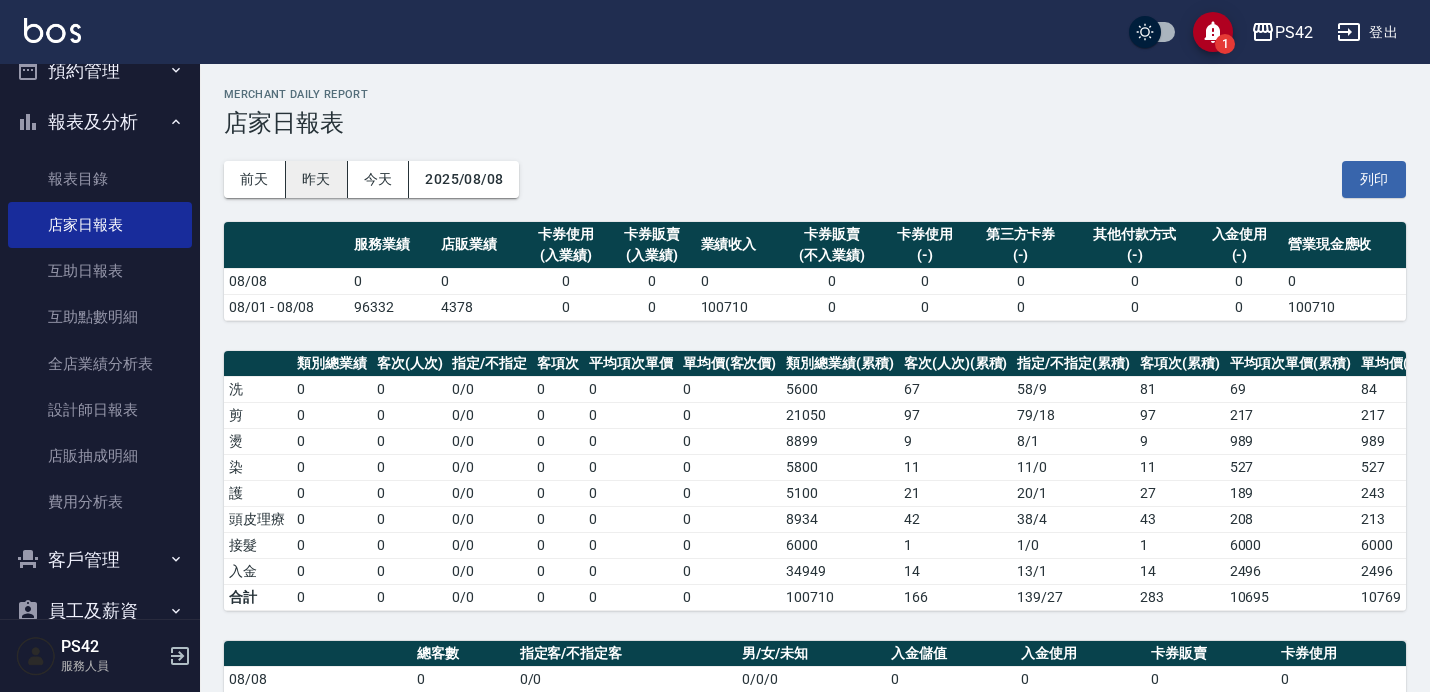 click on "昨天" at bounding box center (317, 179) 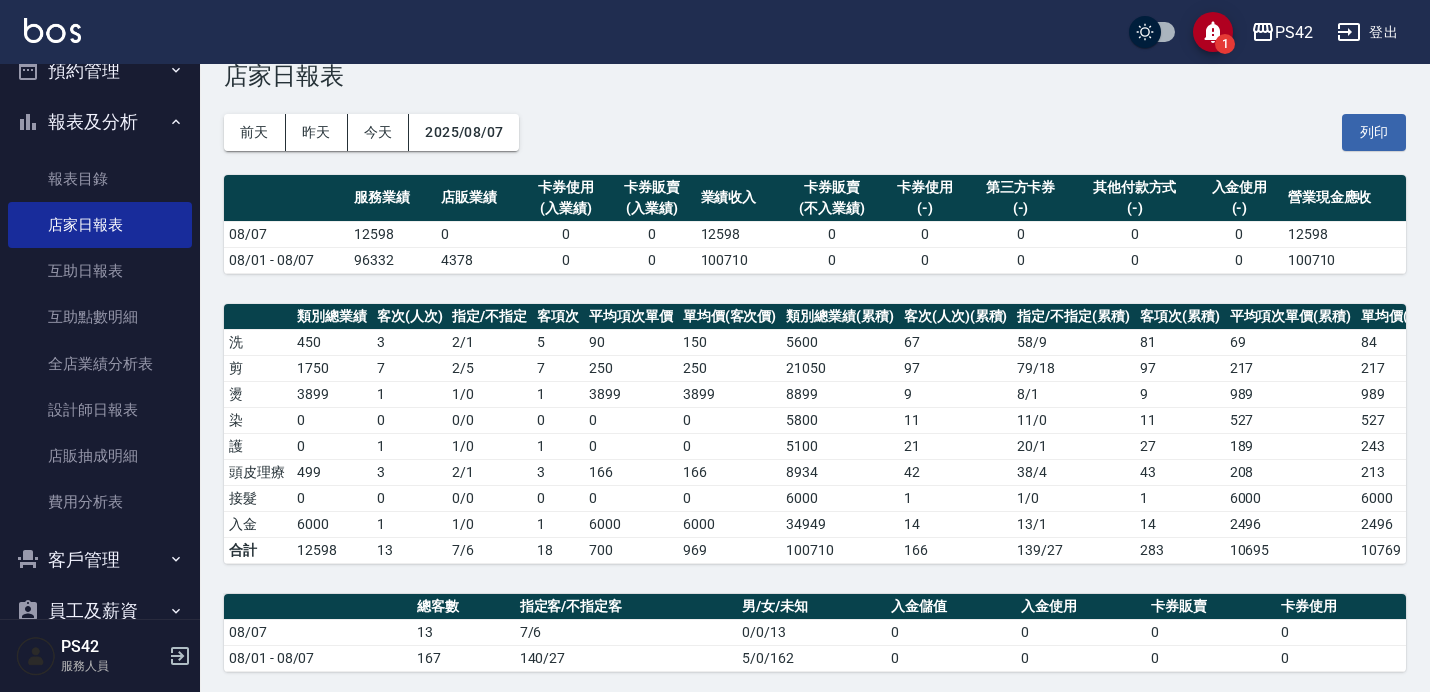 scroll, scrollTop: 49, scrollLeft: 0, axis: vertical 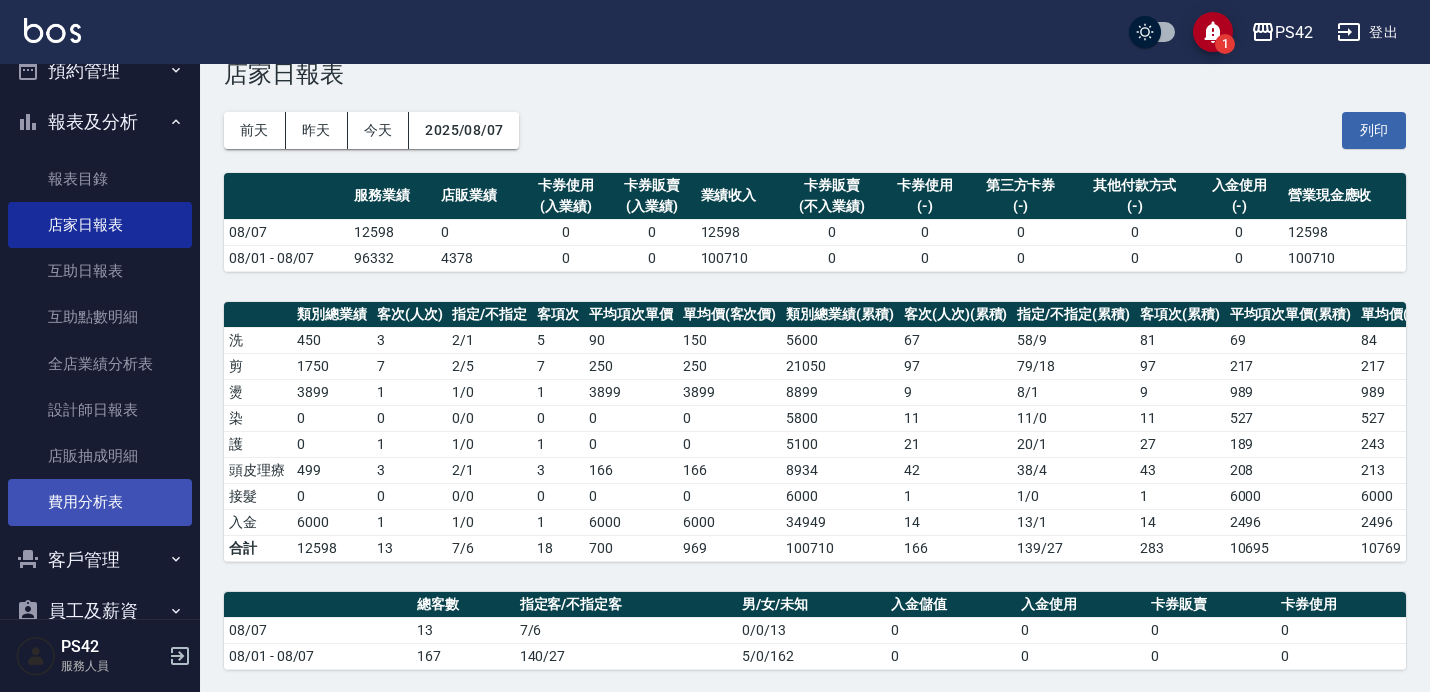 click on "費用分析表" at bounding box center (100, 502) 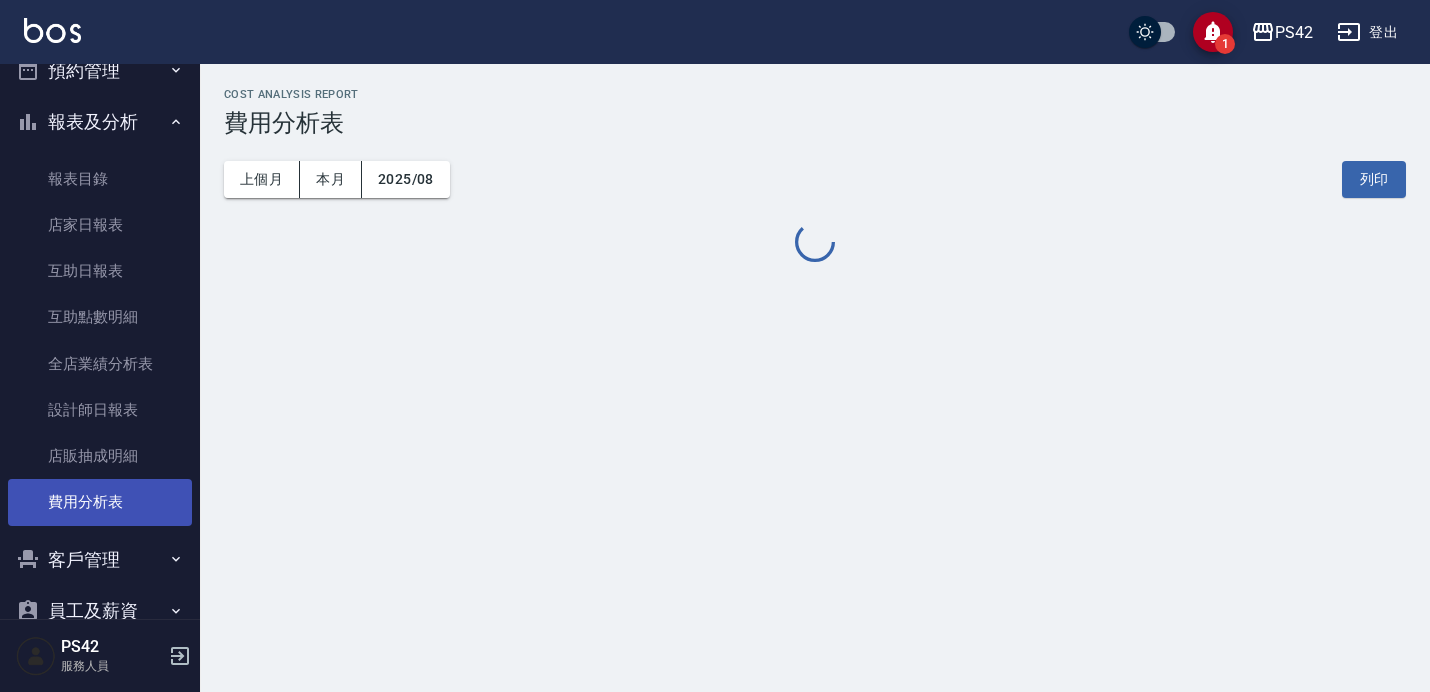 scroll, scrollTop: 0, scrollLeft: 0, axis: both 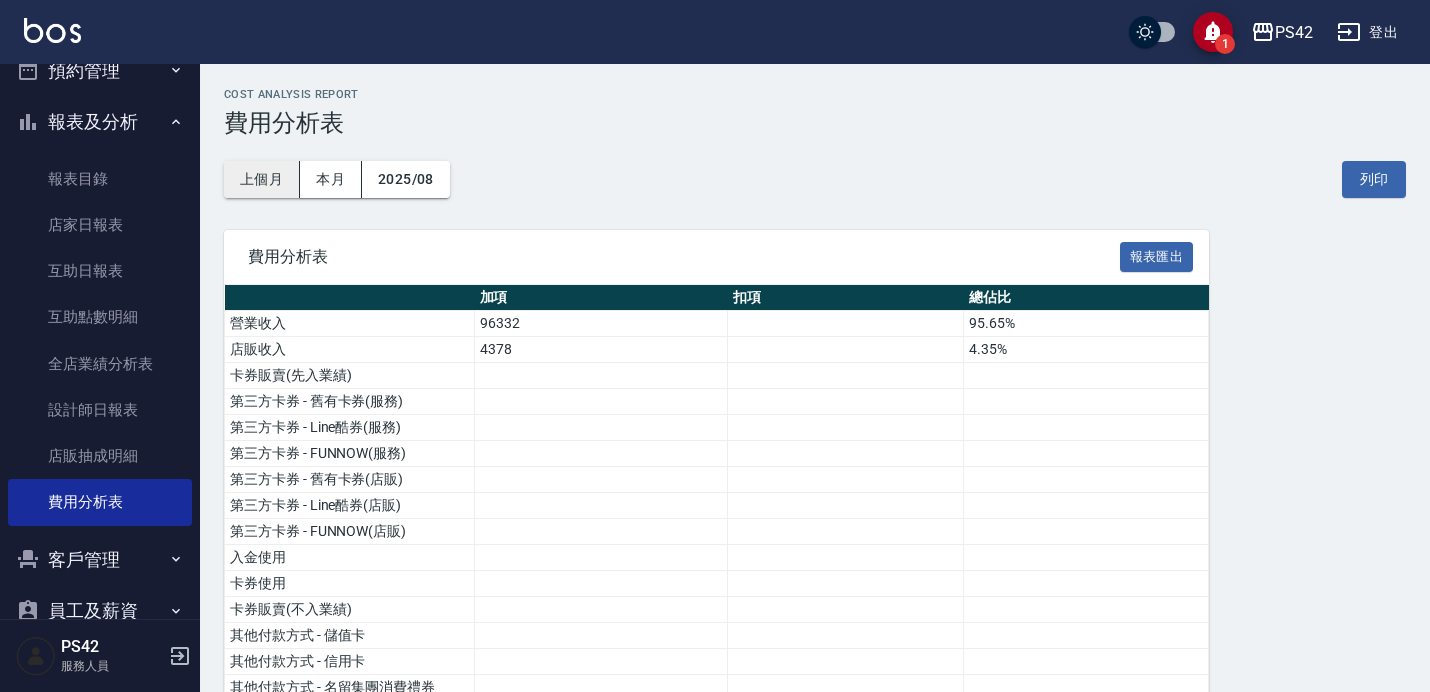 click on "上個月" at bounding box center [262, 179] 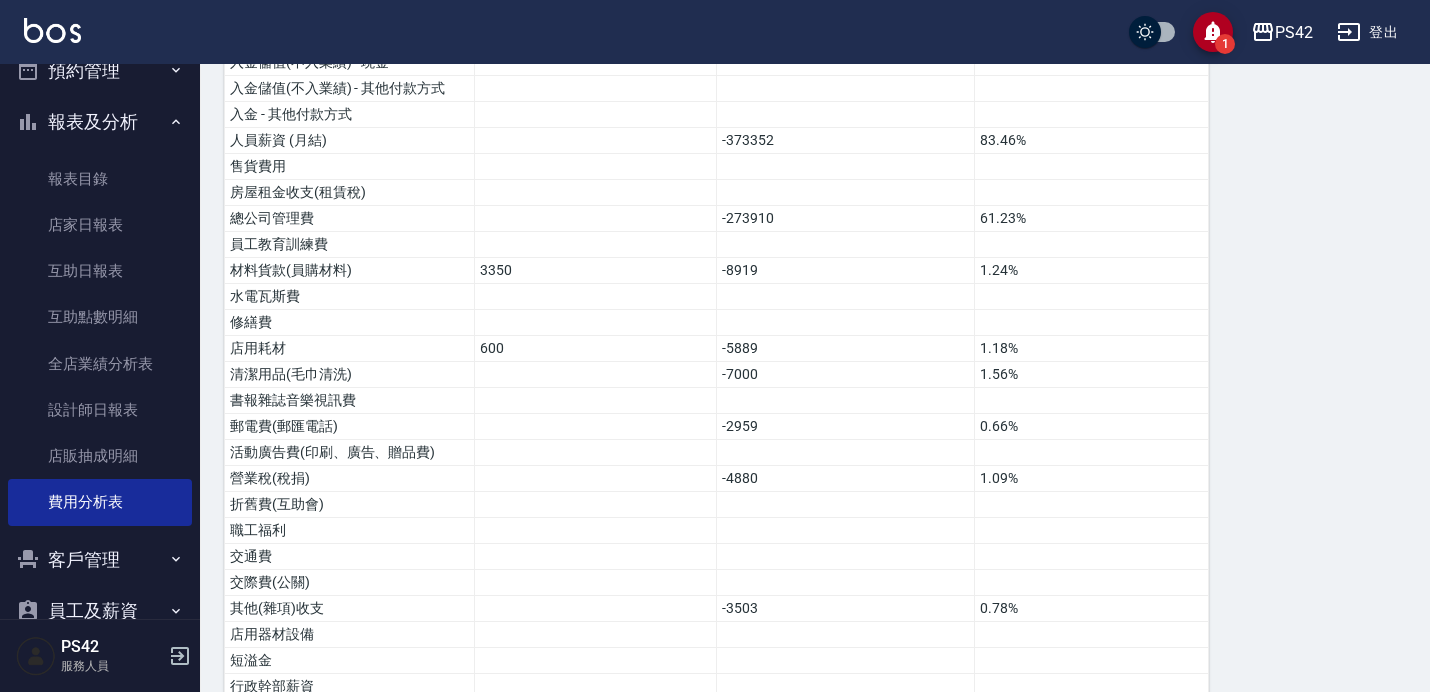 scroll, scrollTop: 683, scrollLeft: 0, axis: vertical 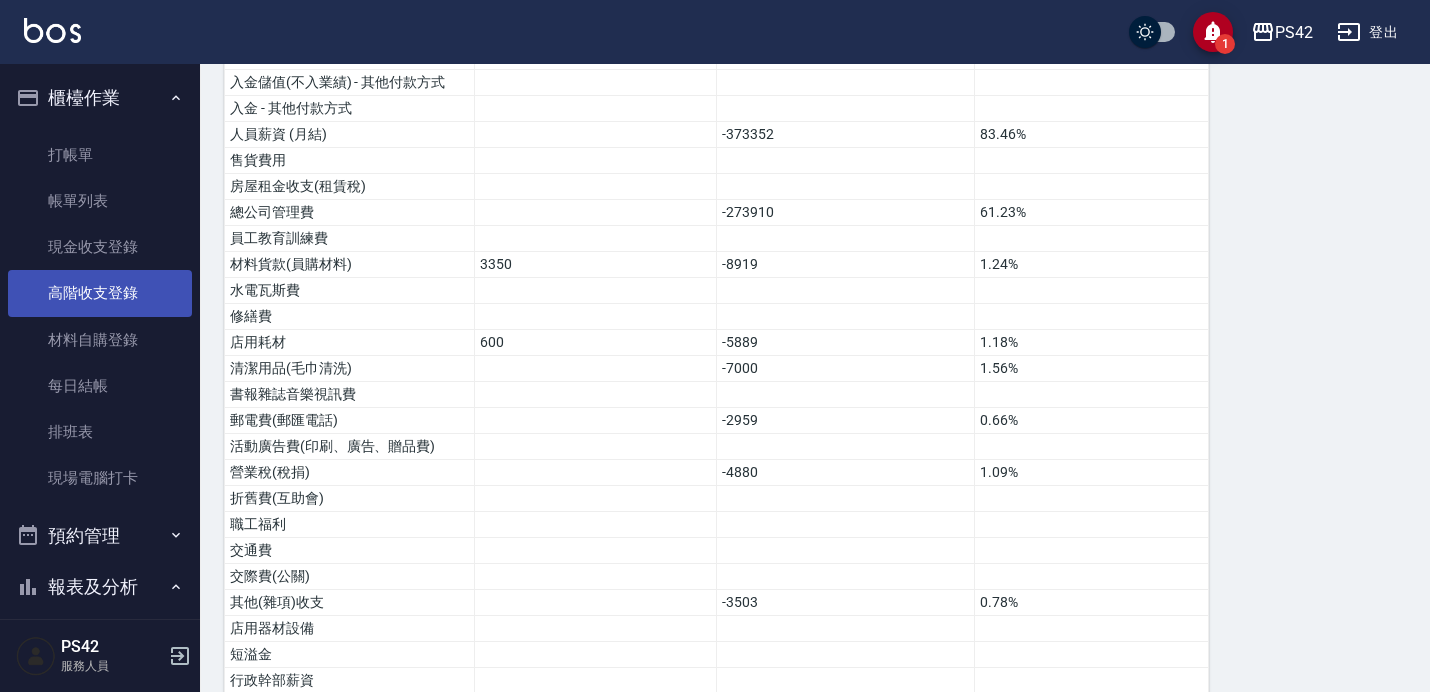 click on "高階收支登錄" at bounding box center [100, 293] 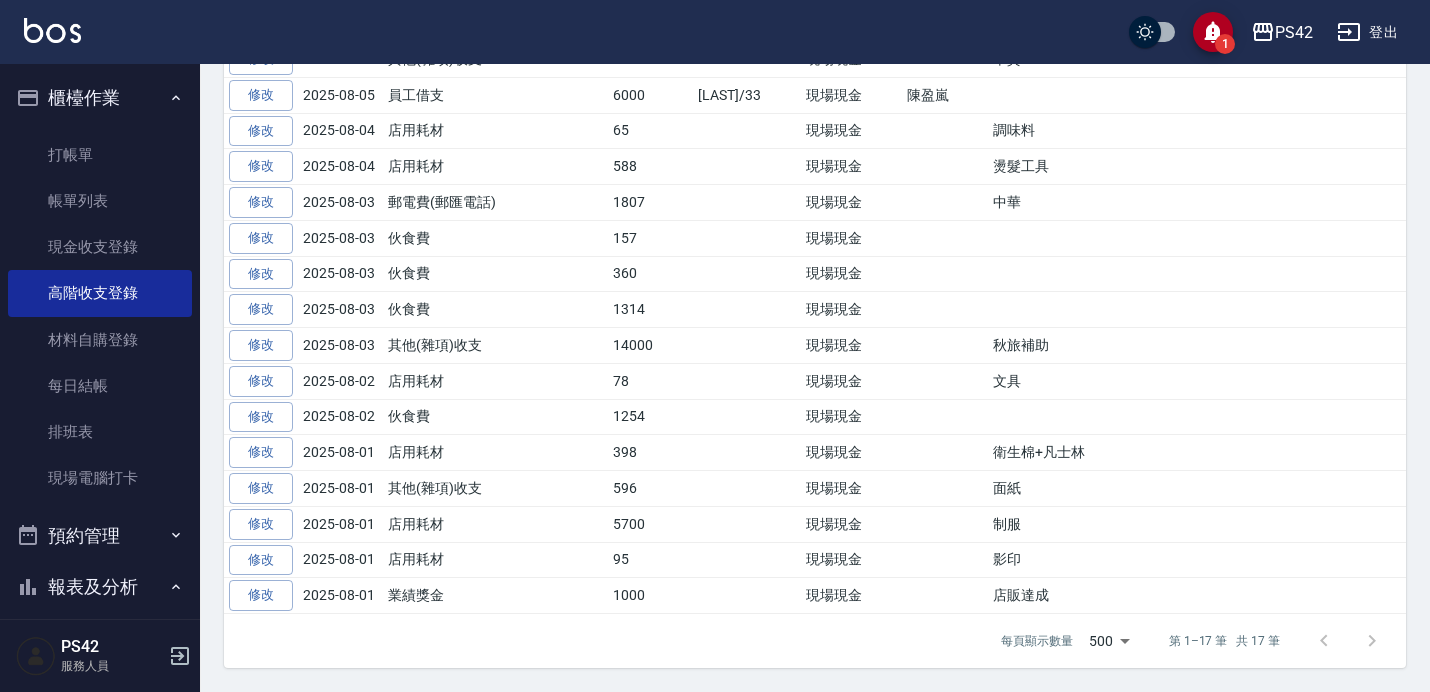 scroll, scrollTop: 0, scrollLeft: 0, axis: both 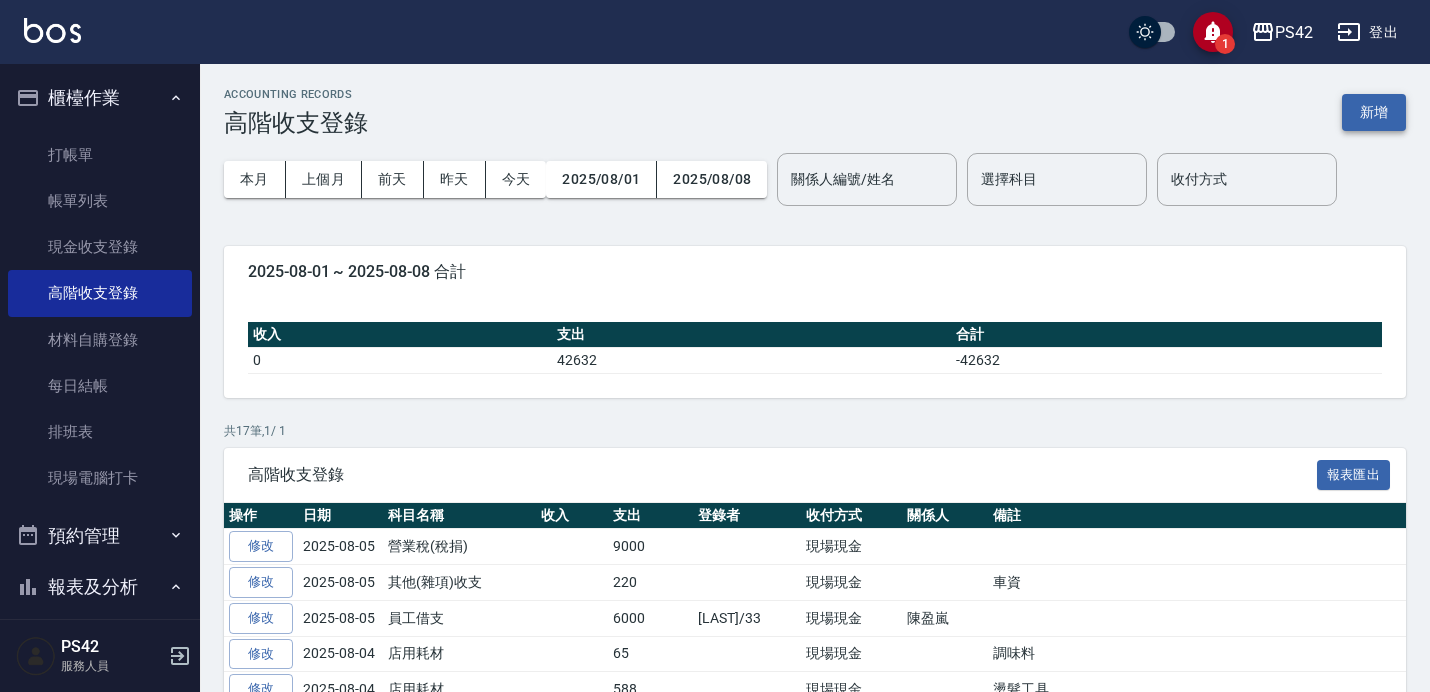 click on "新增" at bounding box center (1374, 112) 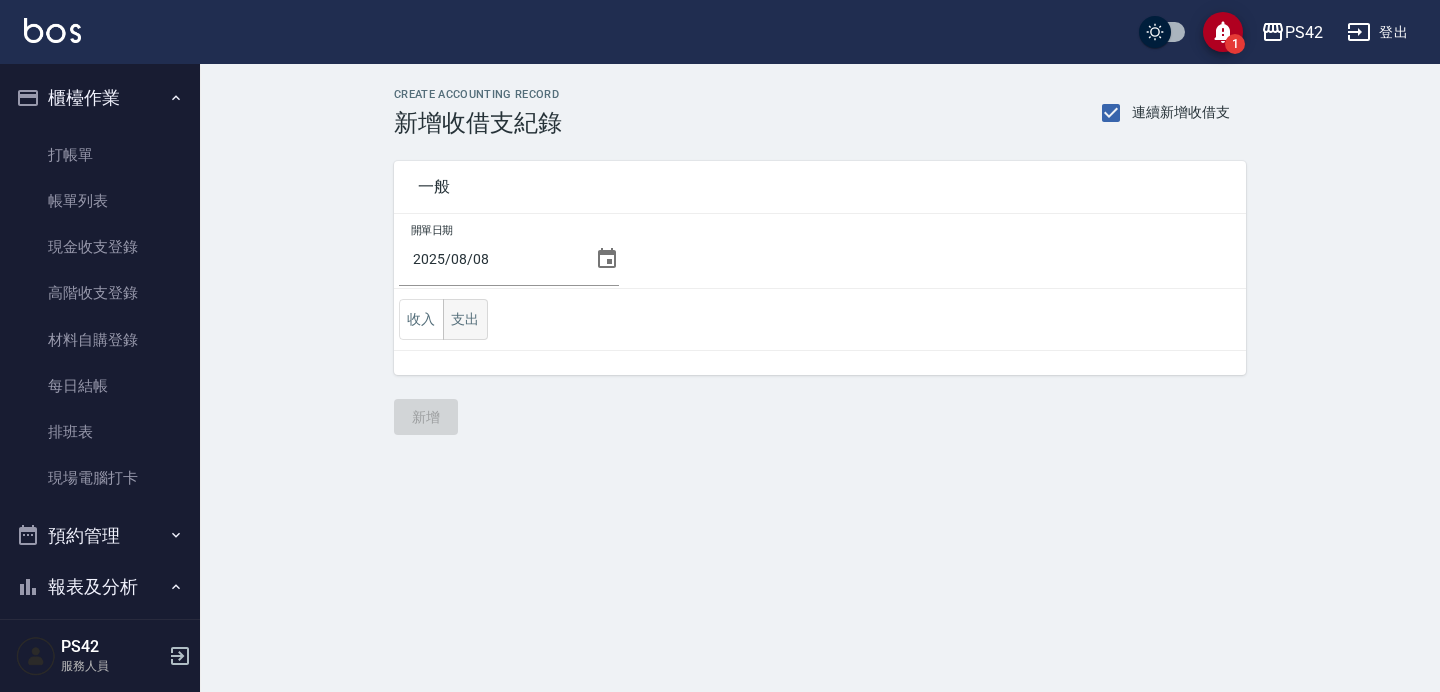 click on "支出" at bounding box center [465, 319] 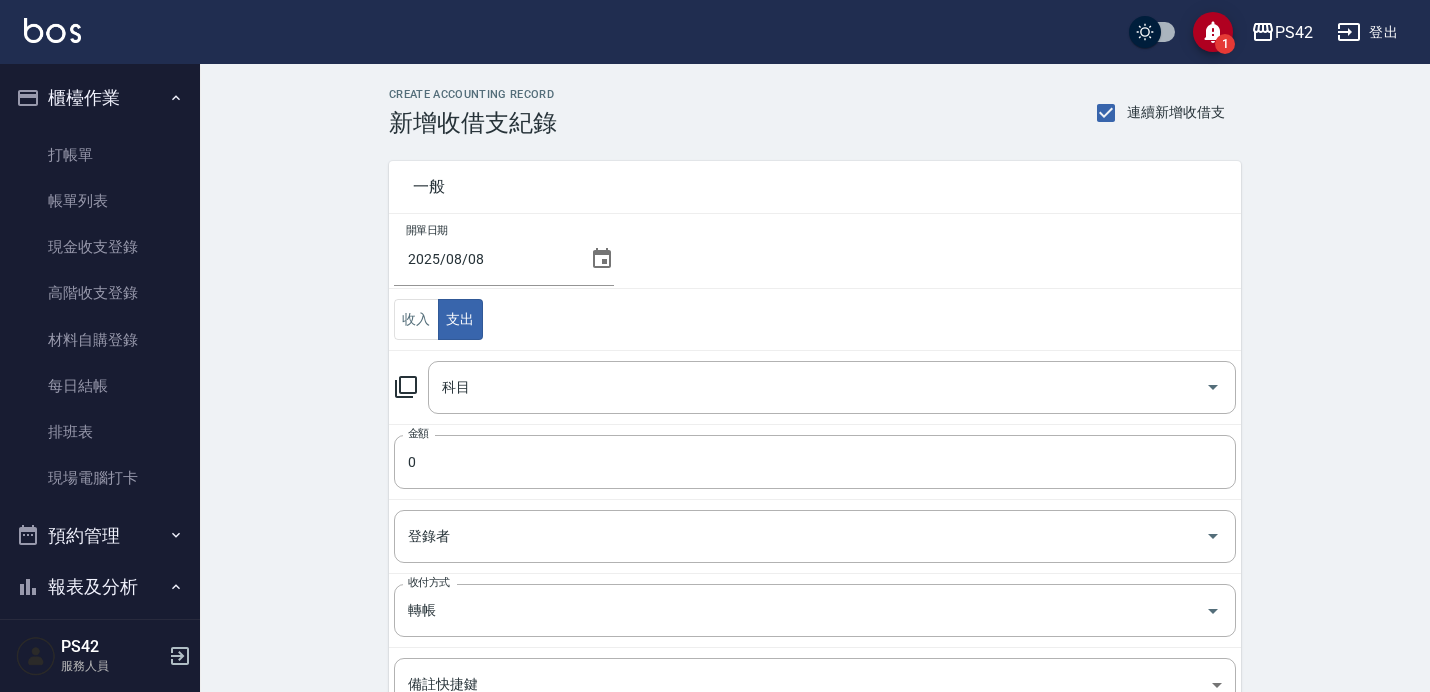click 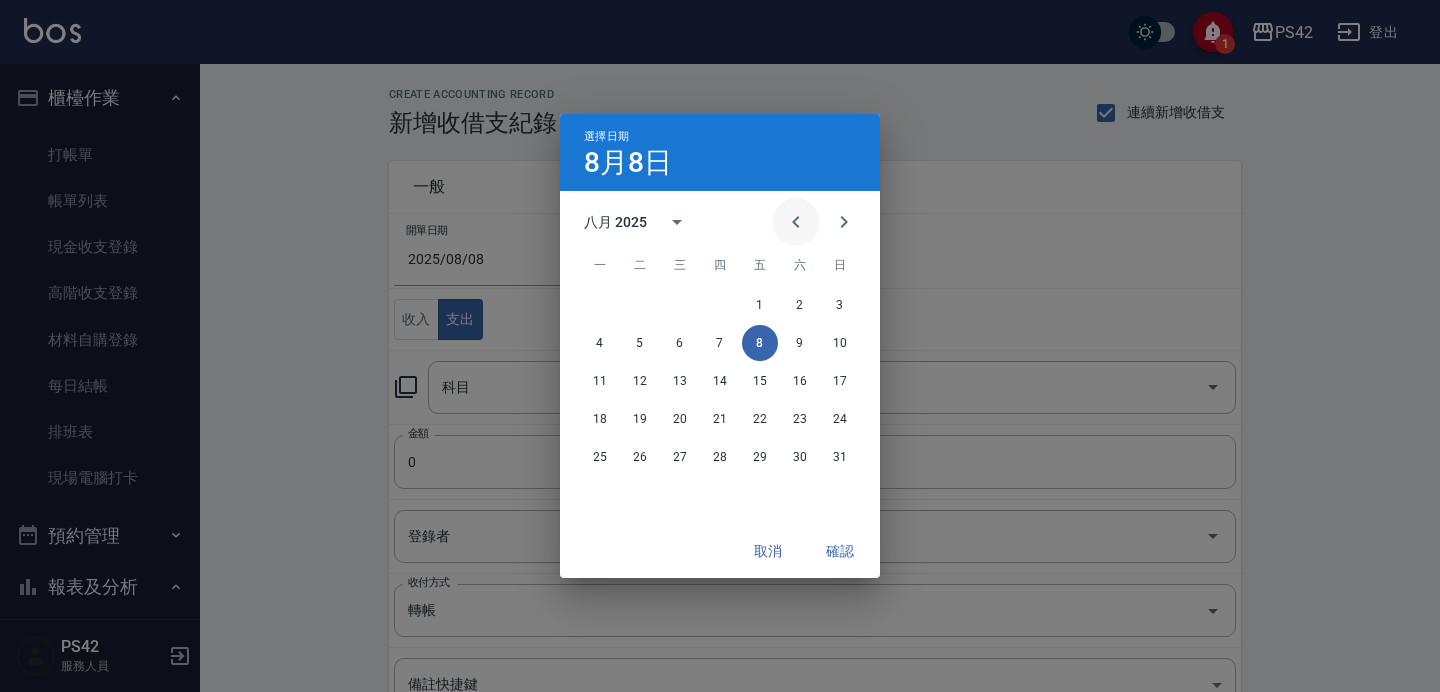 click 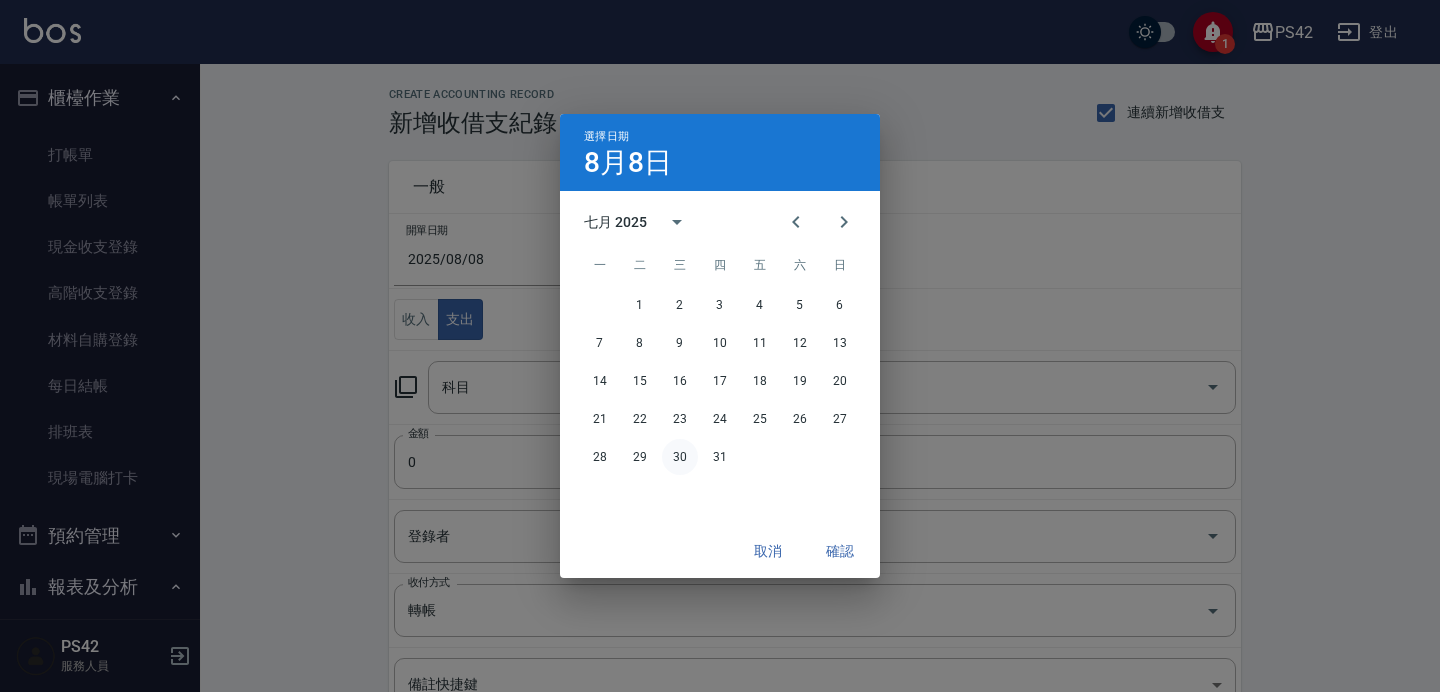 click on "30" at bounding box center (680, 457) 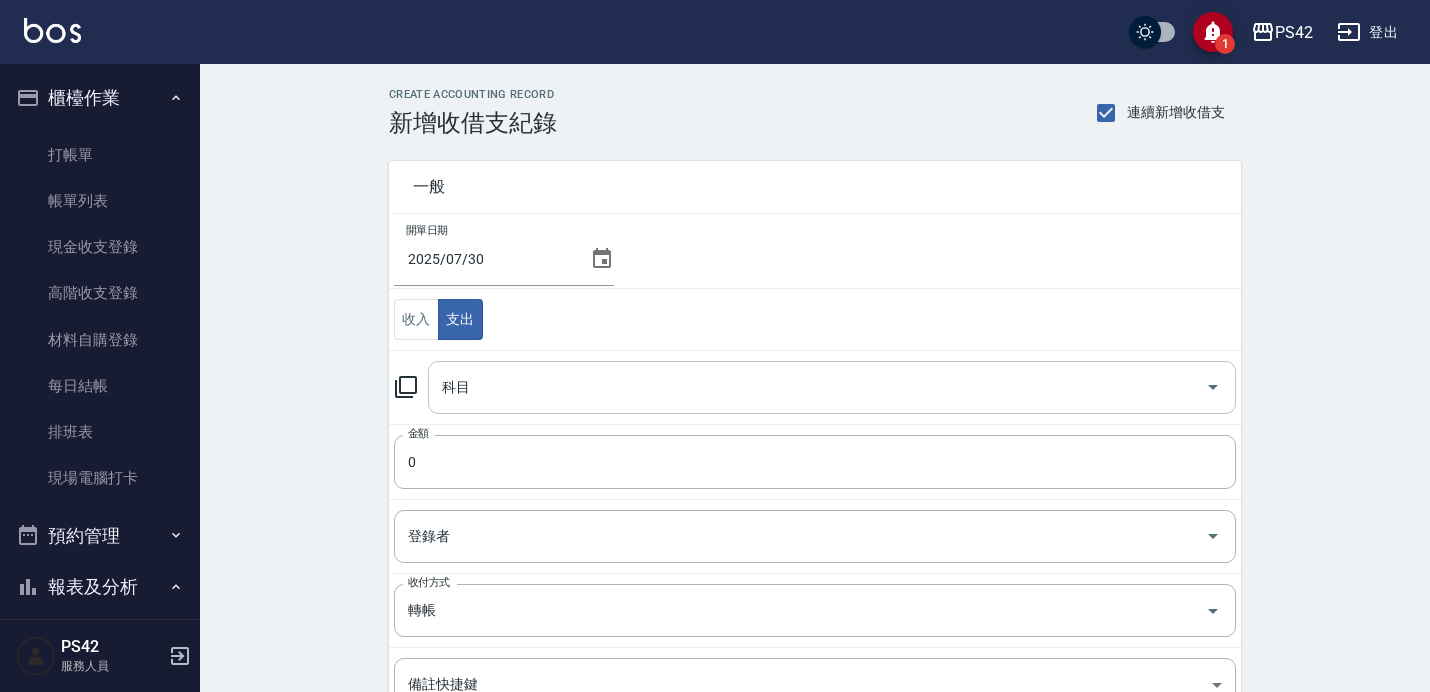 click on "科目" at bounding box center (817, 387) 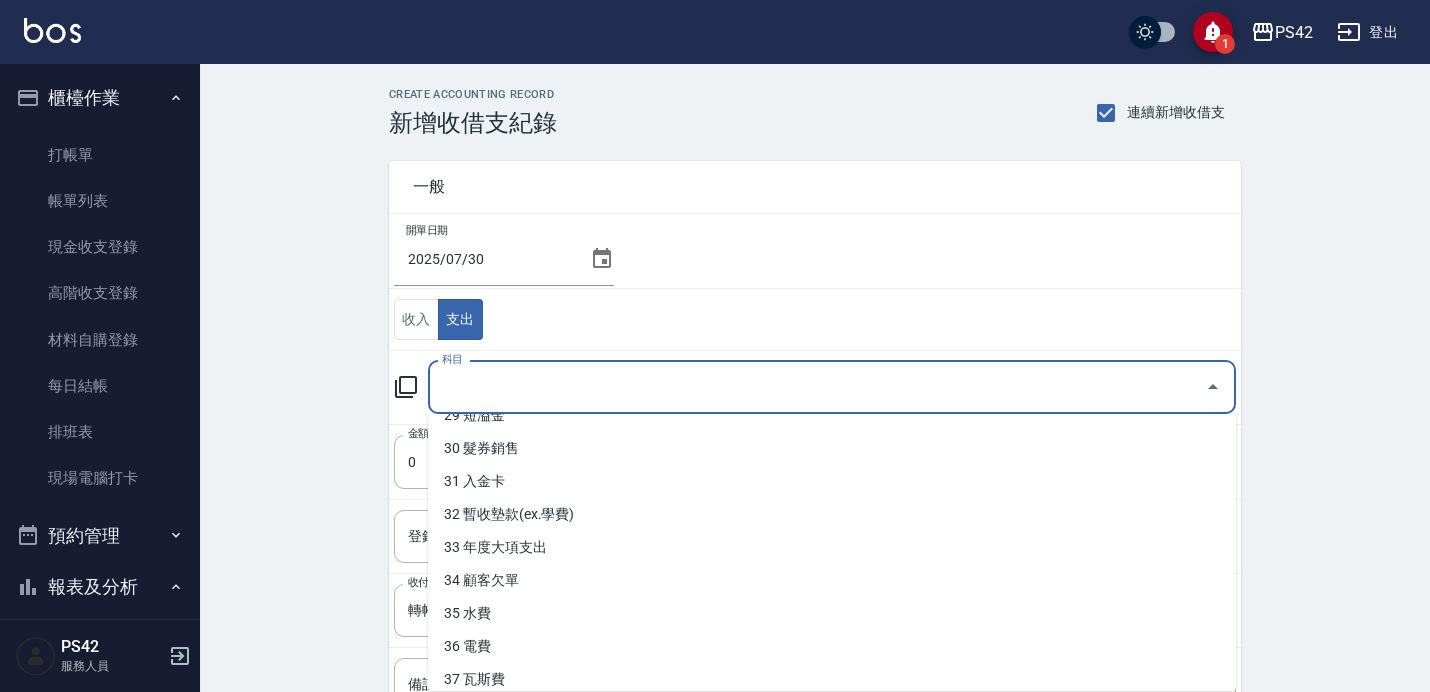 scroll, scrollTop: 993, scrollLeft: 0, axis: vertical 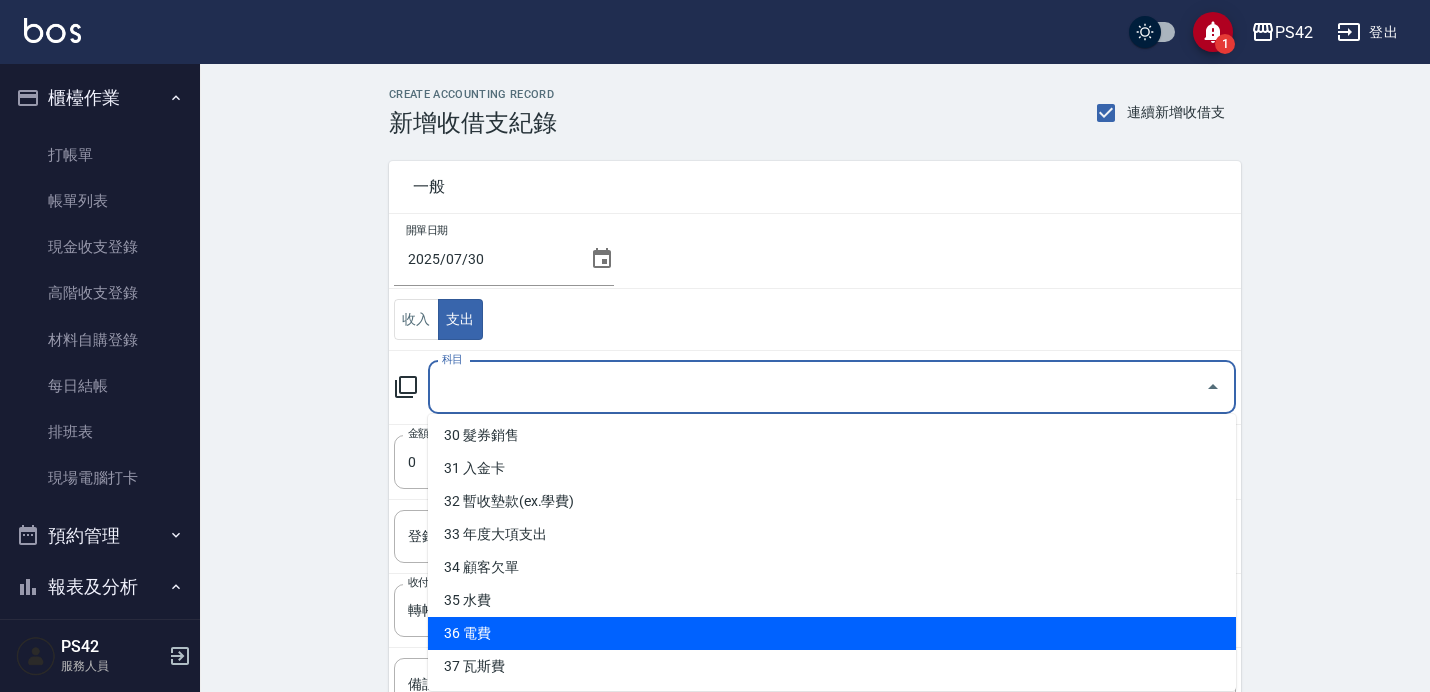 click on "36 電費" at bounding box center (832, 633) 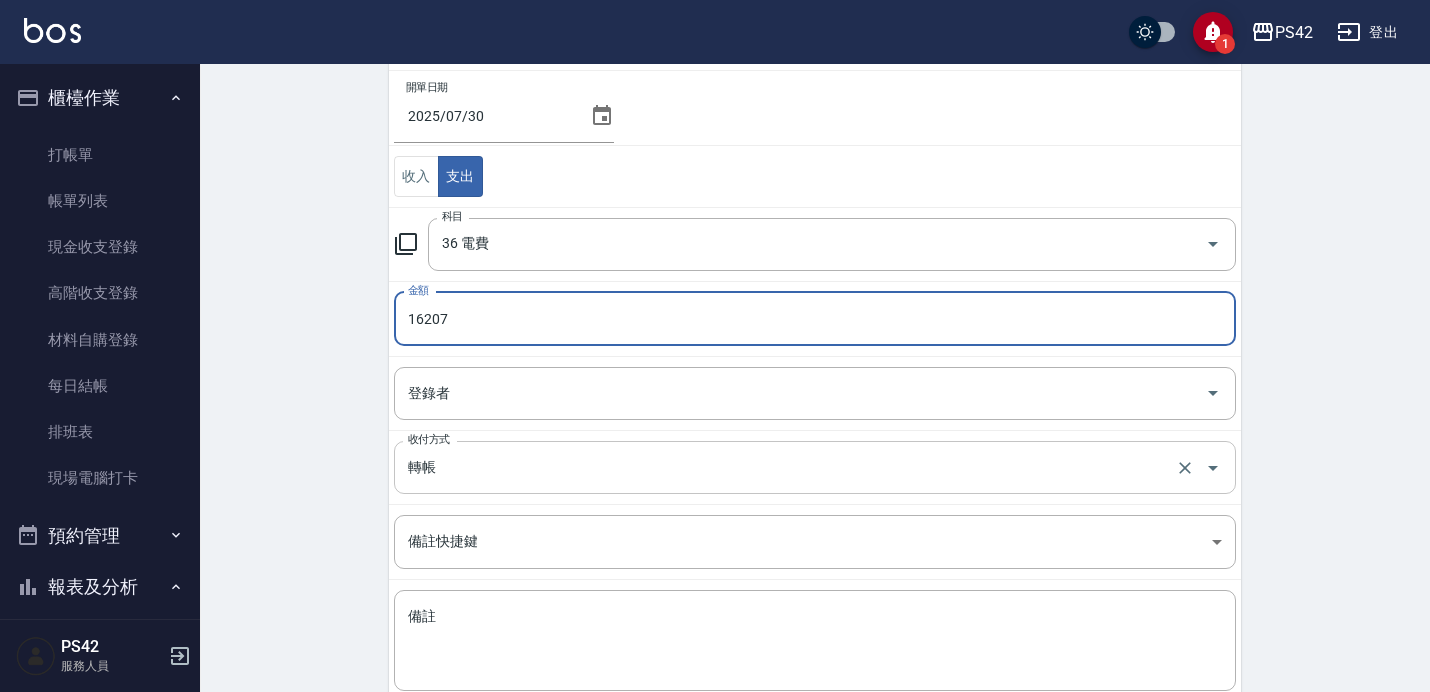 scroll, scrollTop: 262, scrollLeft: 0, axis: vertical 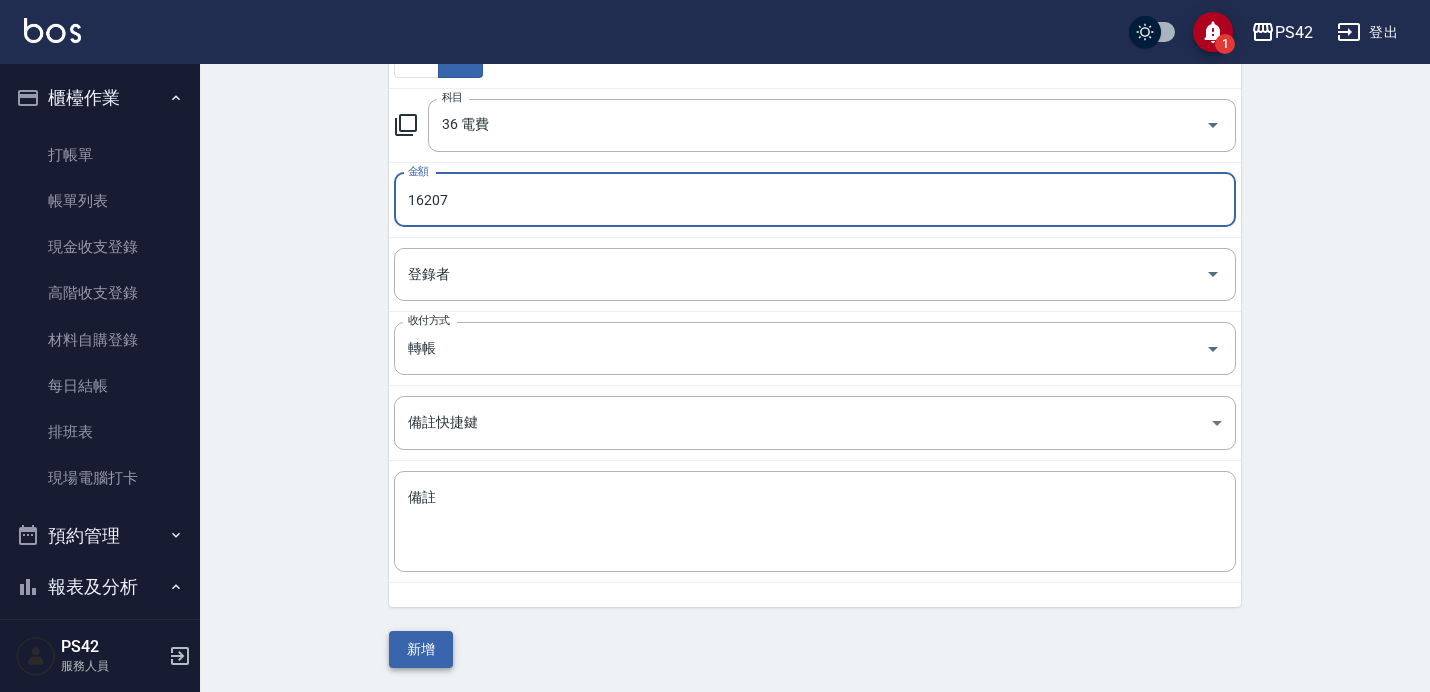 type on "16207" 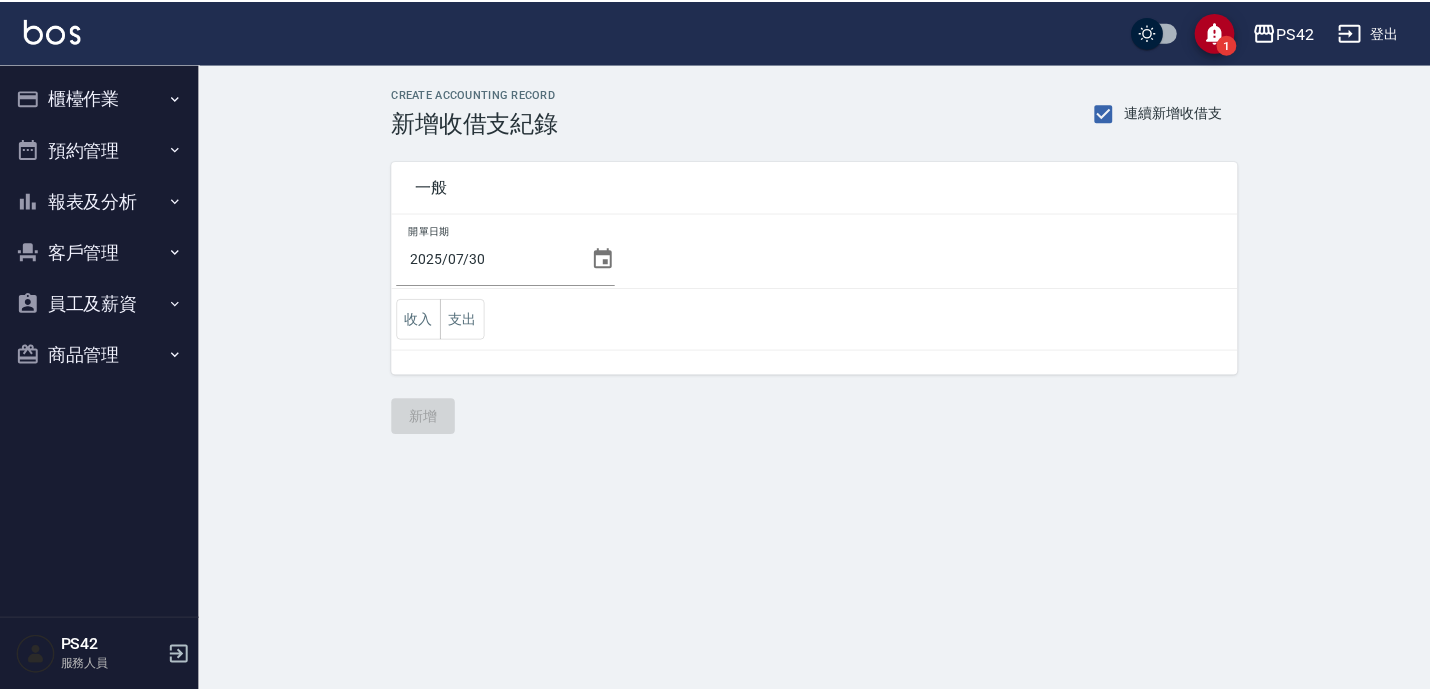 scroll, scrollTop: 0, scrollLeft: 0, axis: both 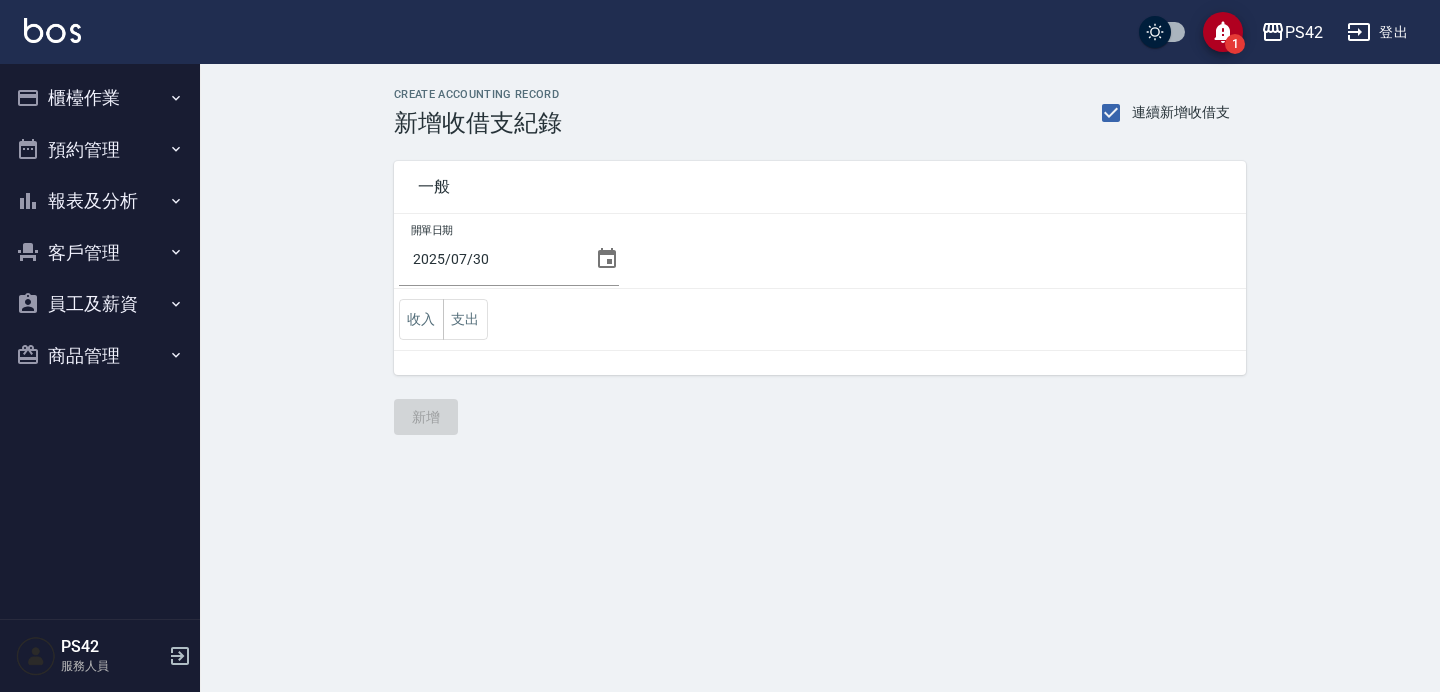 click on "報表及分析" at bounding box center [100, 201] 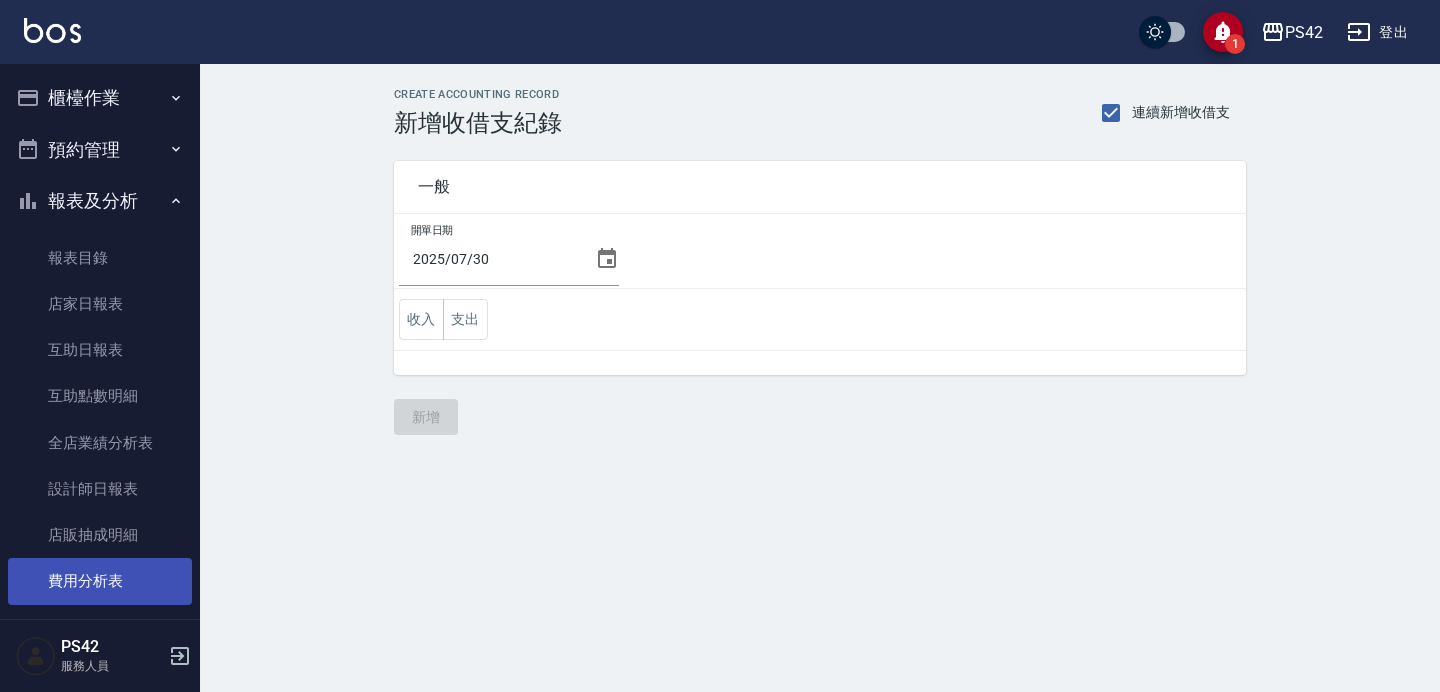 click on "費用分析表" at bounding box center (100, 581) 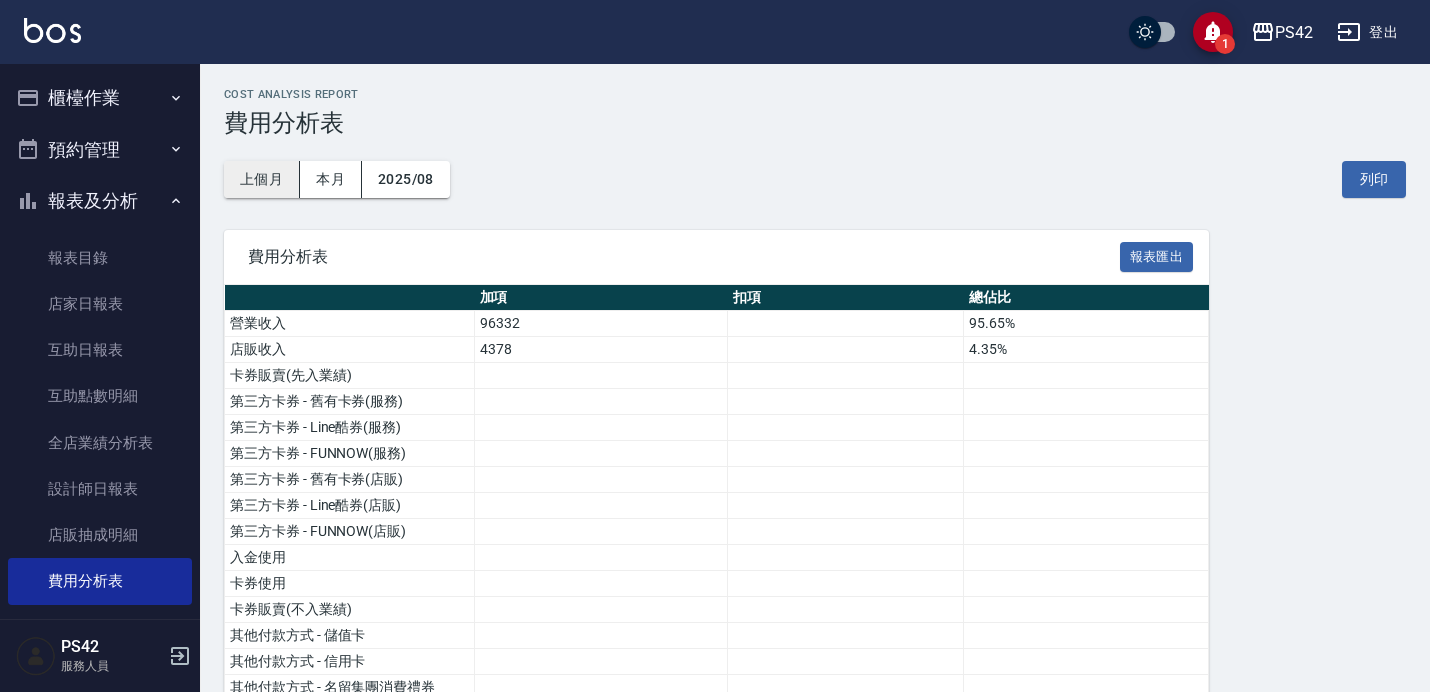 click on "上個月" at bounding box center [262, 179] 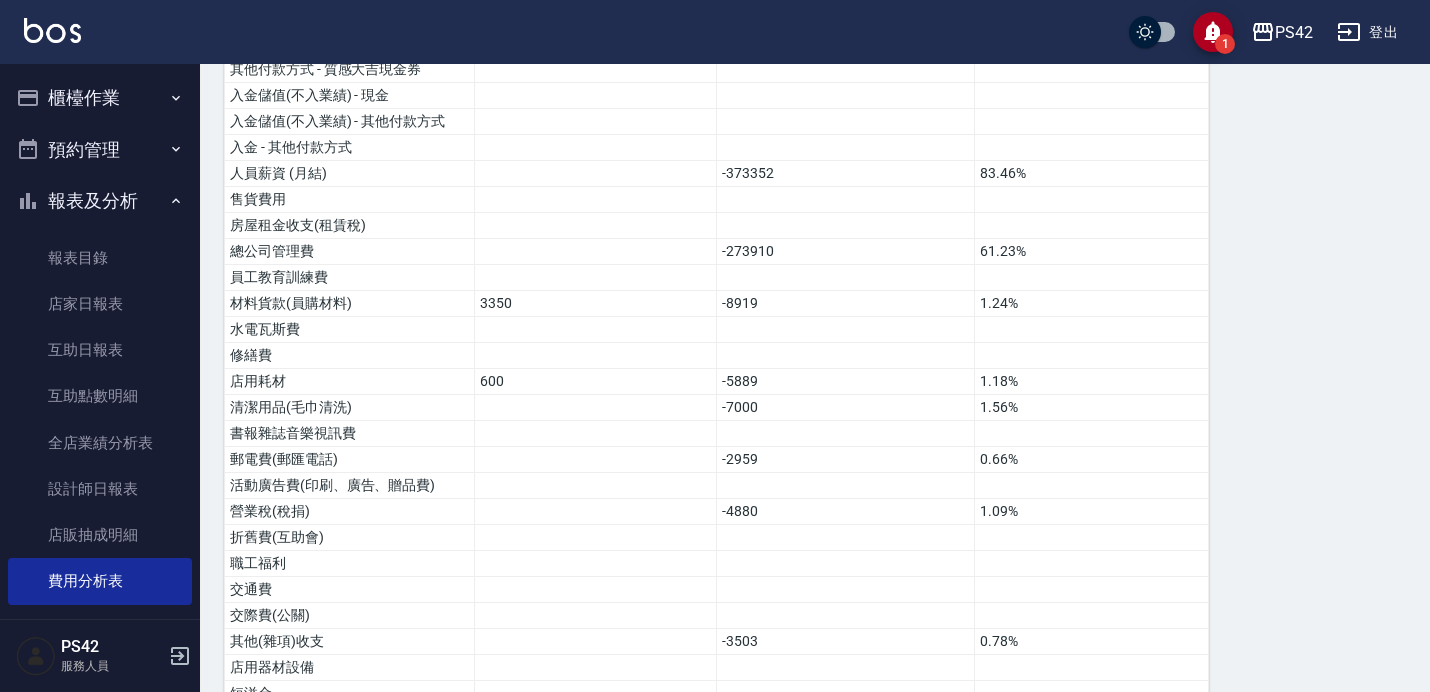 scroll, scrollTop: 1149, scrollLeft: 0, axis: vertical 